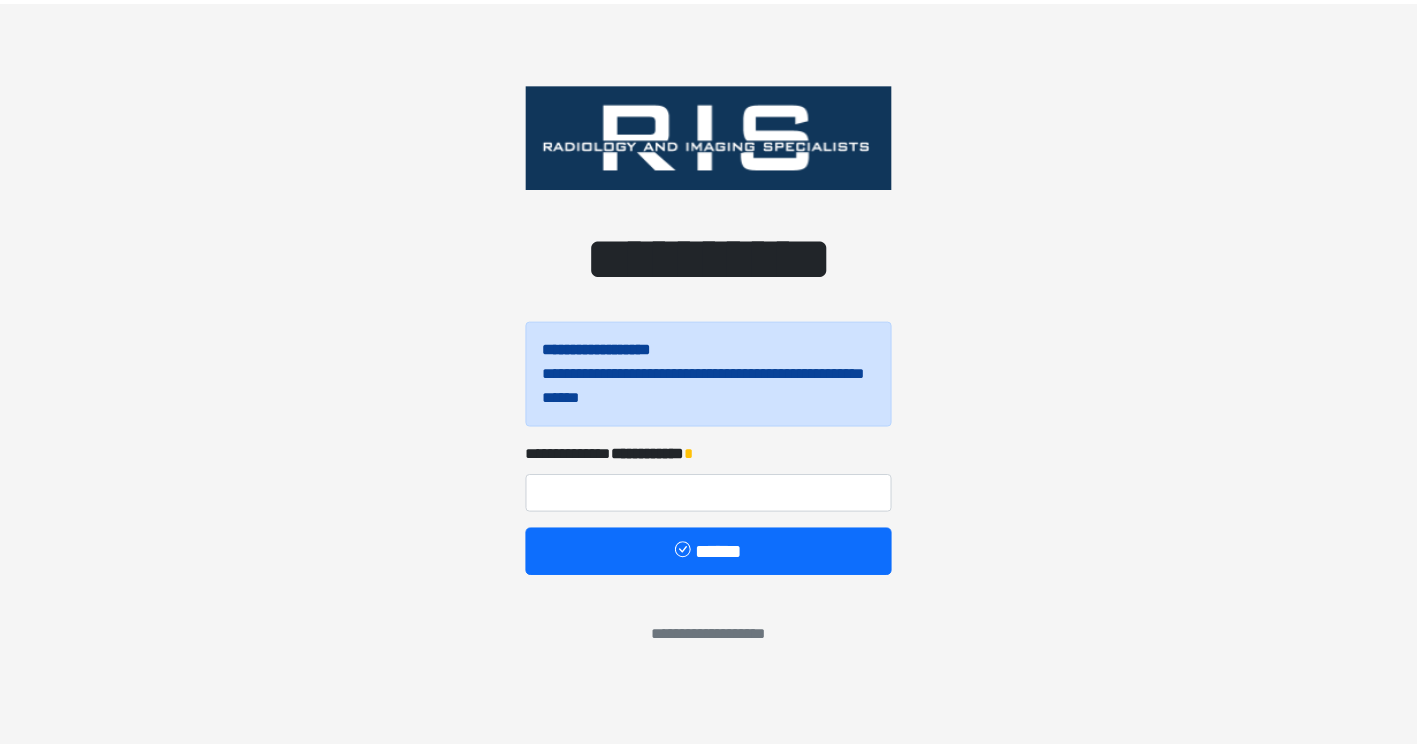 scroll, scrollTop: 0, scrollLeft: 0, axis: both 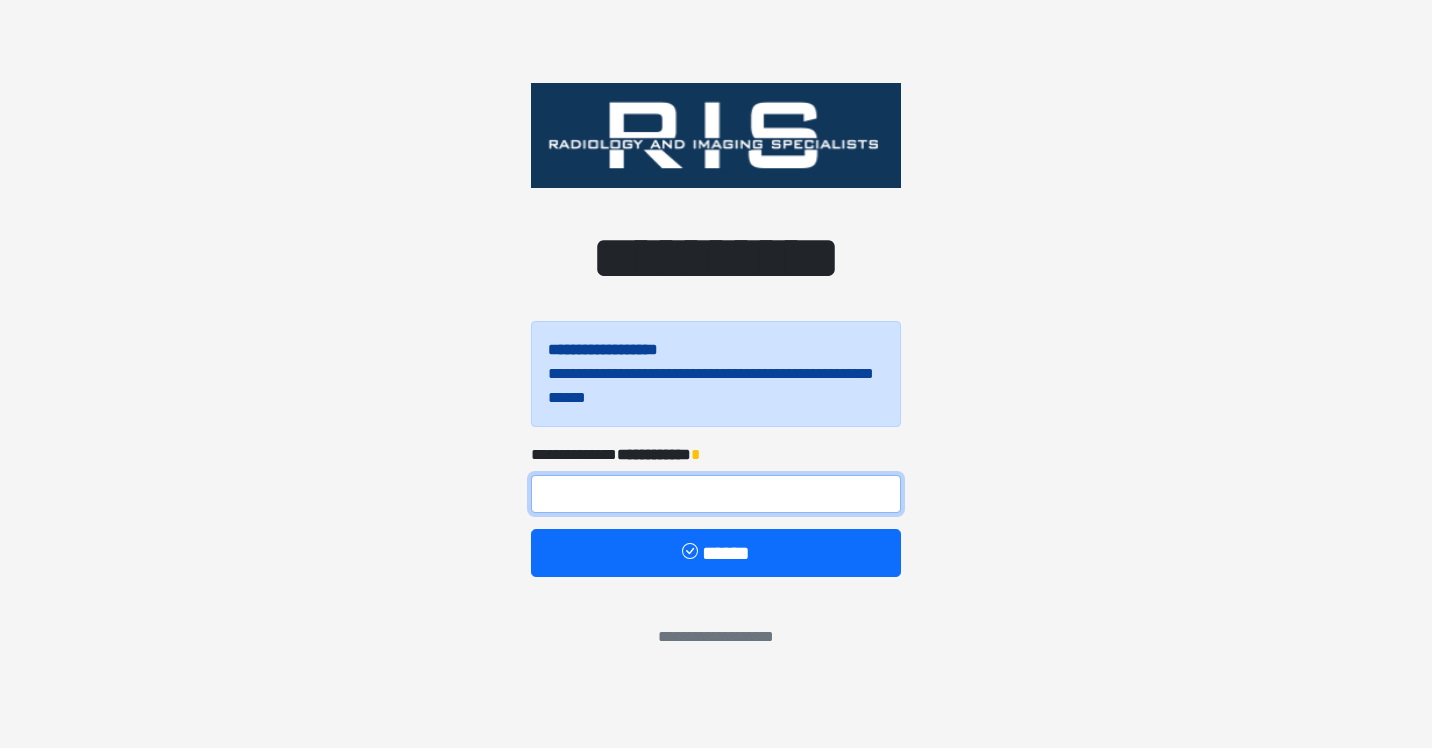 click at bounding box center (716, 494) 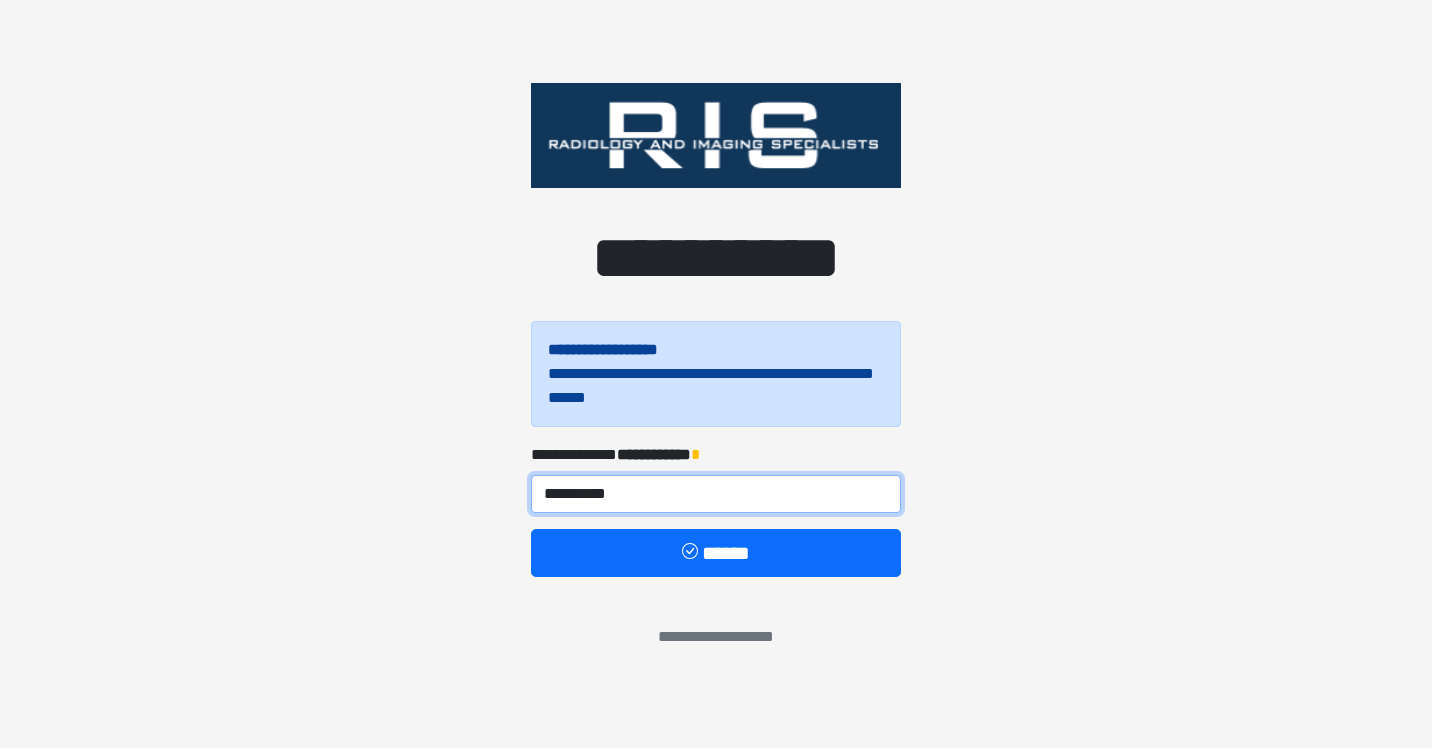 type on "**********" 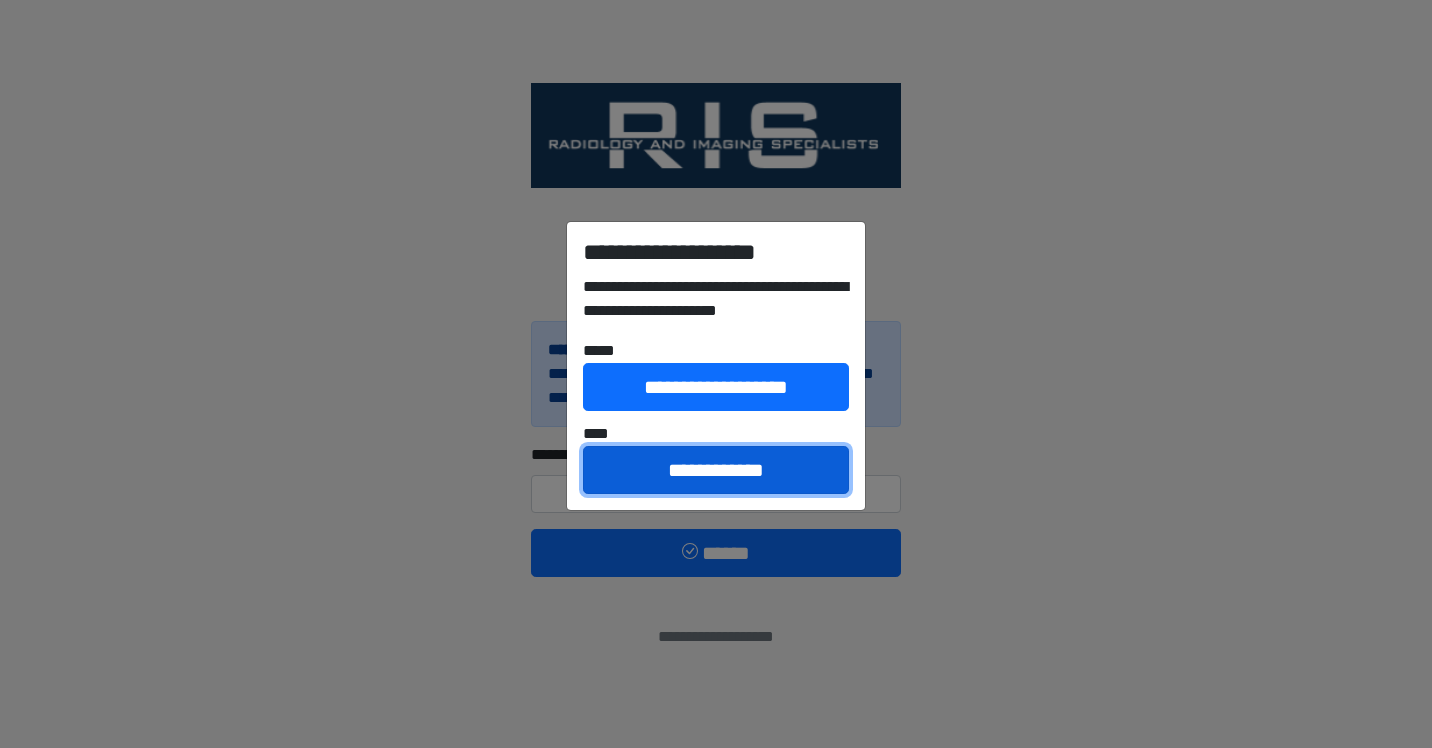 click on "**********" at bounding box center [716, 470] 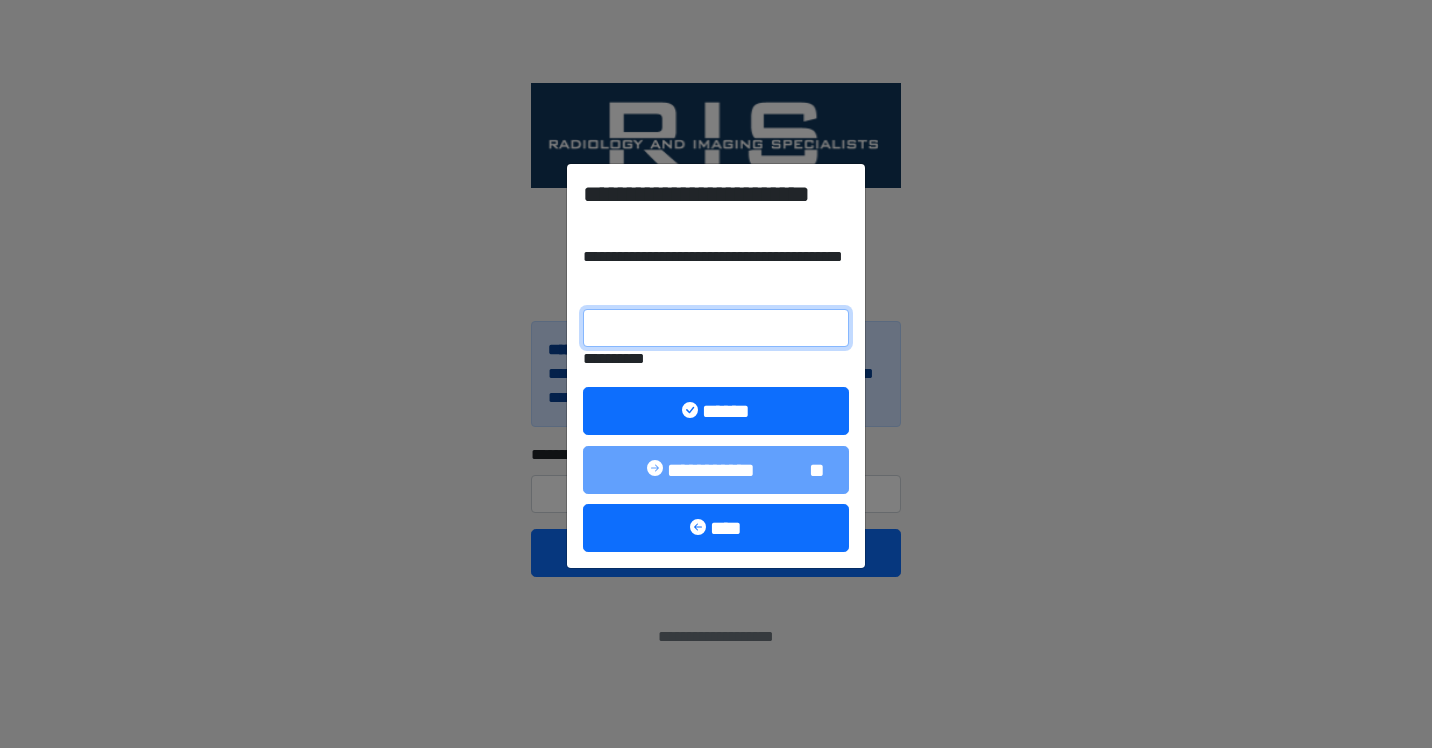 click on "**********" at bounding box center [716, 328] 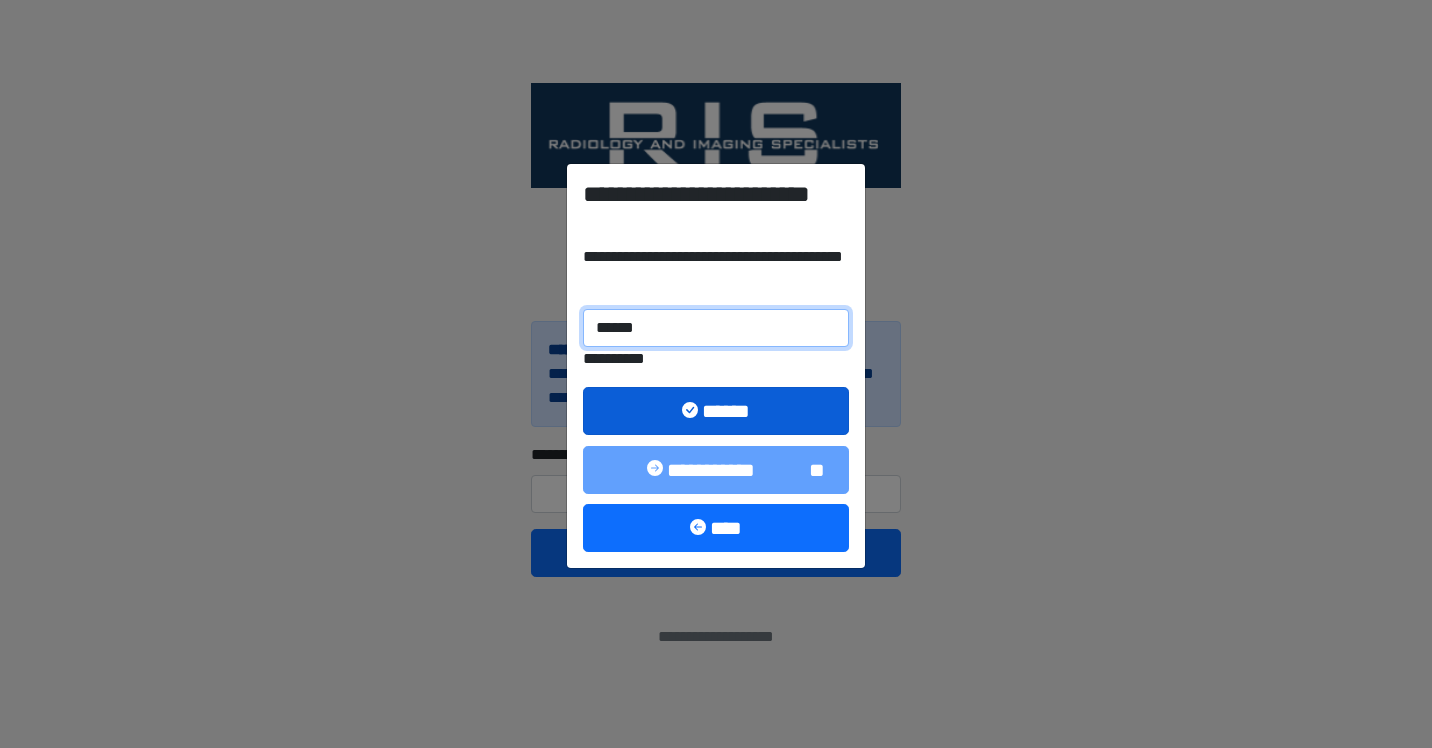type on "******" 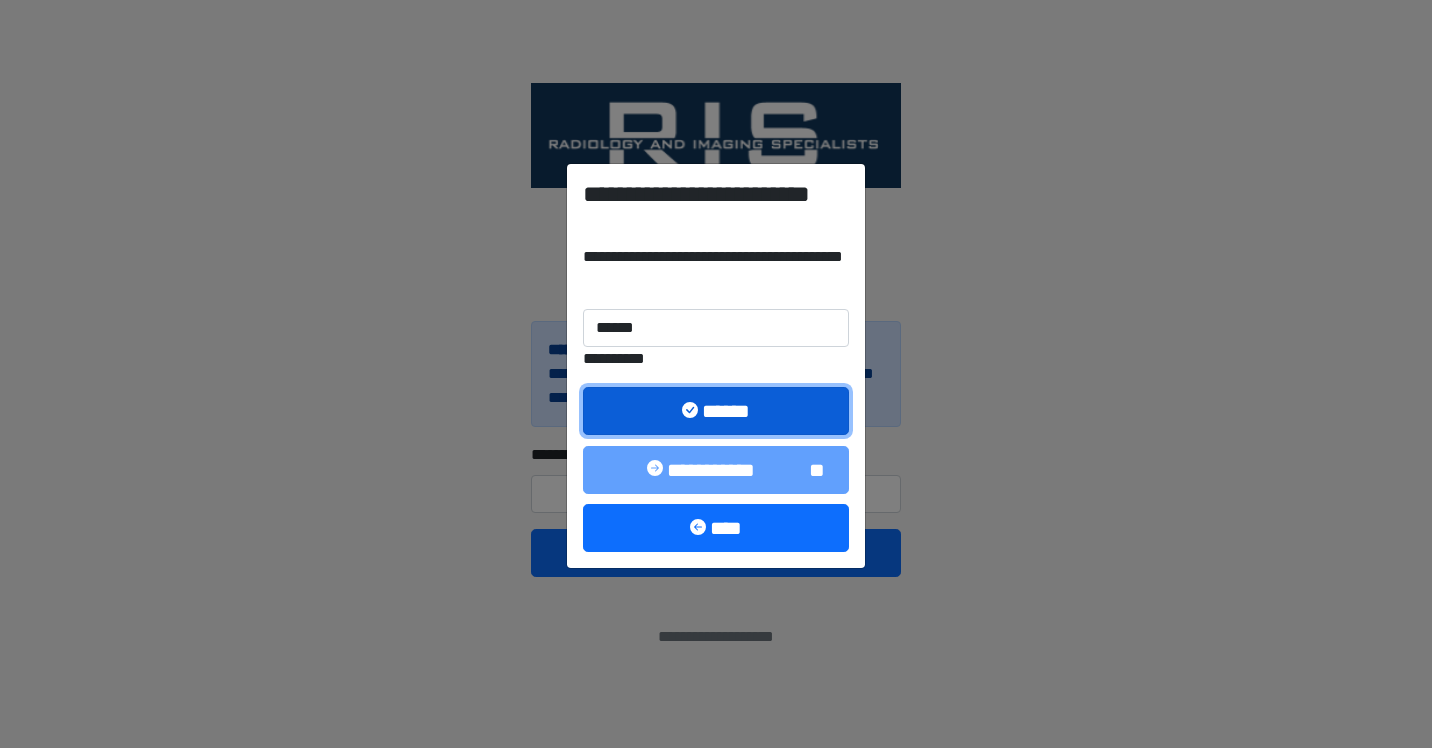 click on "******" at bounding box center (716, 411) 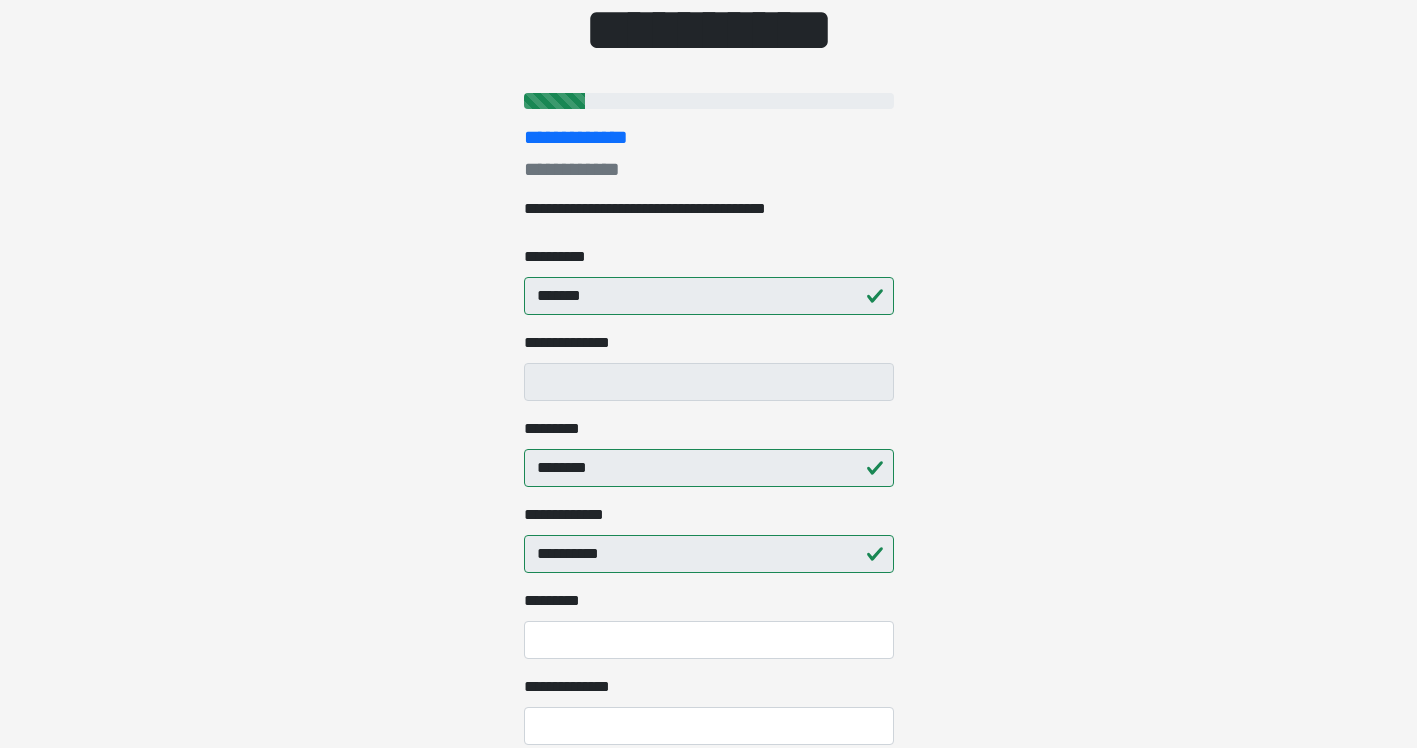 scroll, scrollTop: 364, scrollLeft: 0, axis: vertical 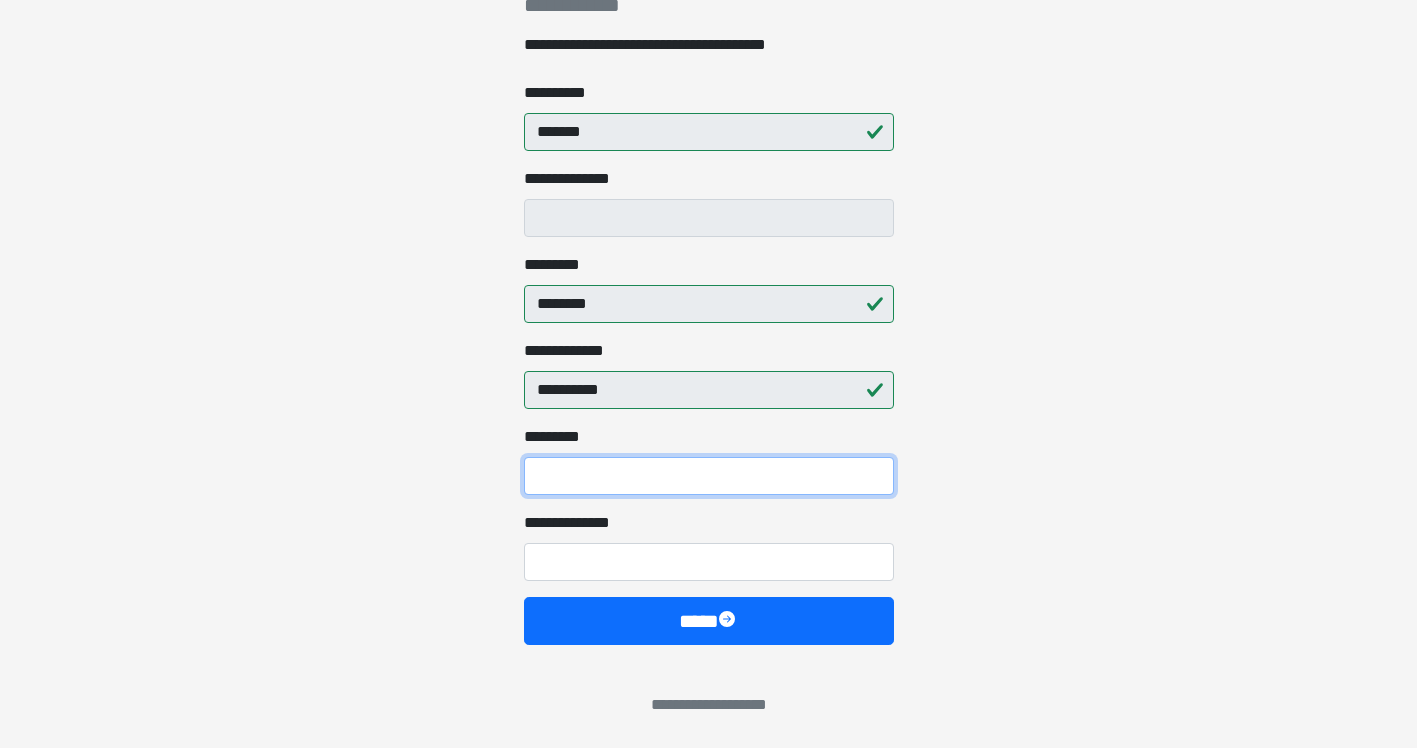 click on "******* *" at bounding box center (709, 476) 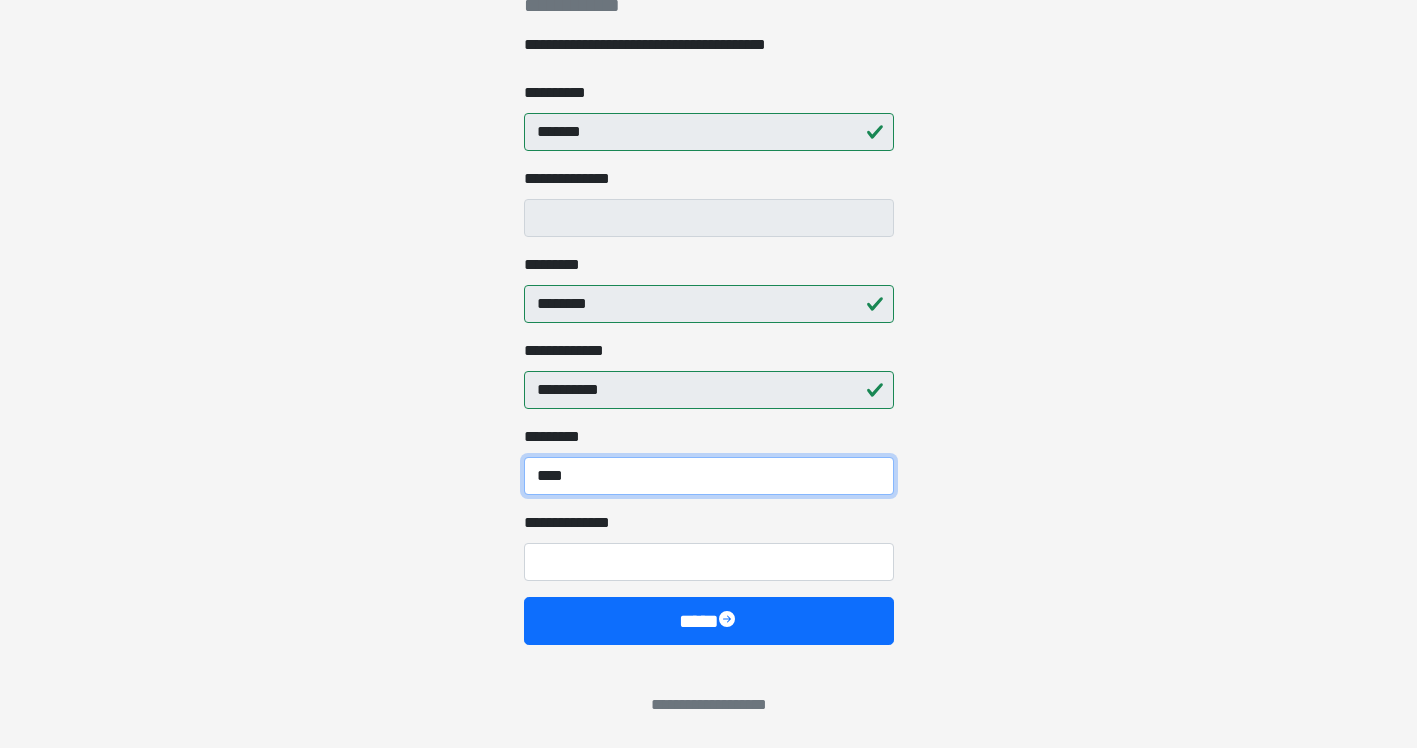 type on "****" 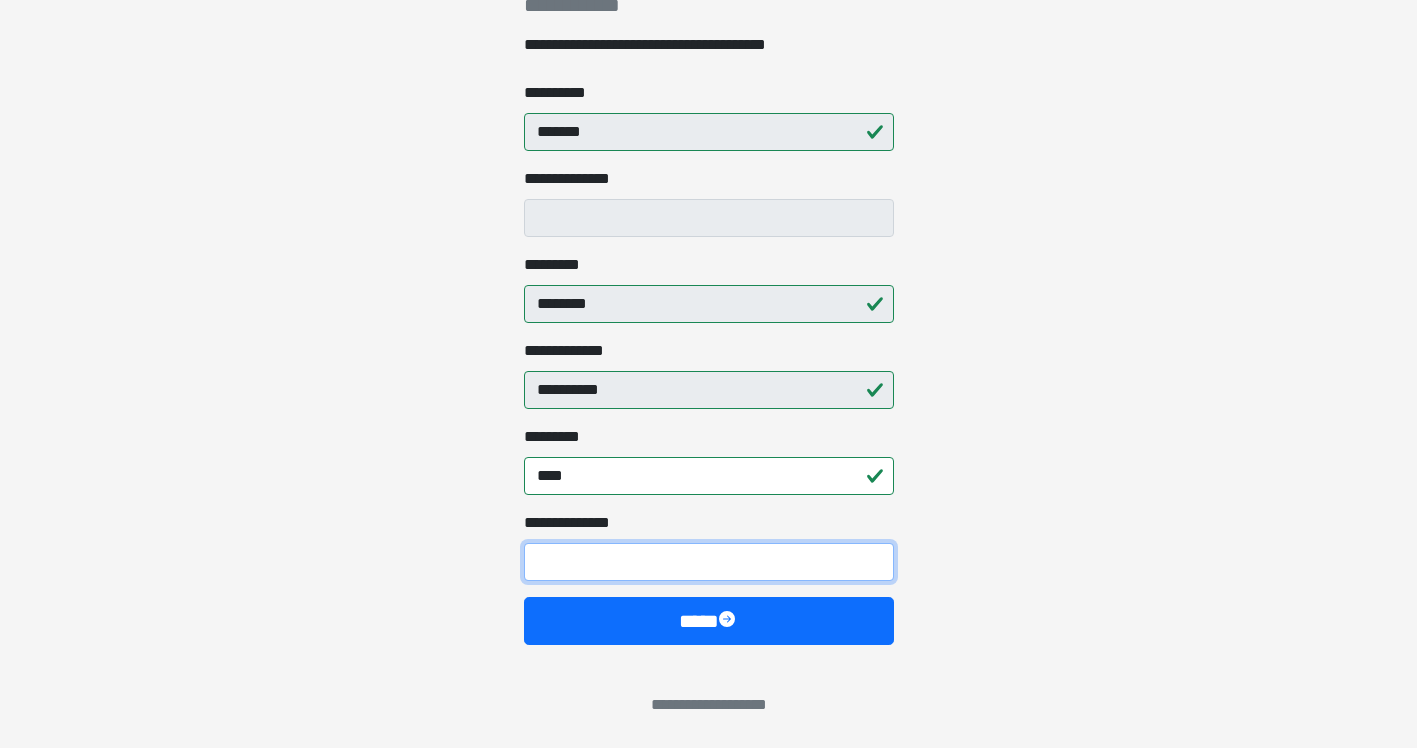 click on "**********" at bounding box center [709, 562] 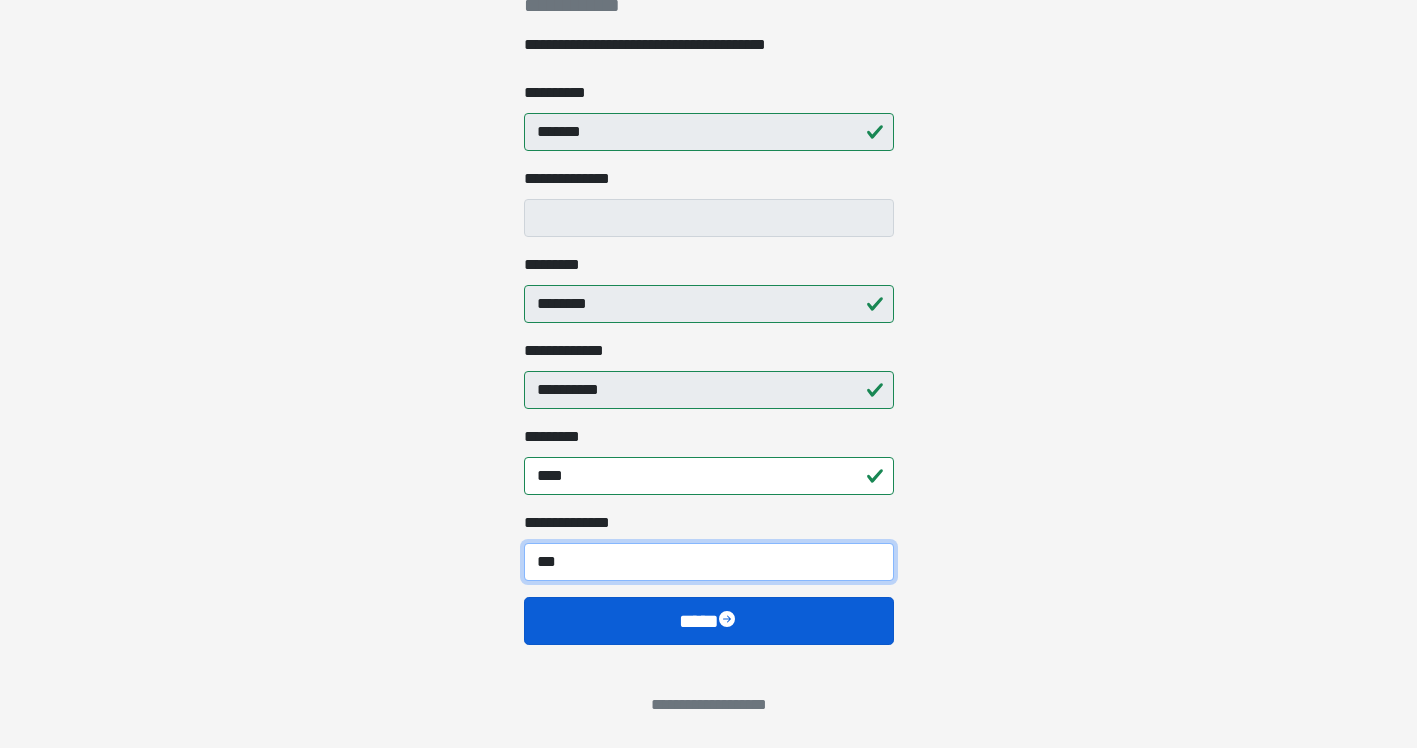 type on "***" 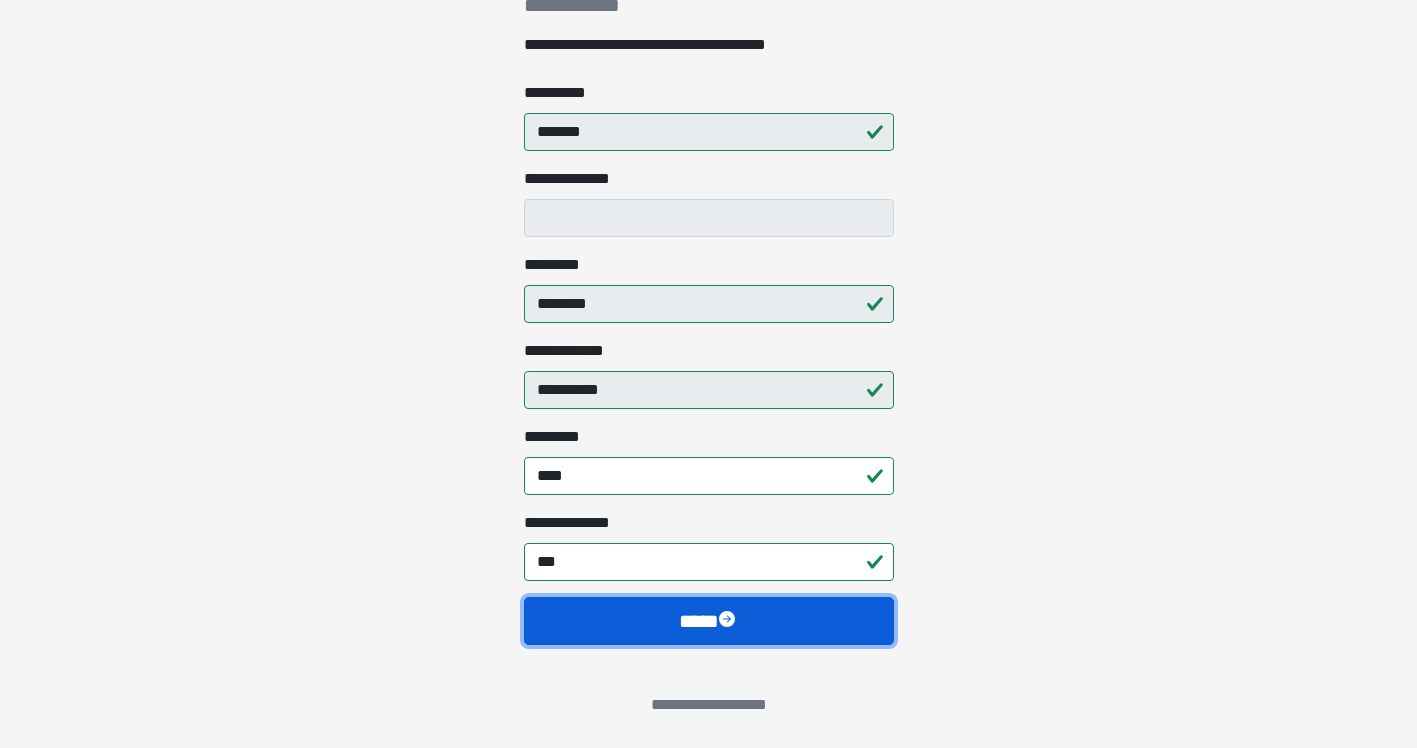click on "****" at bounding box center [709, 621] 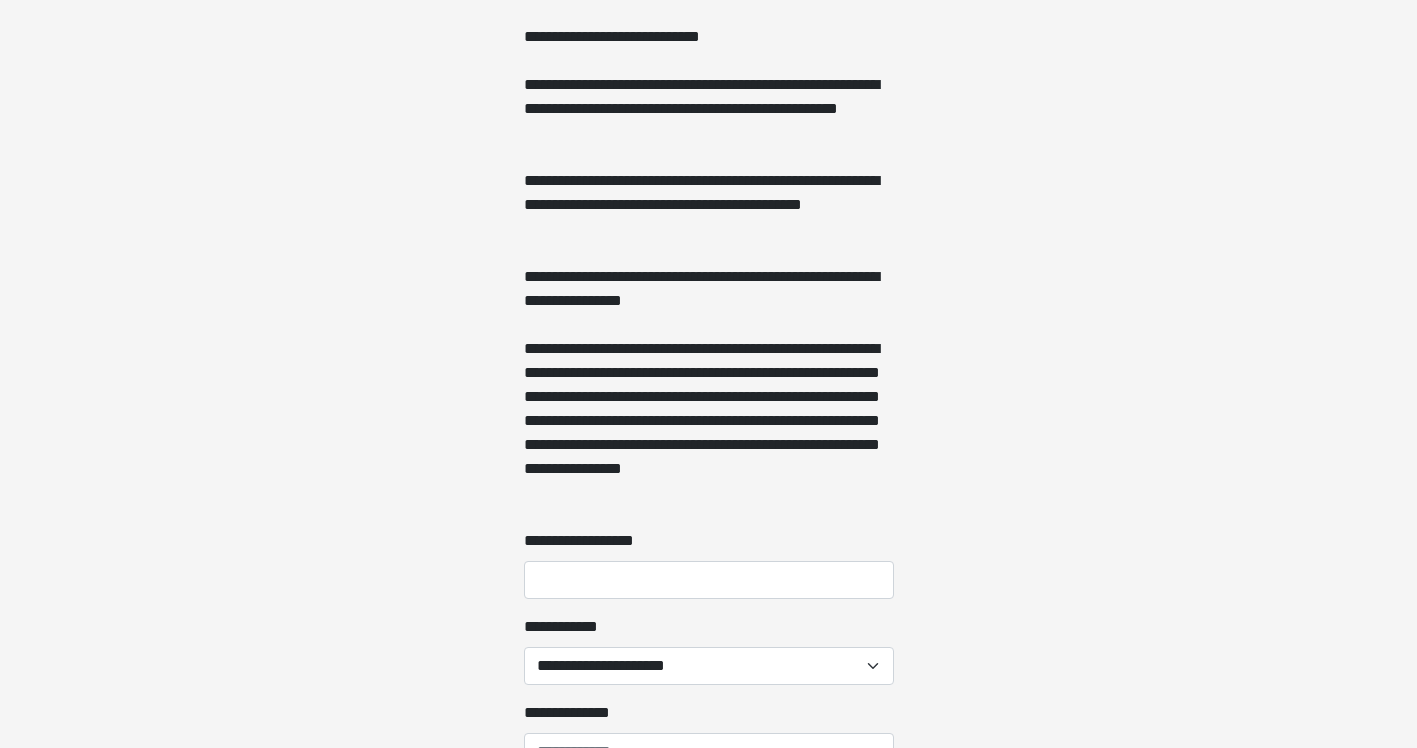 scroll, scrollTop: 1600, scrollLeft: 0, axis: vertical 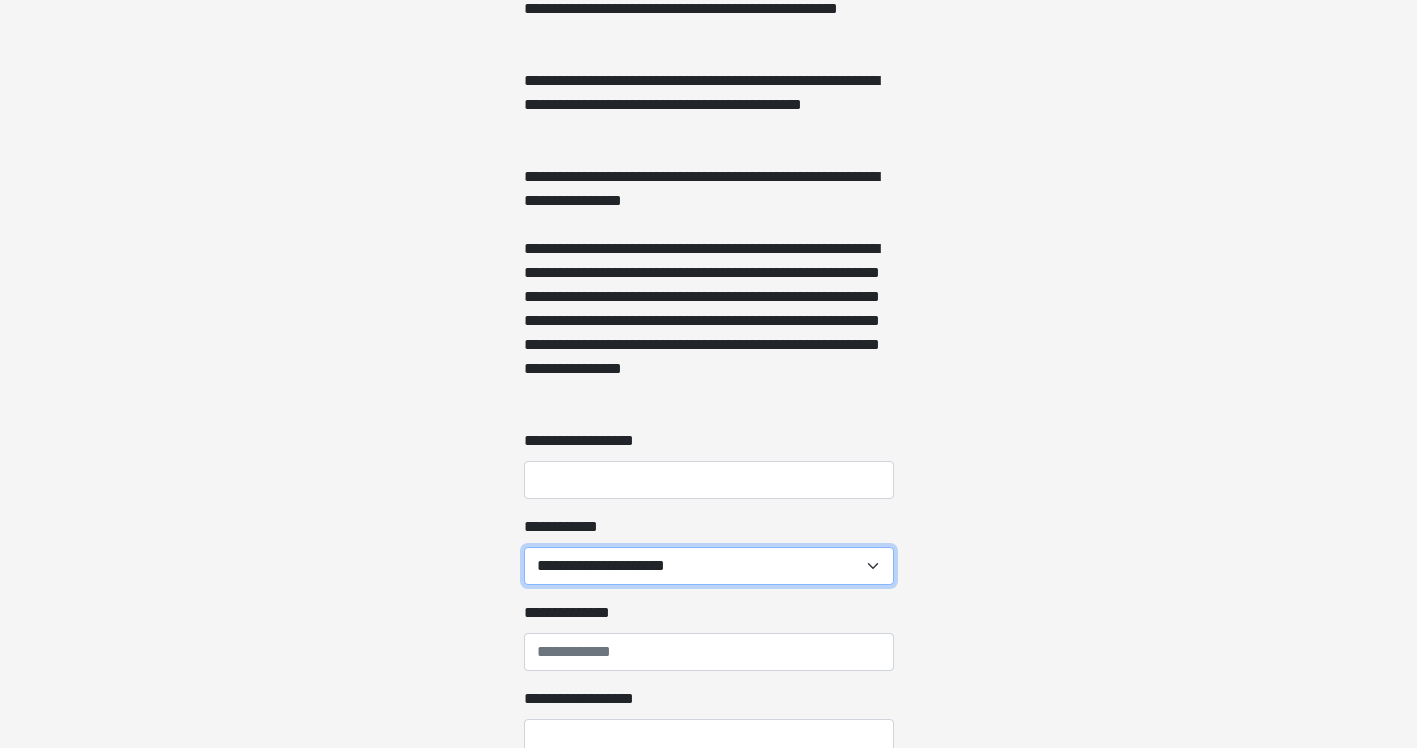 click on "**********" at bounding box center (709, 566) 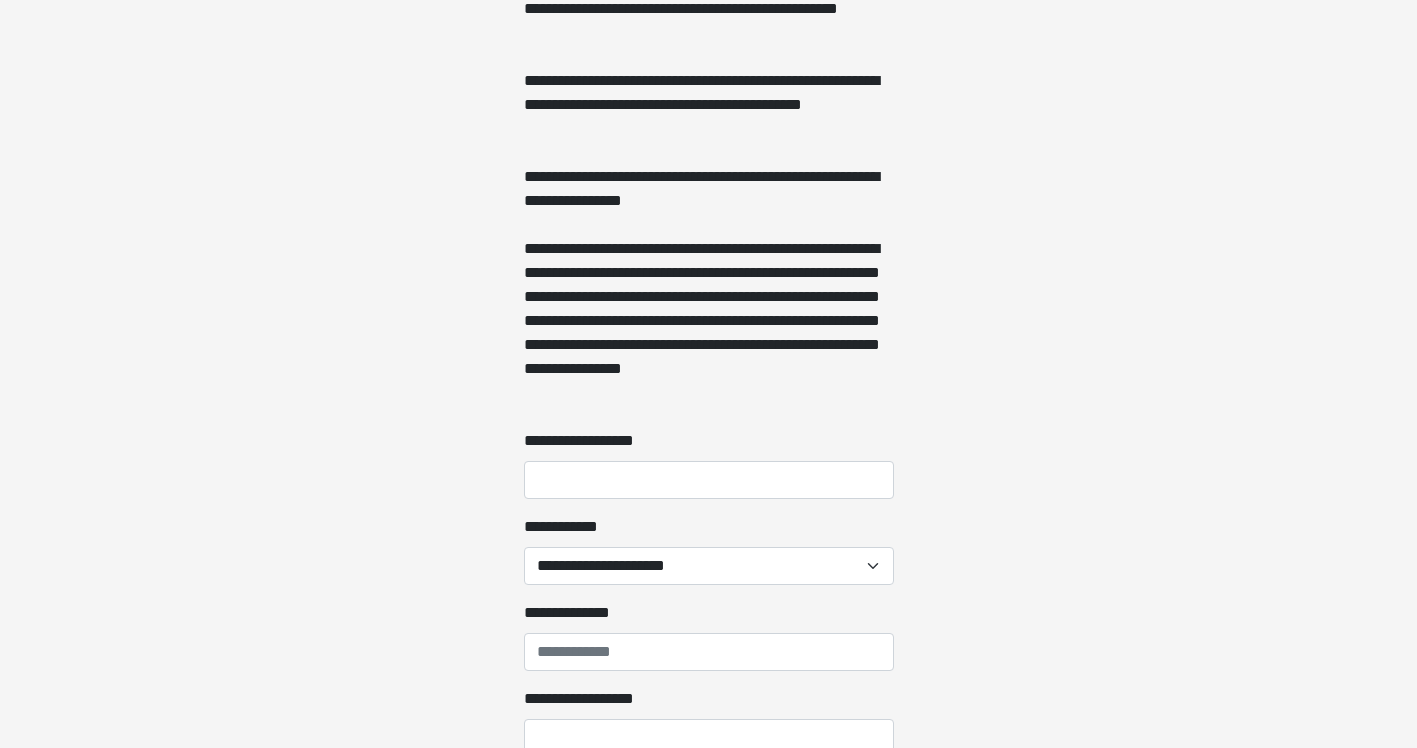 click on "**********" at bounding box center [708, -1226] 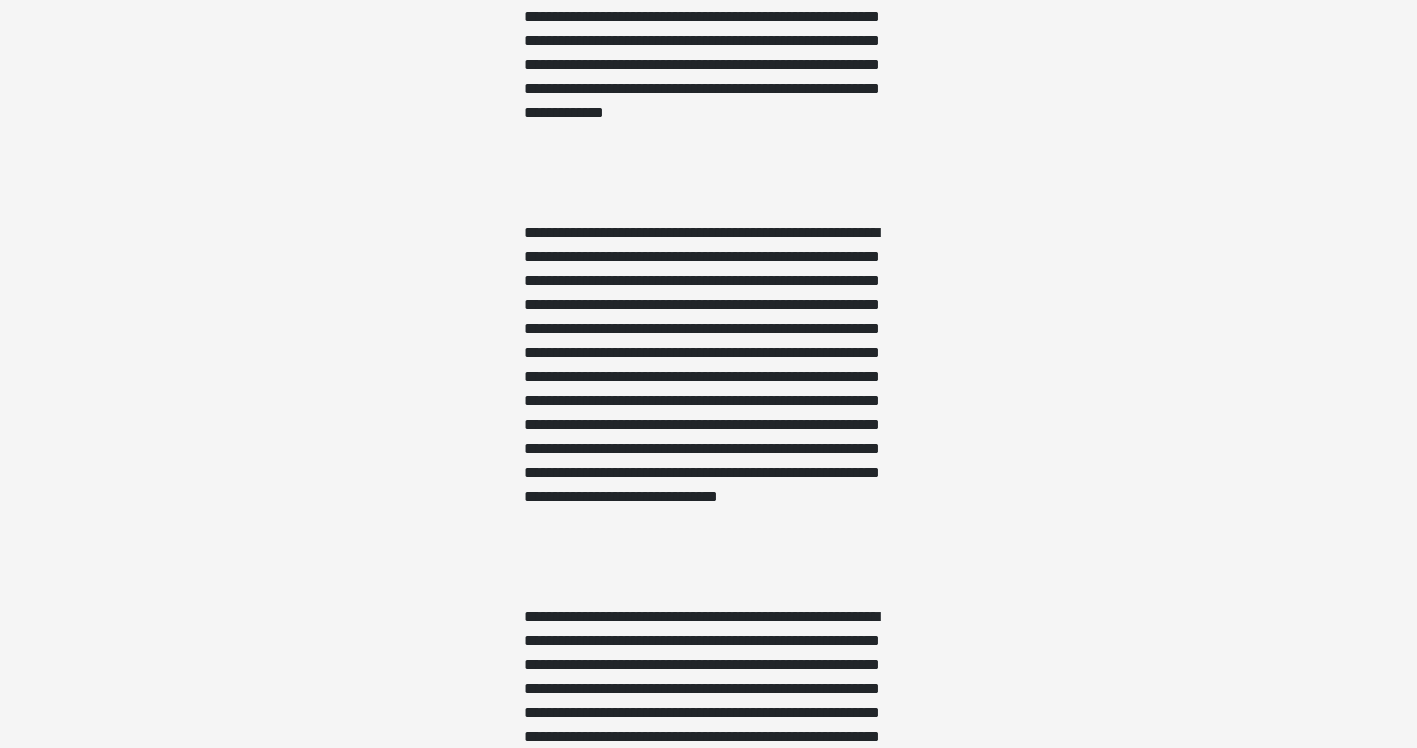 scroll, scrollTop: 2600, scrollLeft: 0, axis: vertical 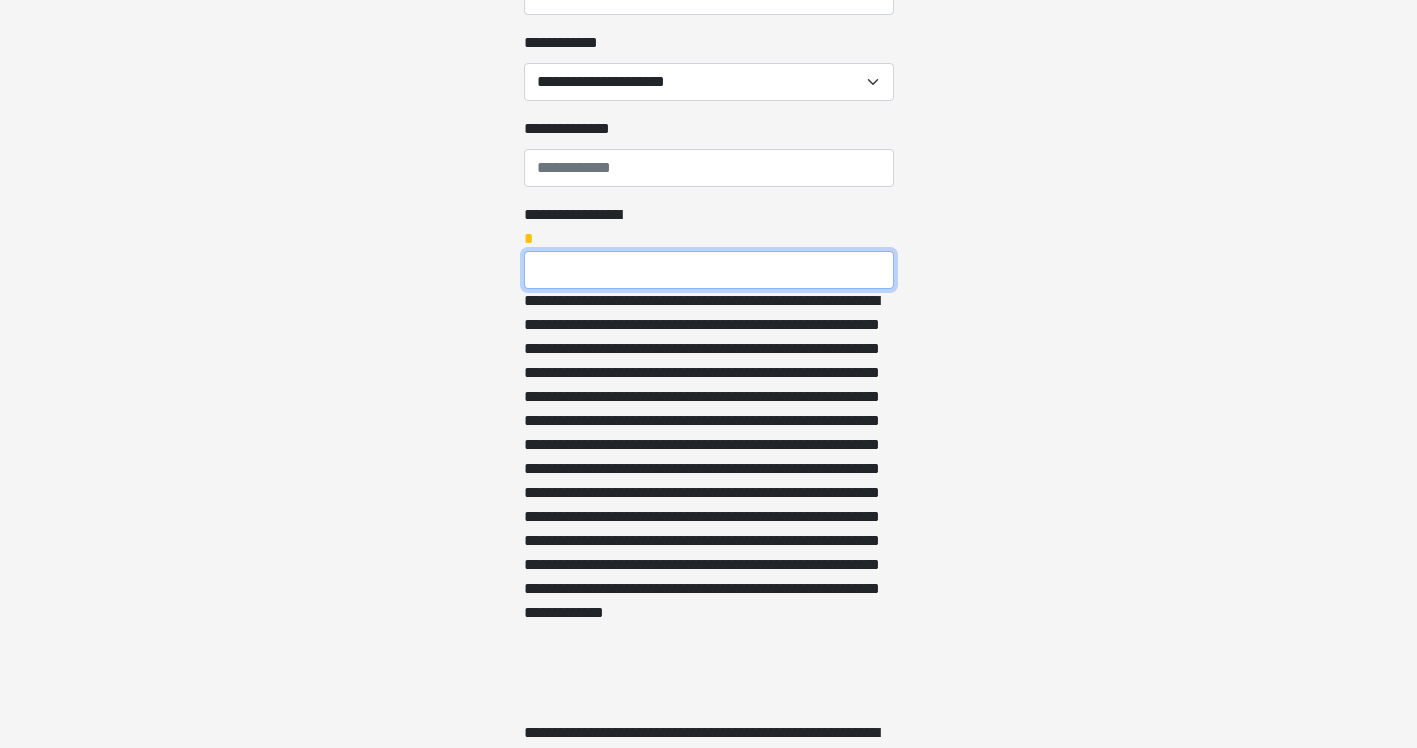 click on "**********" at bounding box center (709, 270) 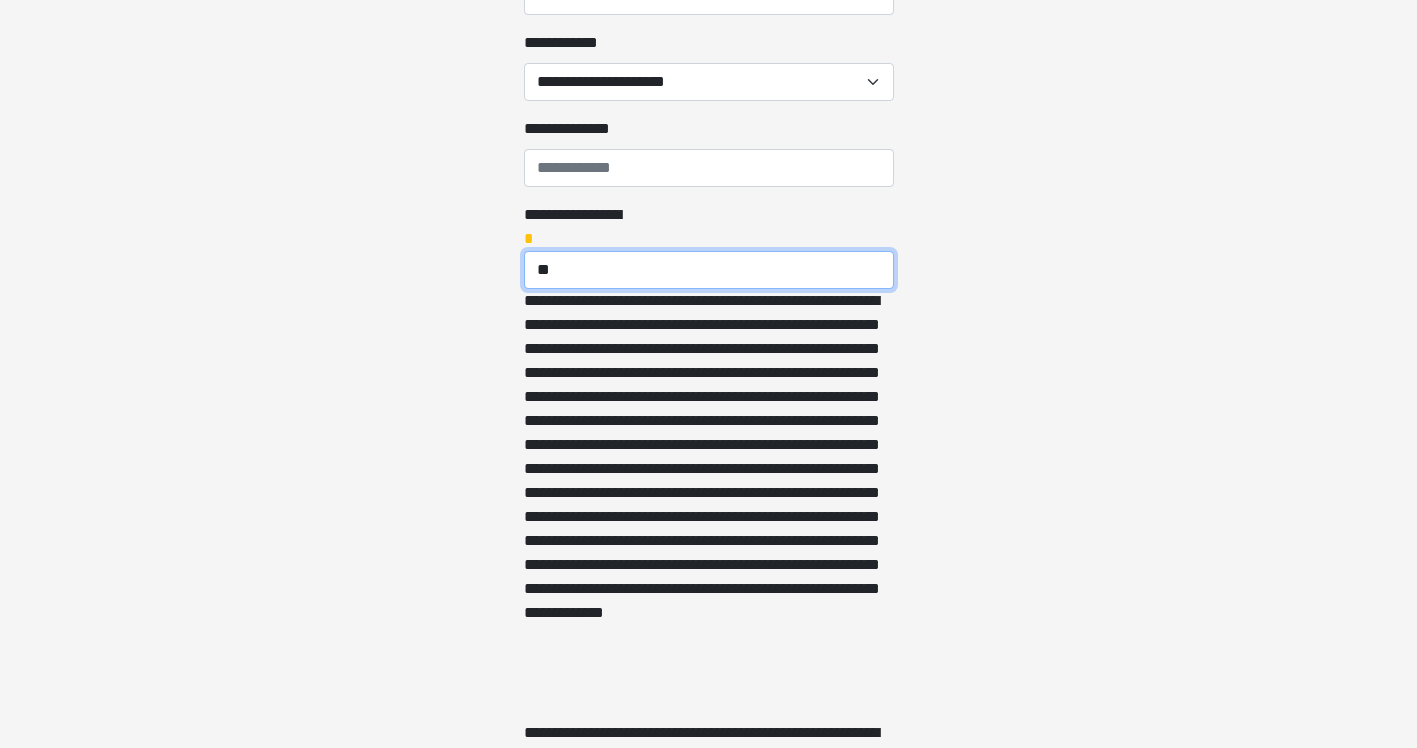 type on "*" 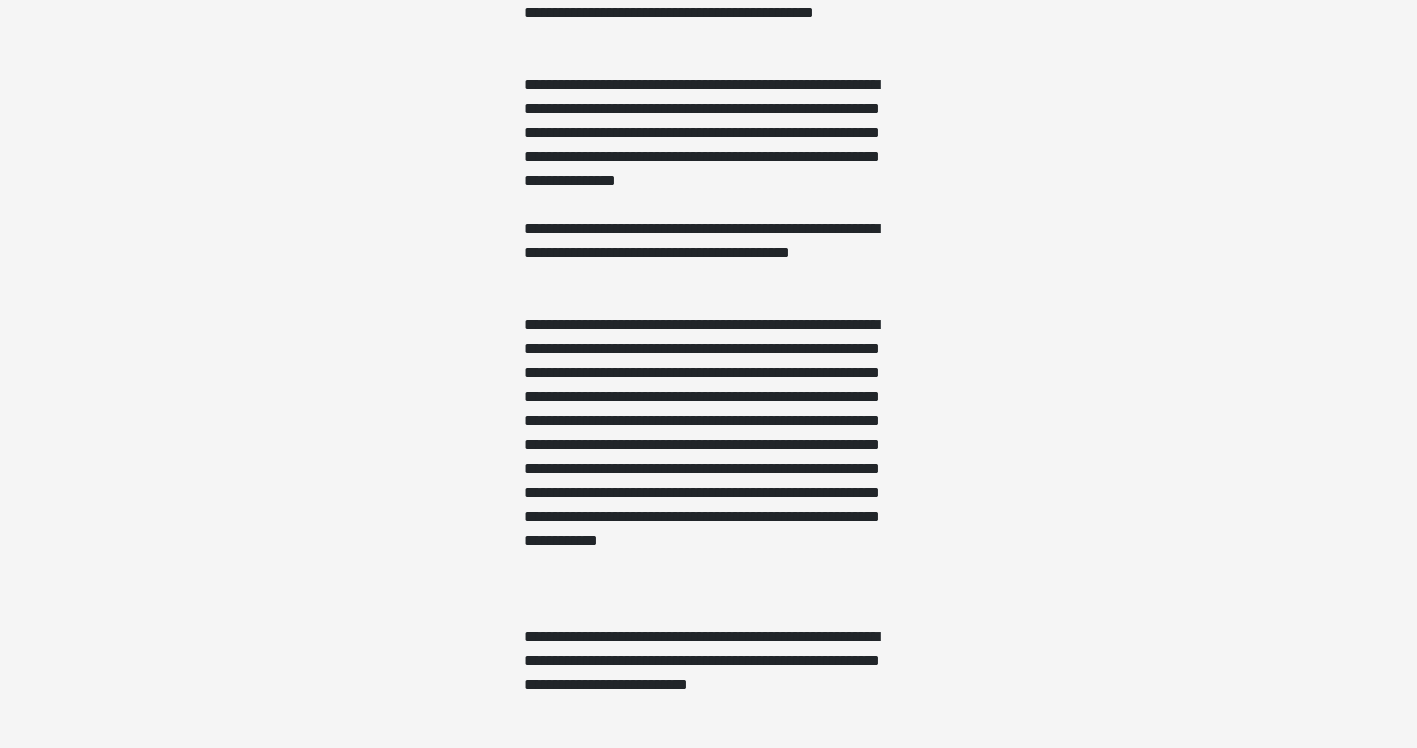 scroll, scrollTop: 6710, scrollLeft: 0, axis: vertical 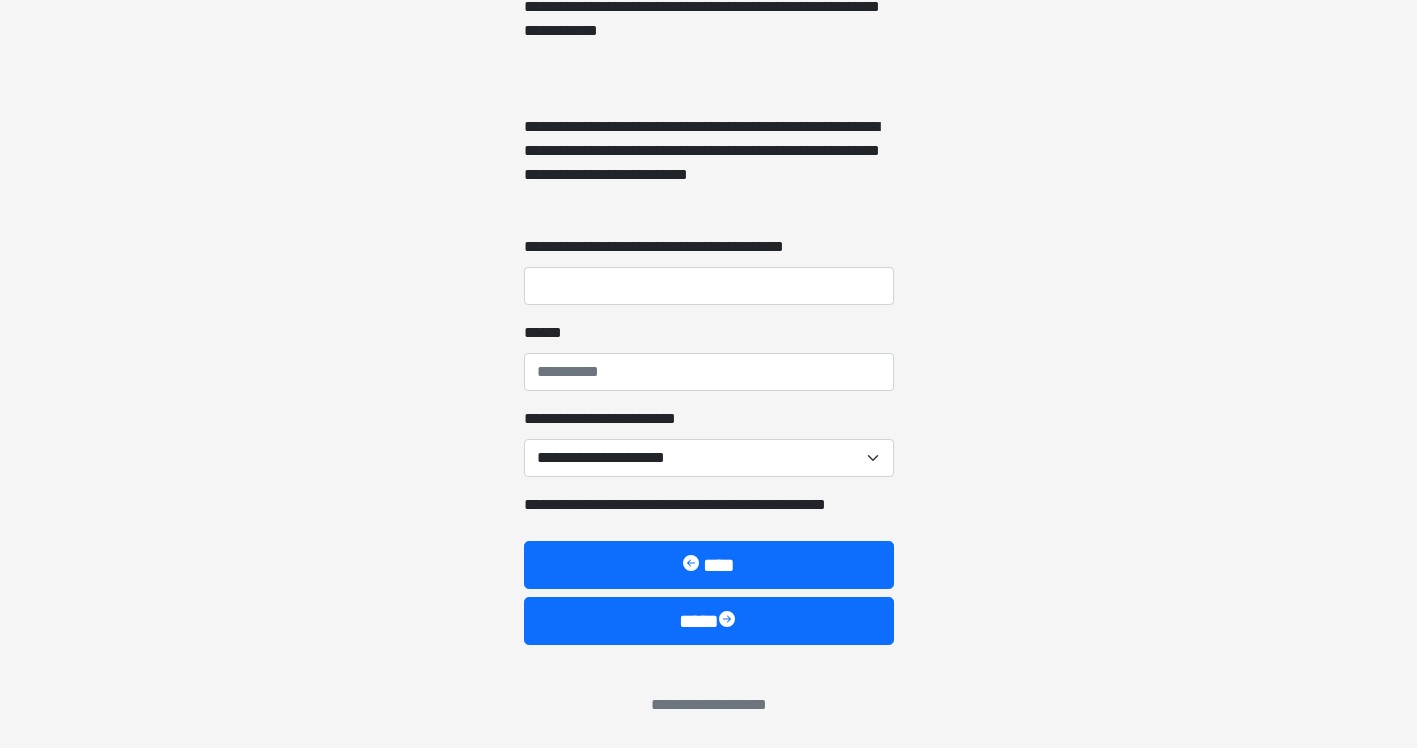 type on "**" 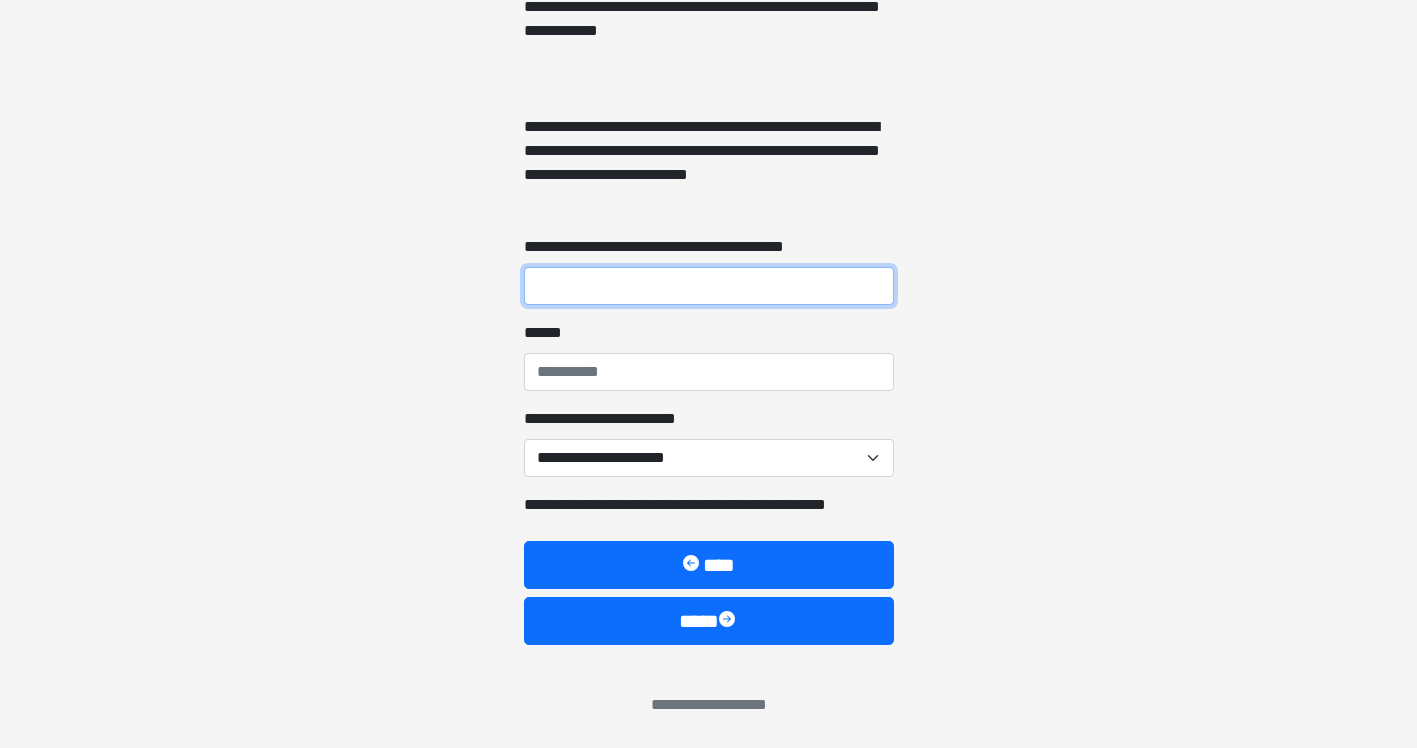 click on "**********" at bounding box center (709, 286) 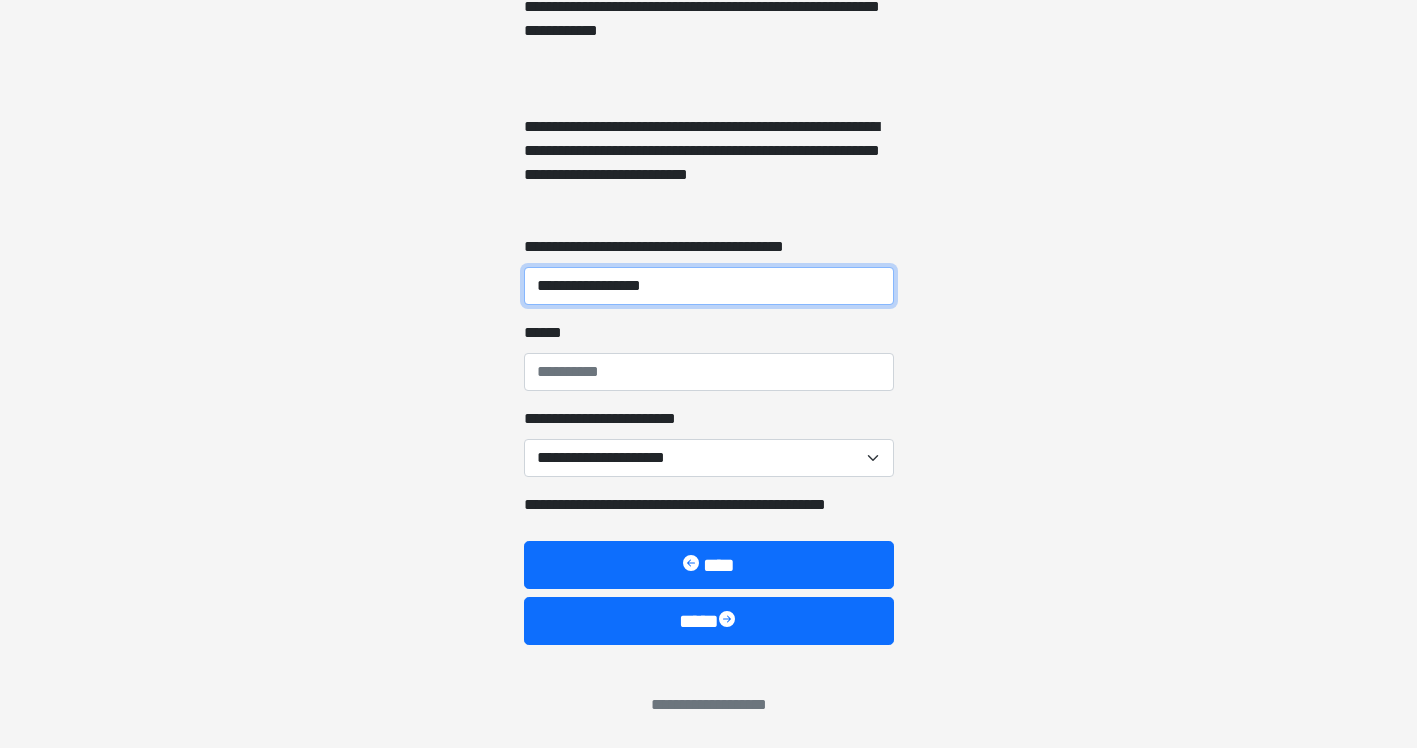 type on "**********" 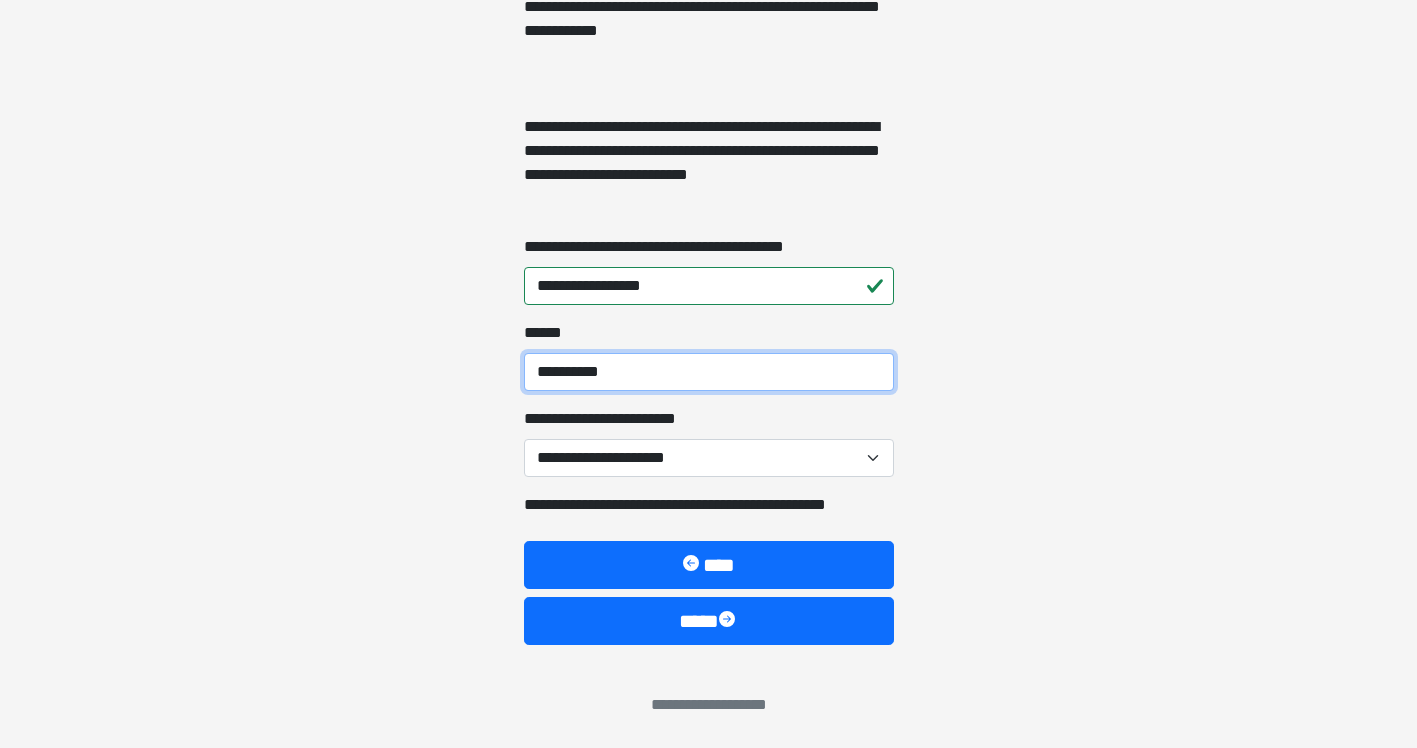 type on "**********" 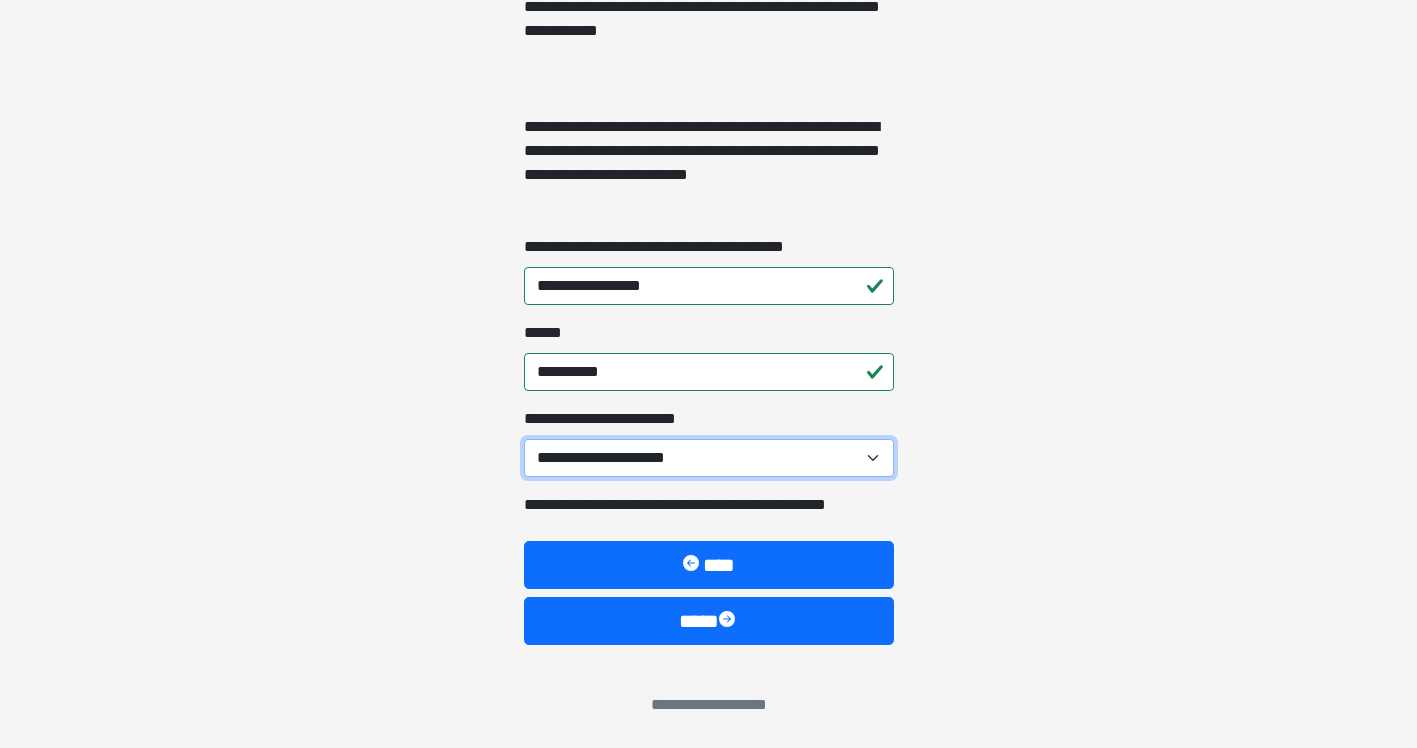 select on "****" 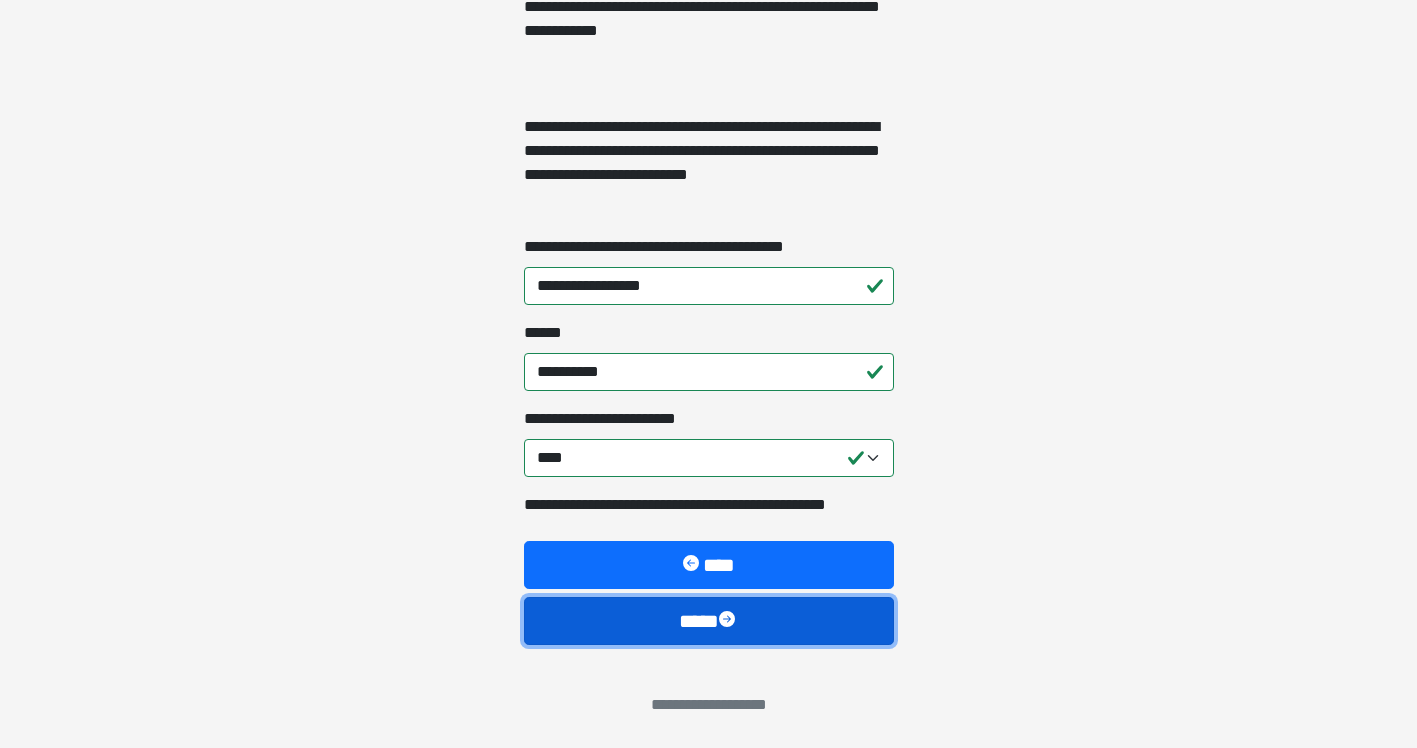 click on "****" at bounding box center [709, 621] 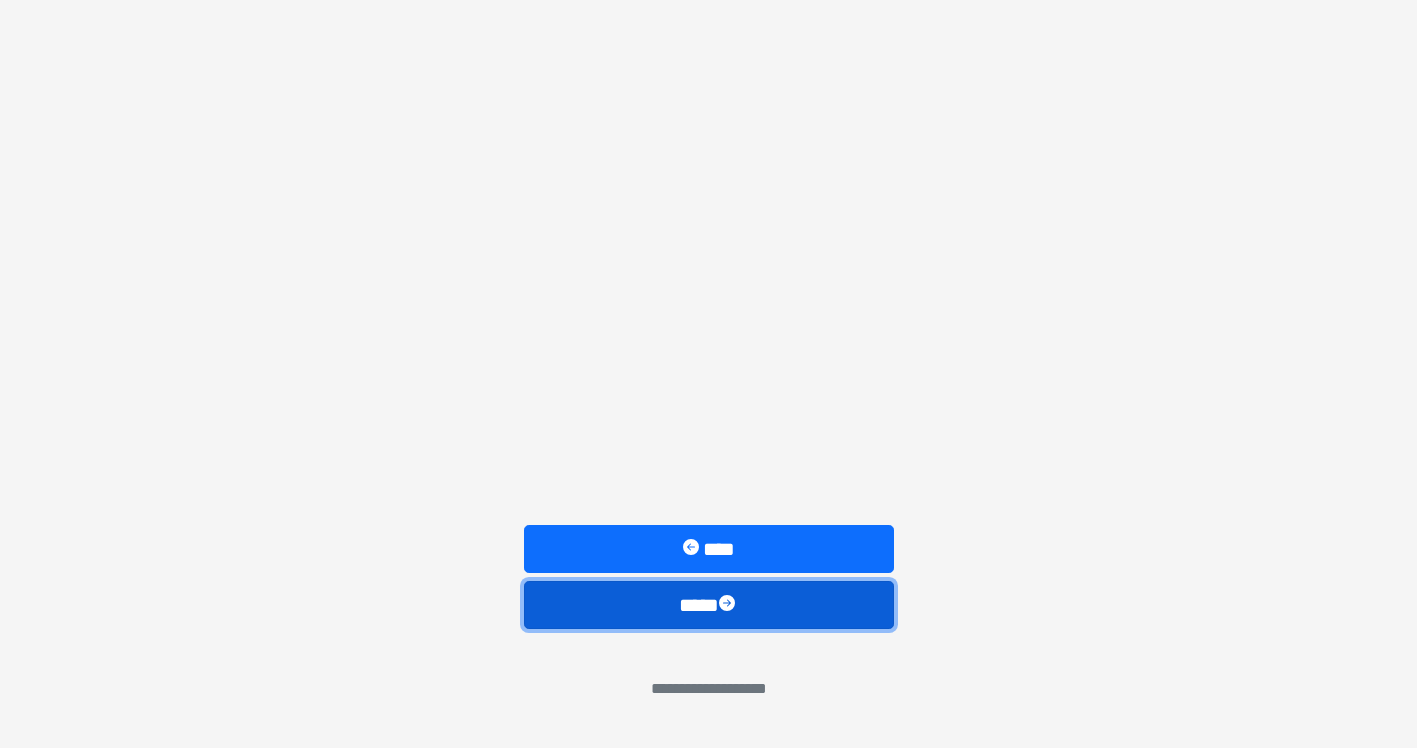 scroll, scrollTop: 0, scrollLeft: 0, axis: both 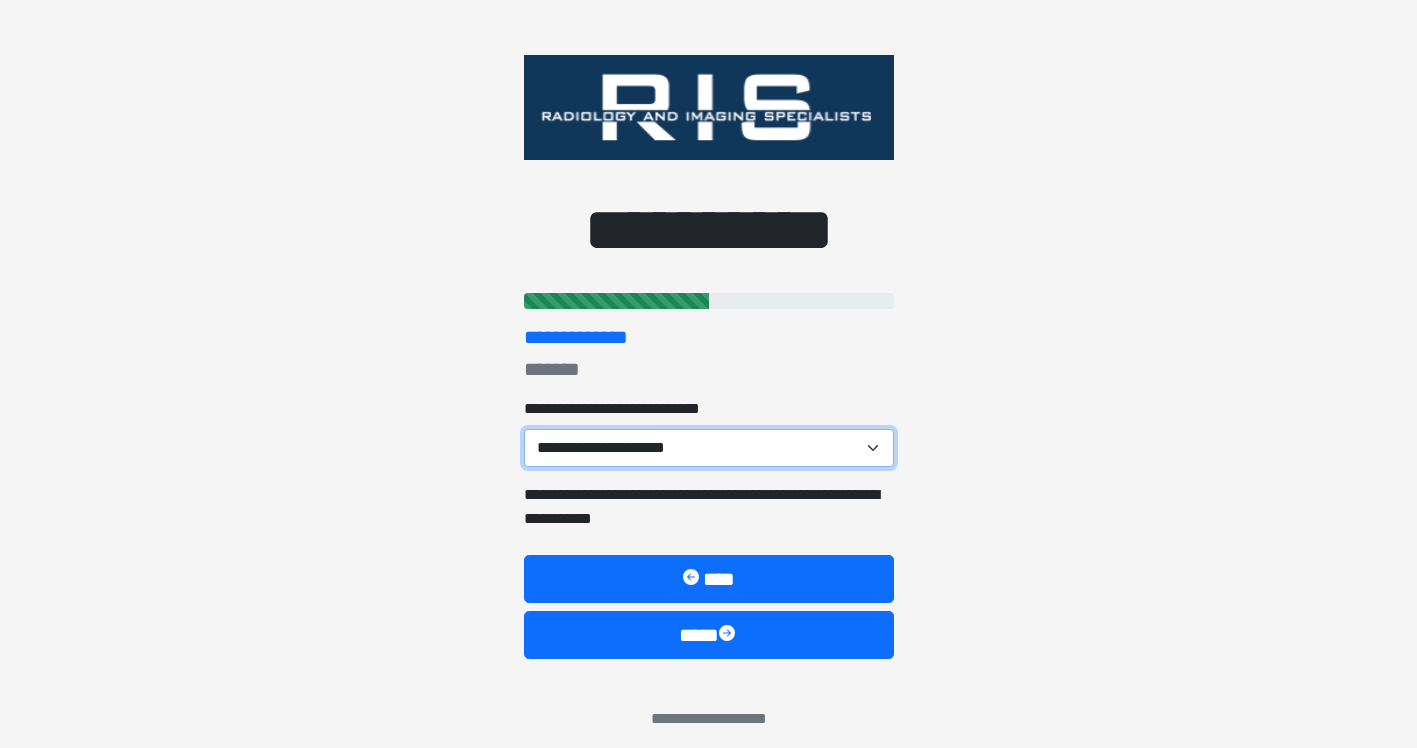 click on "**********" at bounding box center [709, 448] 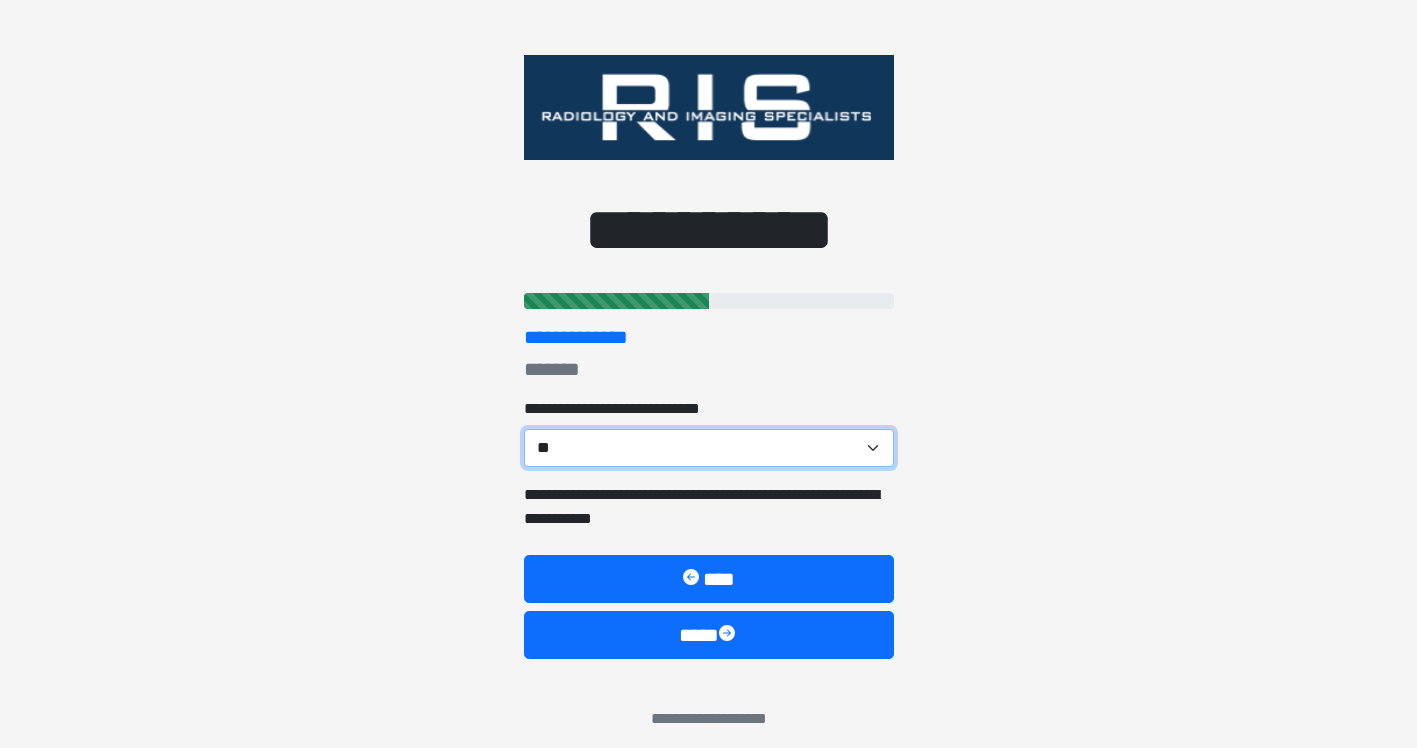 click on "**********" at bounding box center (709, 448) 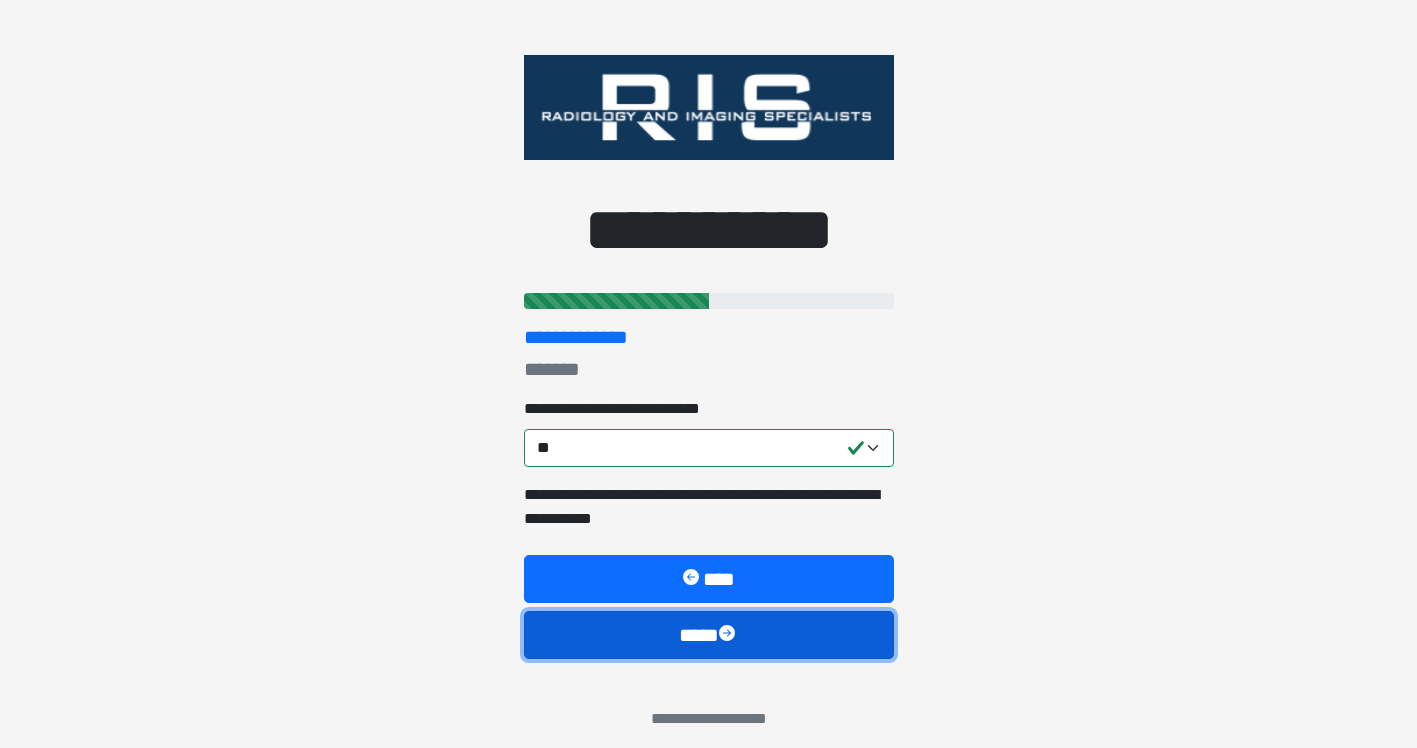 click on "****" at bounding box center (709, 635) 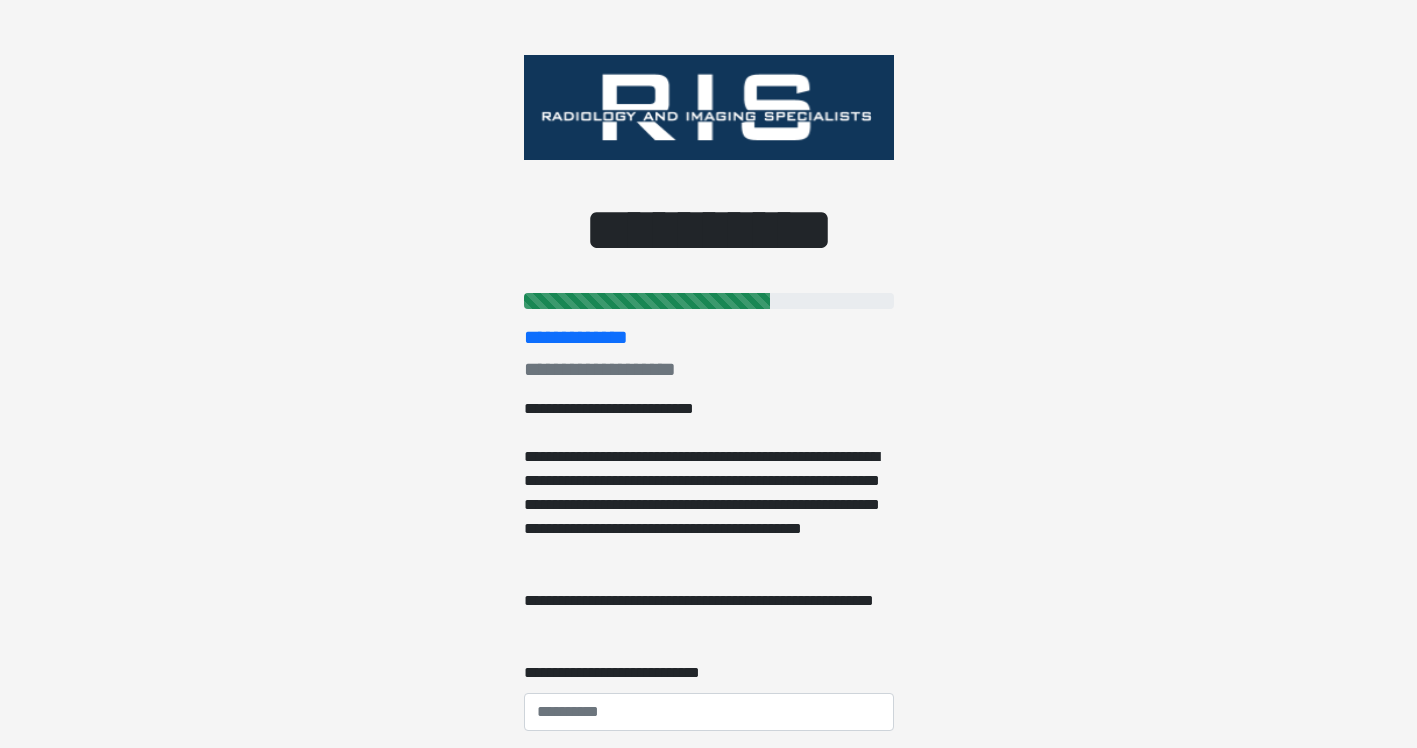scroll, scrollTop: 200, scrollLeft: 0, axis: vertical 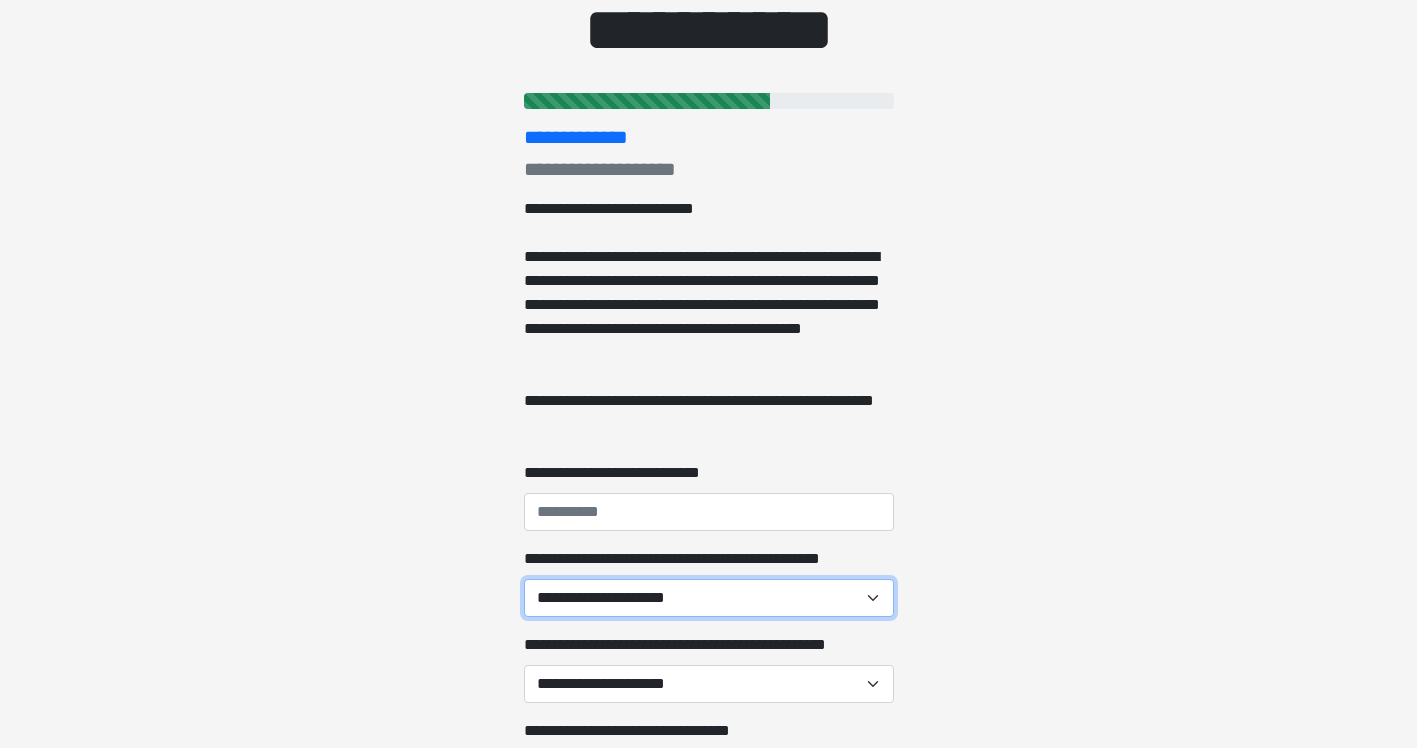 click on "**********" at bounding box center [709, 598] 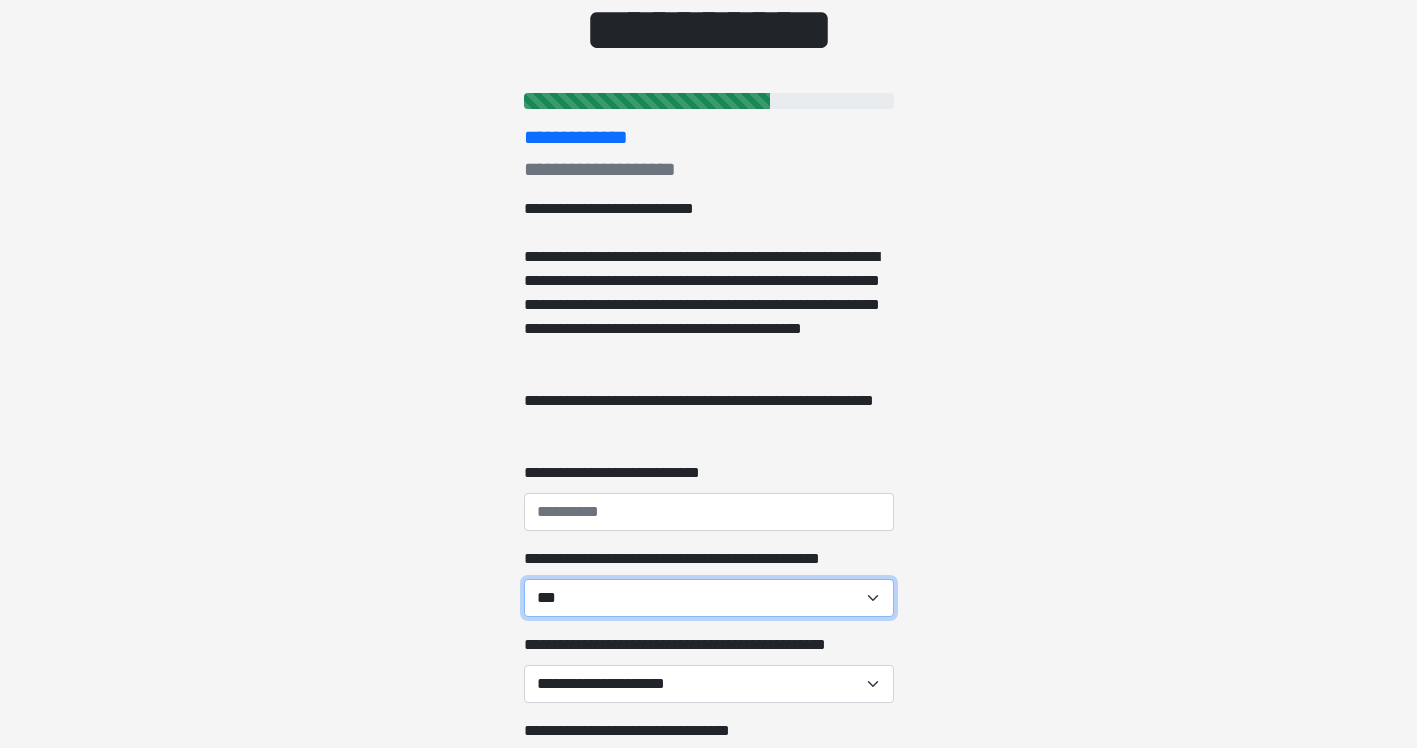 click on "**********" at bounding box center [709, 598] 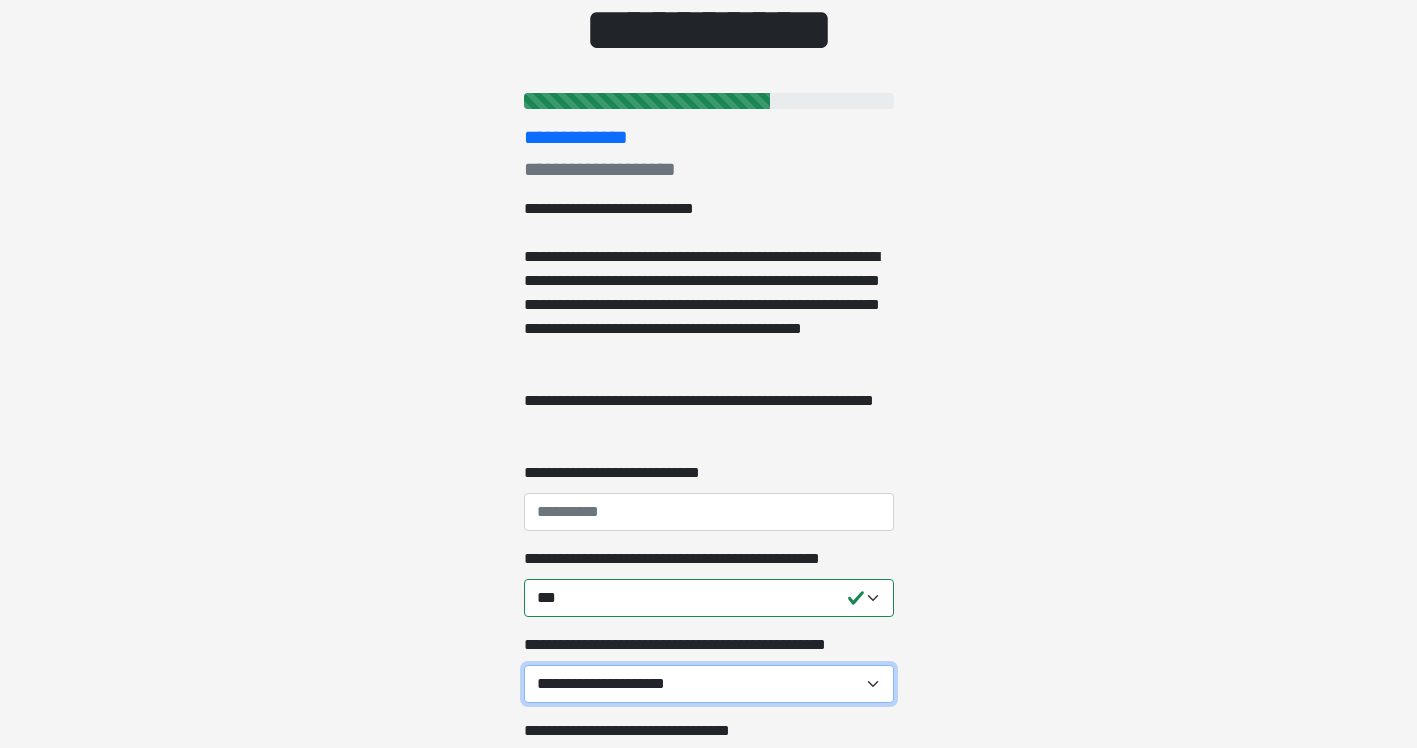 click on "**********" at bounding box center (709, 684) 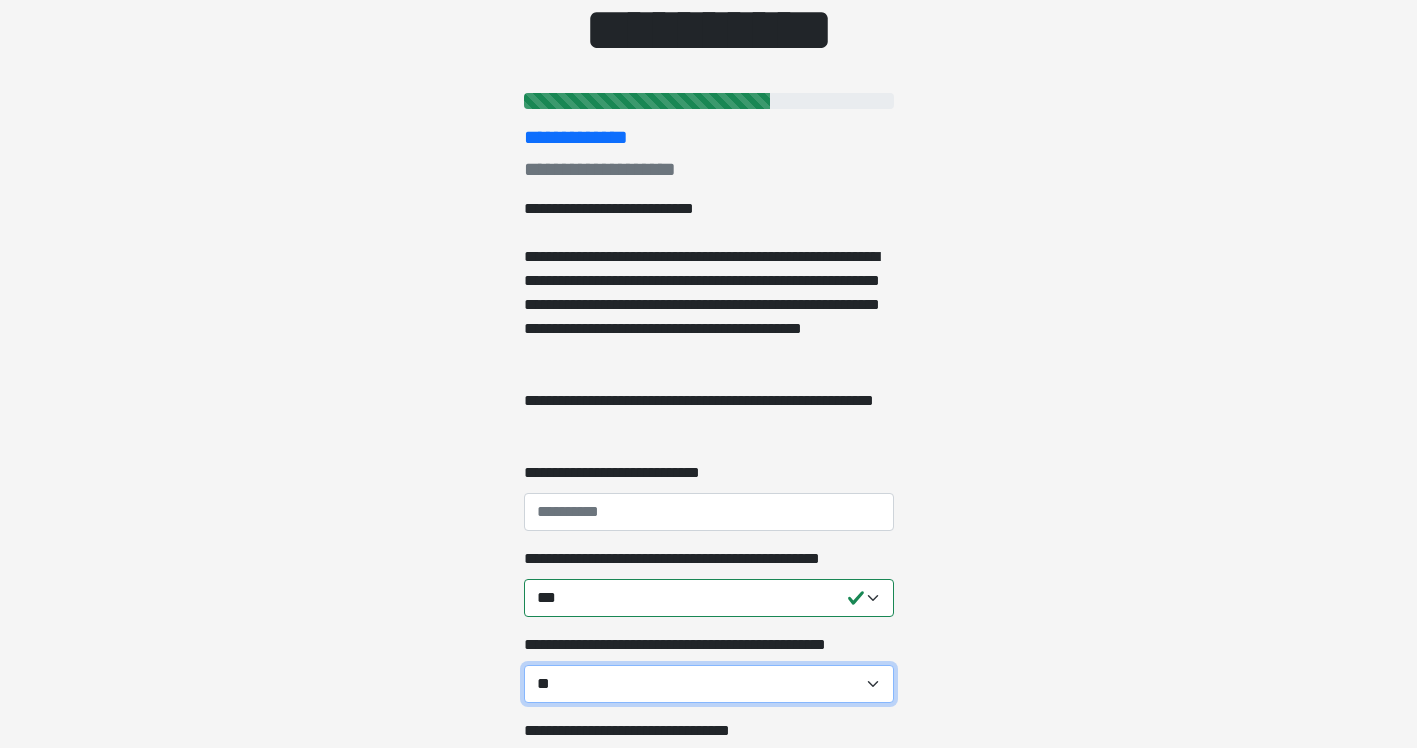 click on "**********" at bounding box center [709, 684] 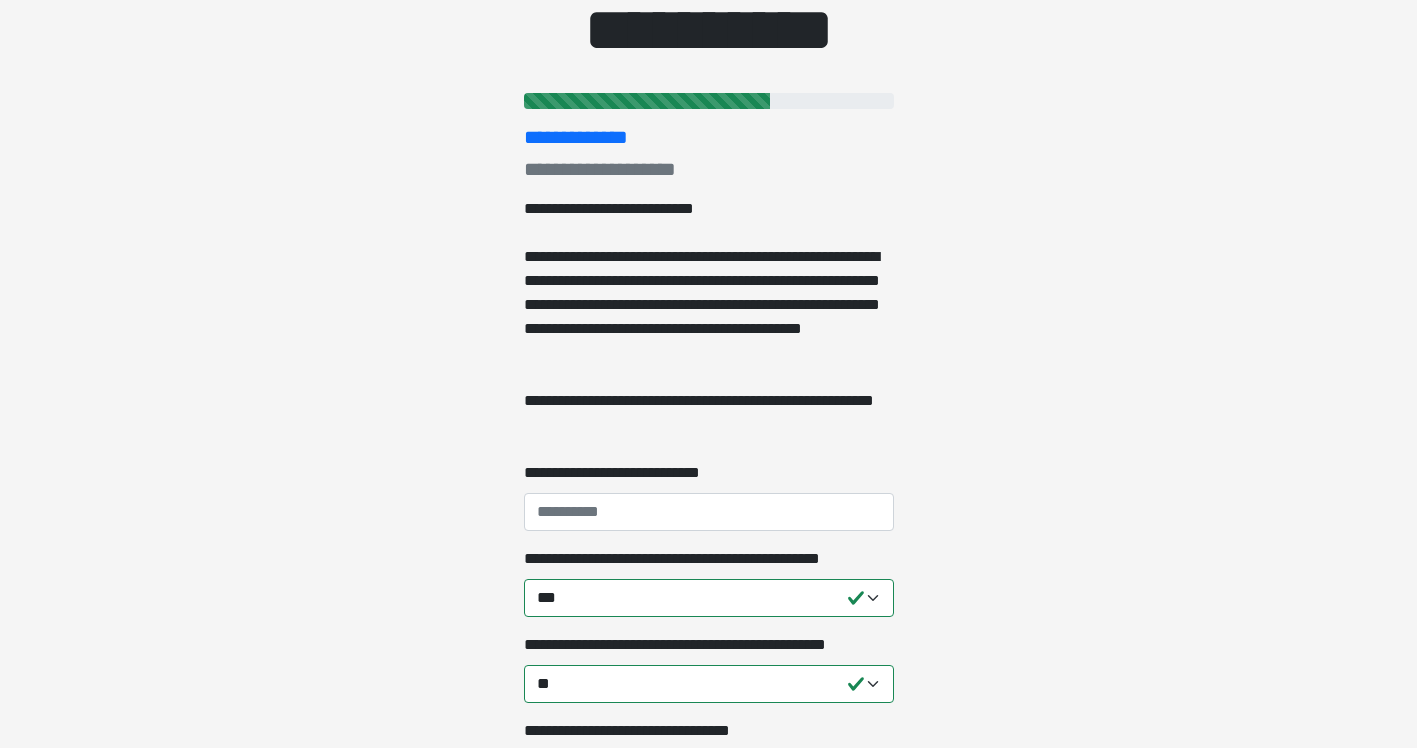 click on "**********" at bounding box center [708, 174] 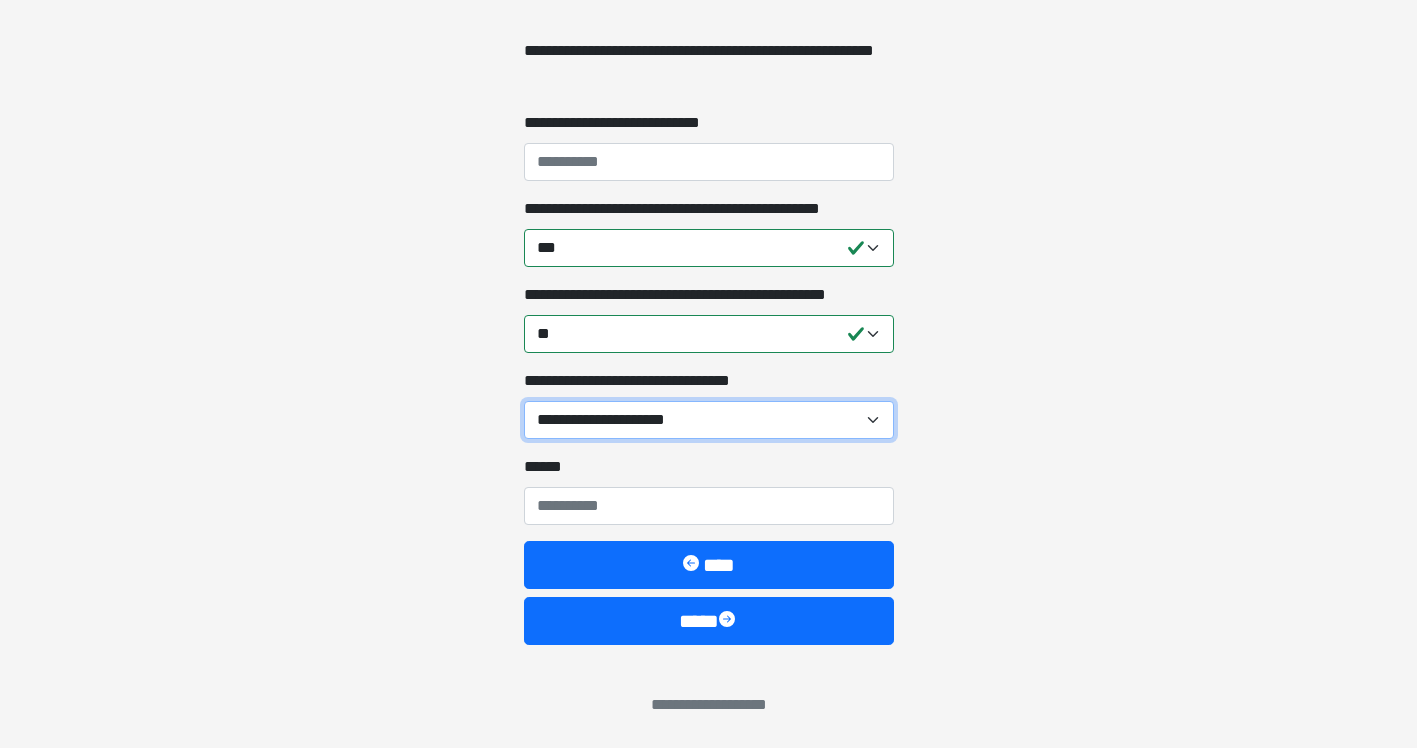 click on "**********" at bounding box center [709, 420] 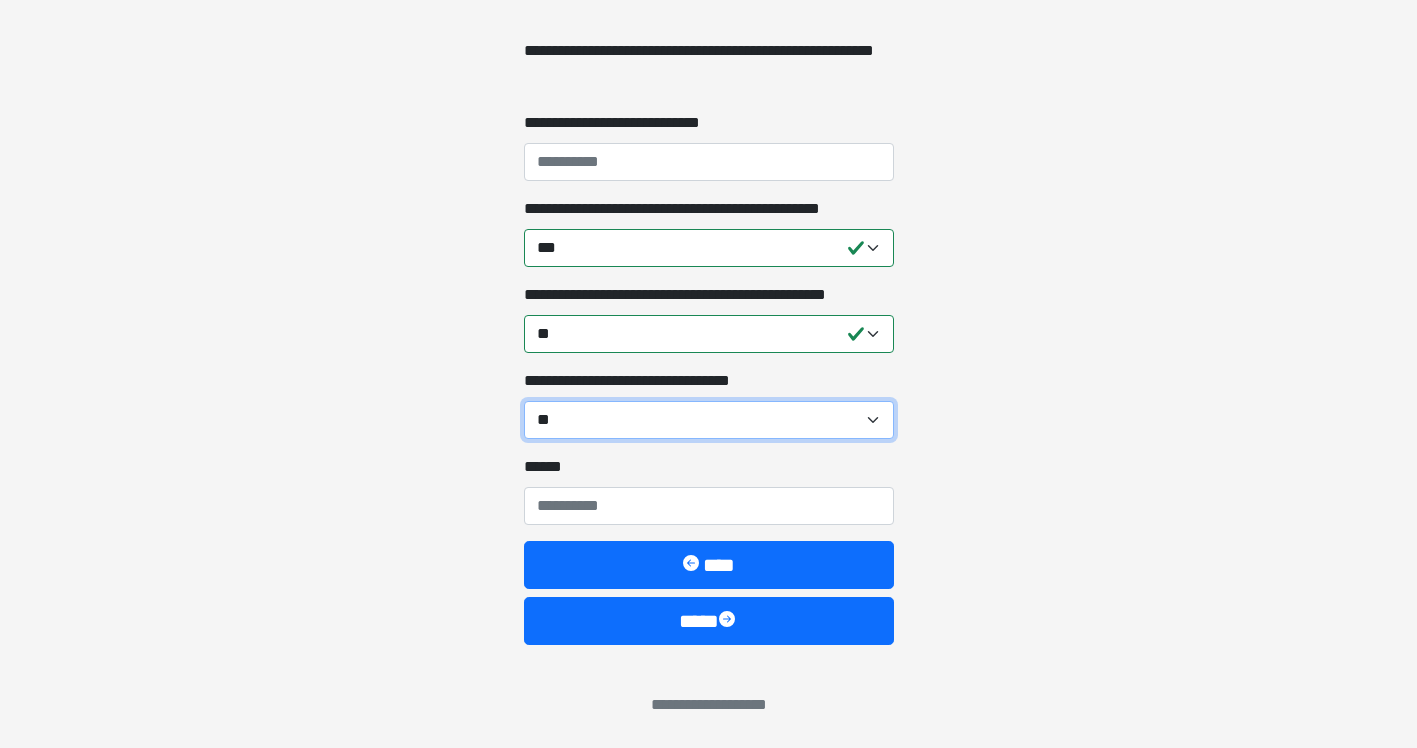 click on "**********" at bounding box center [709, 420] 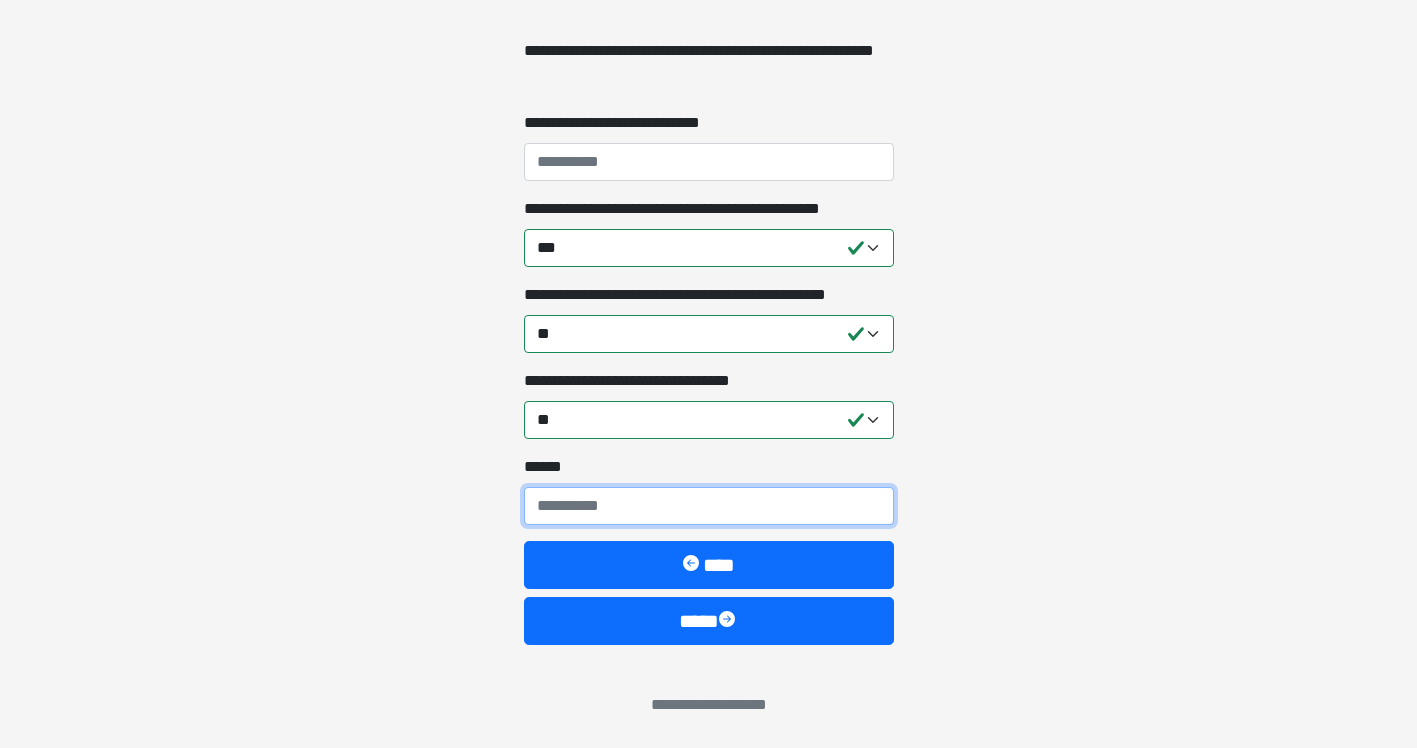 click on "**** *" at bounding box center [709, 506] 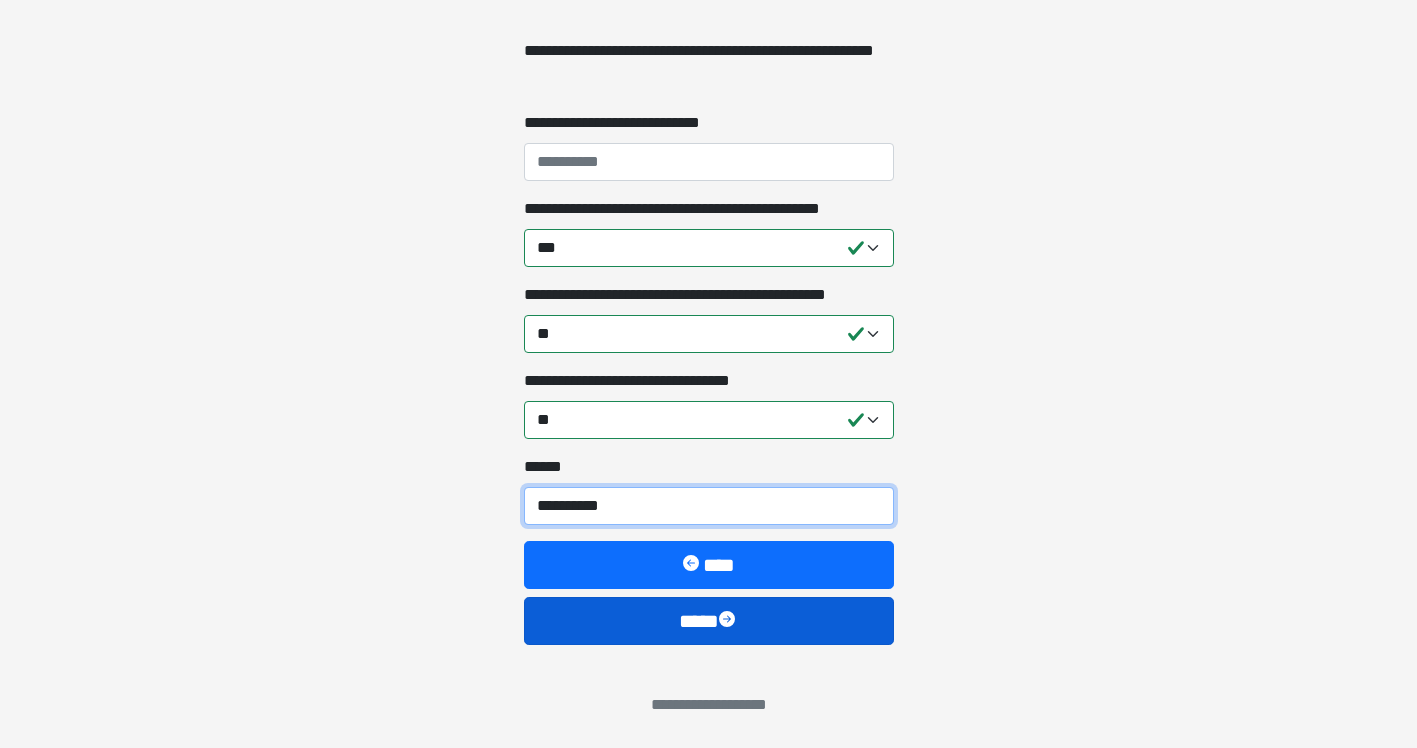 type on "**********" 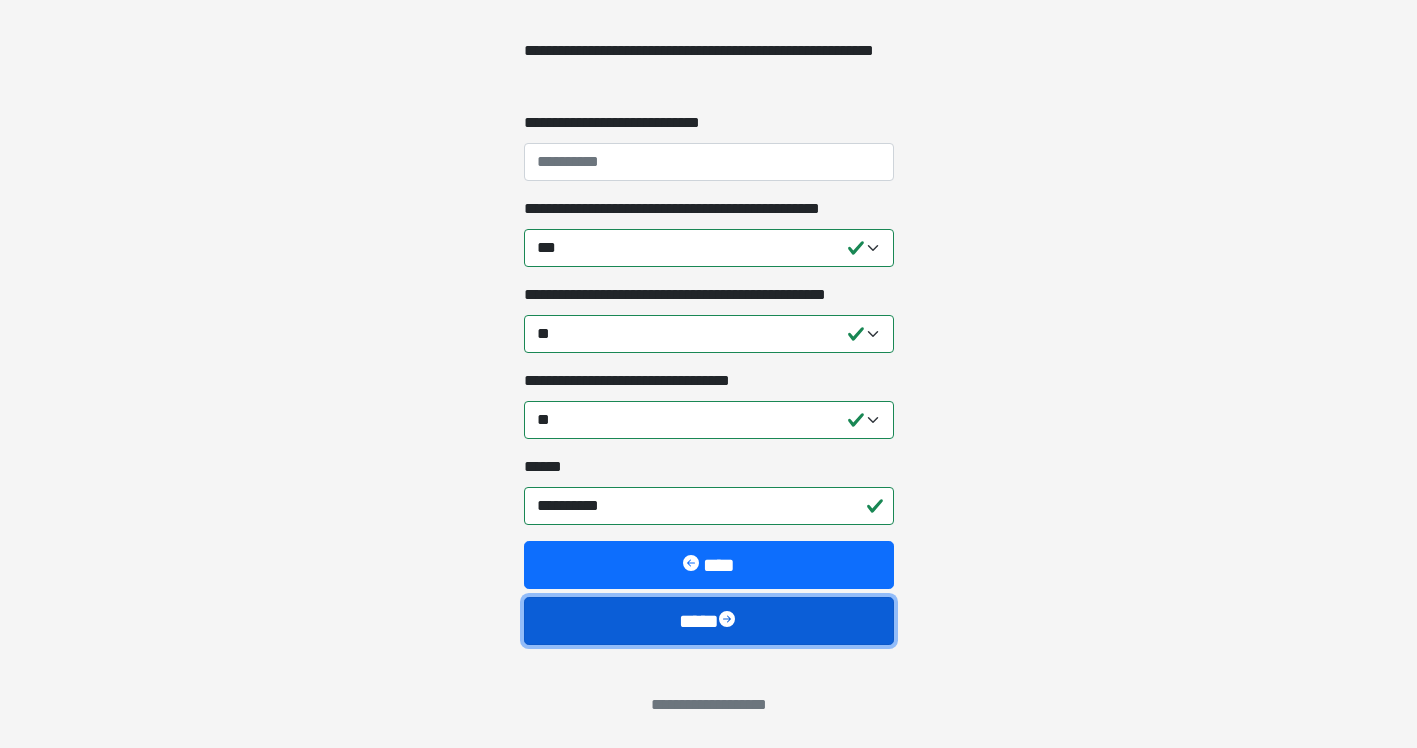 click on "****" at bounding box center (709, 621) 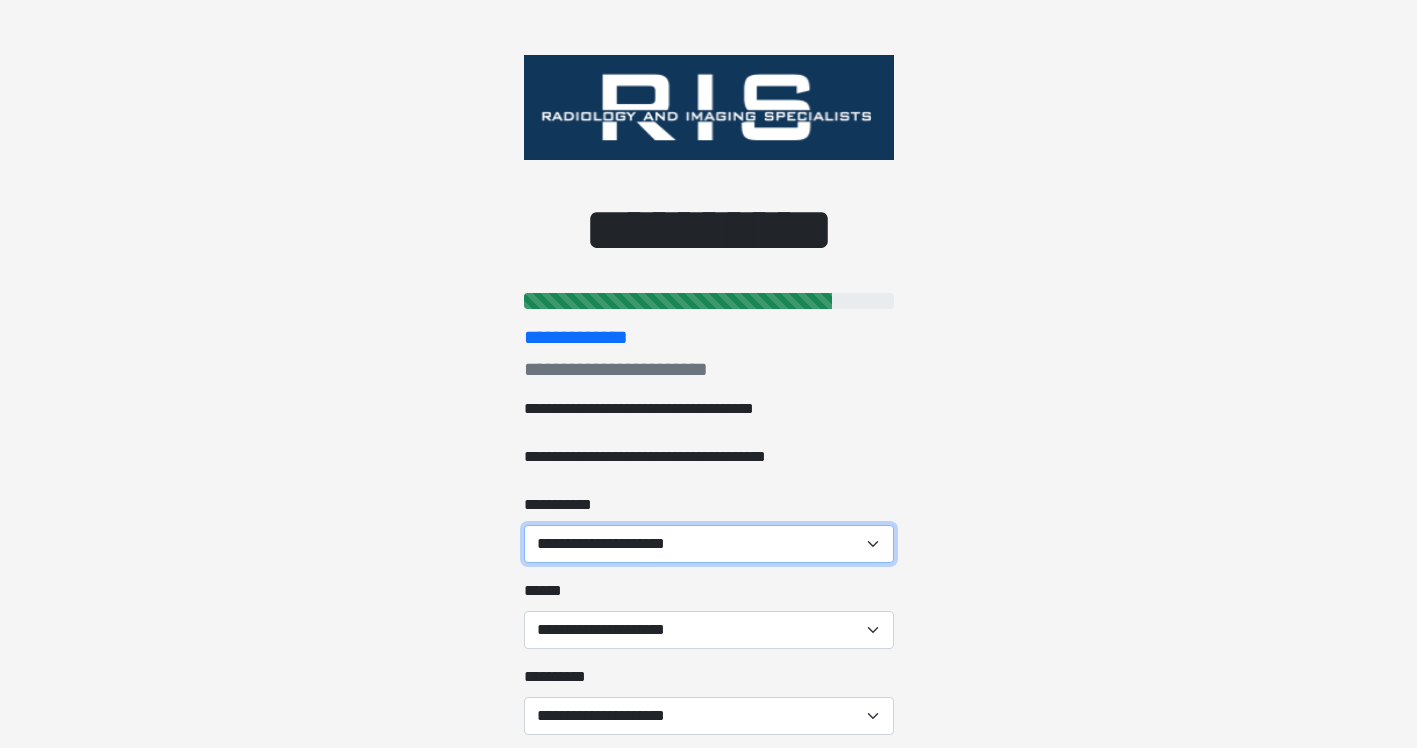 click on "**********" at bounding box center [709, 544] 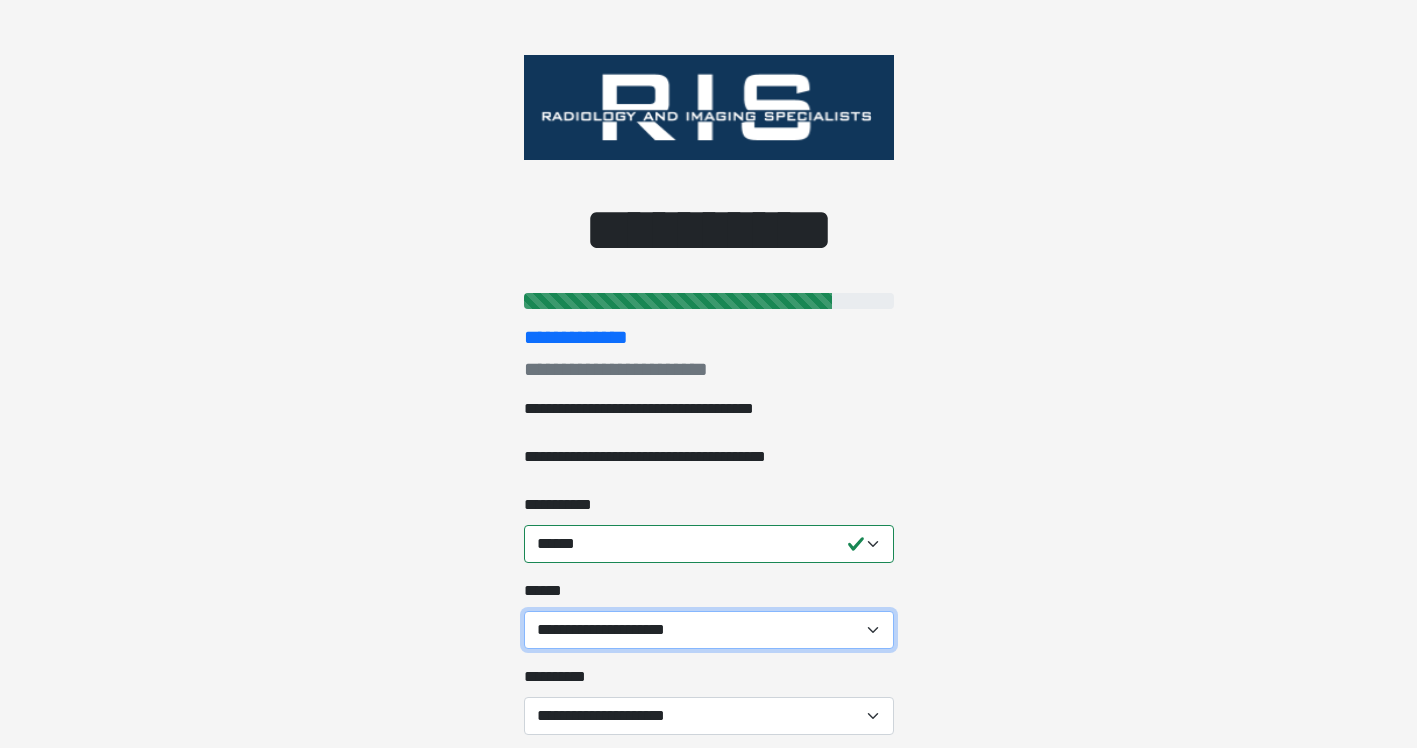 click on "**********" at bounding box center (709, 630) 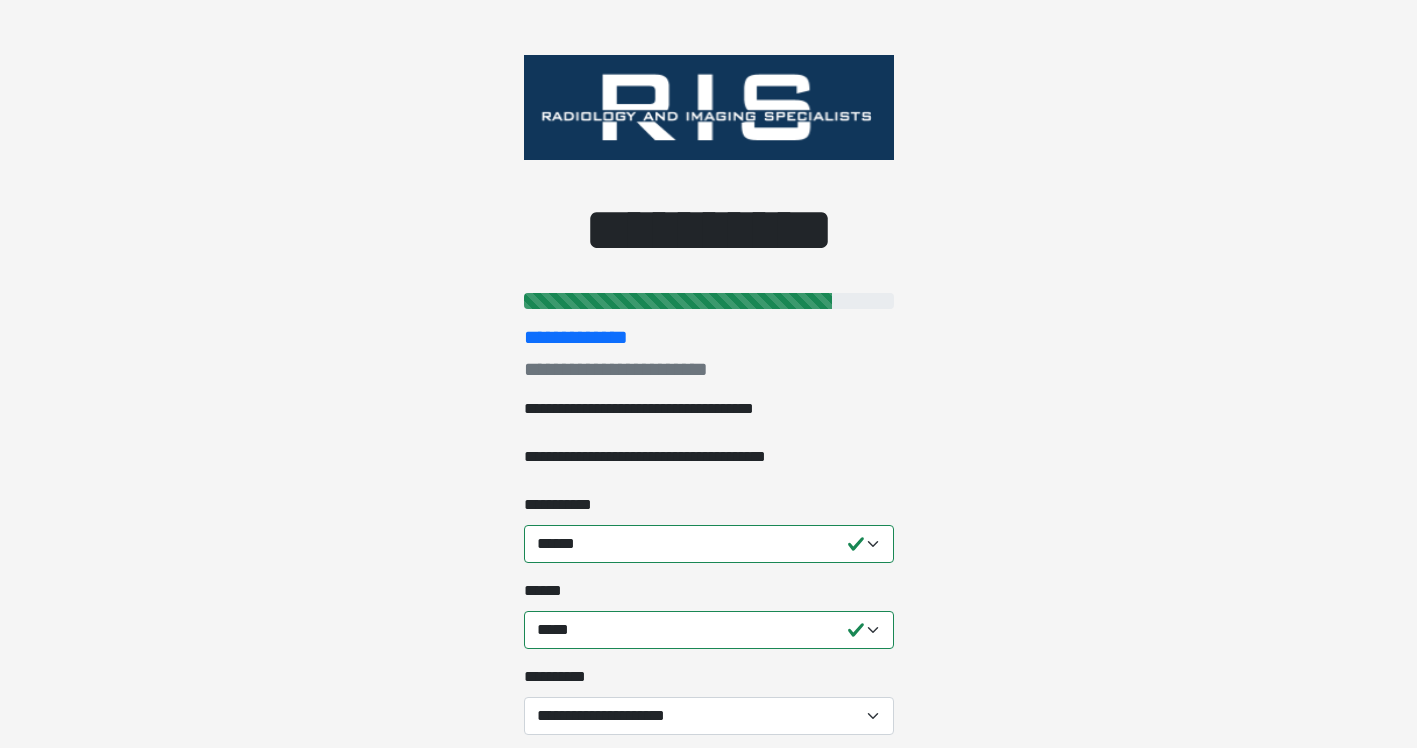 click on "**********" at bounding box center [708, 374] 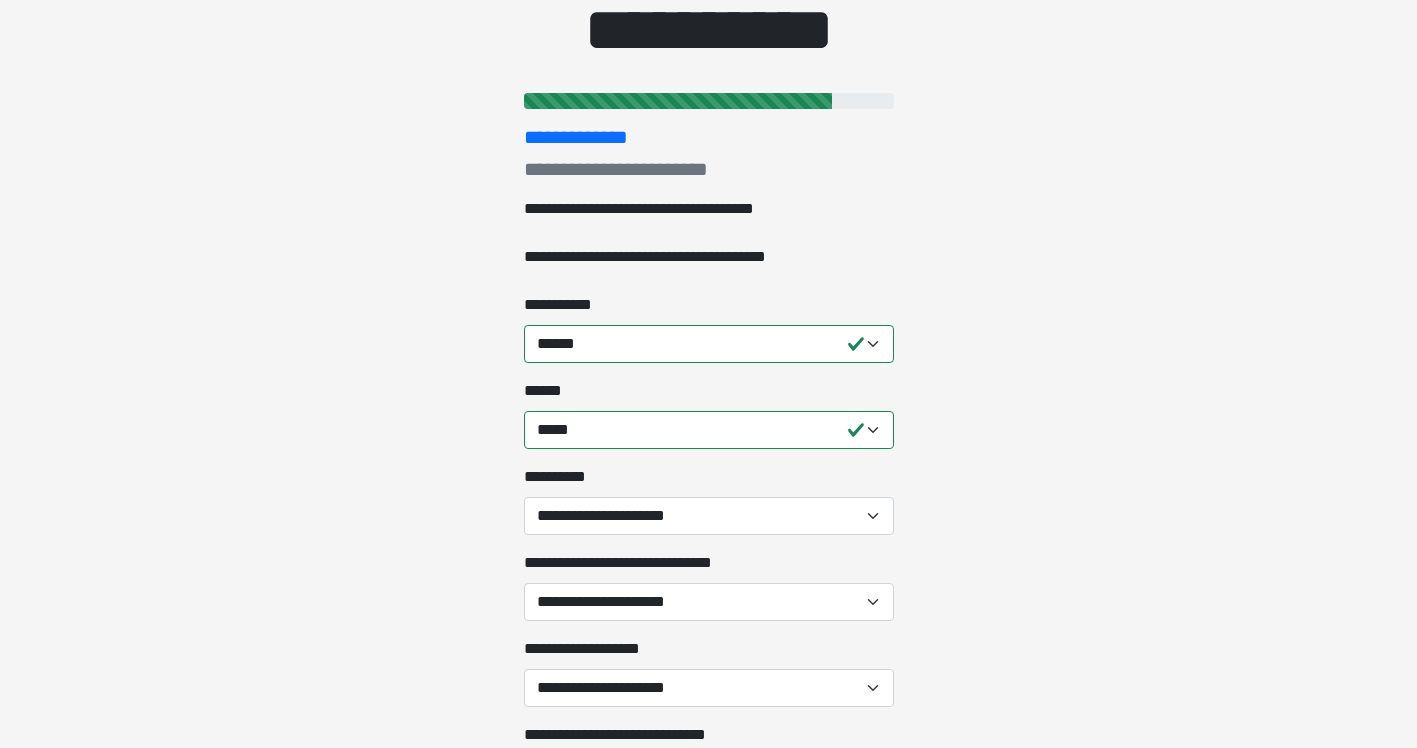 scroll, scrollTop: 300, scrollLeft: 0, axis: vertical 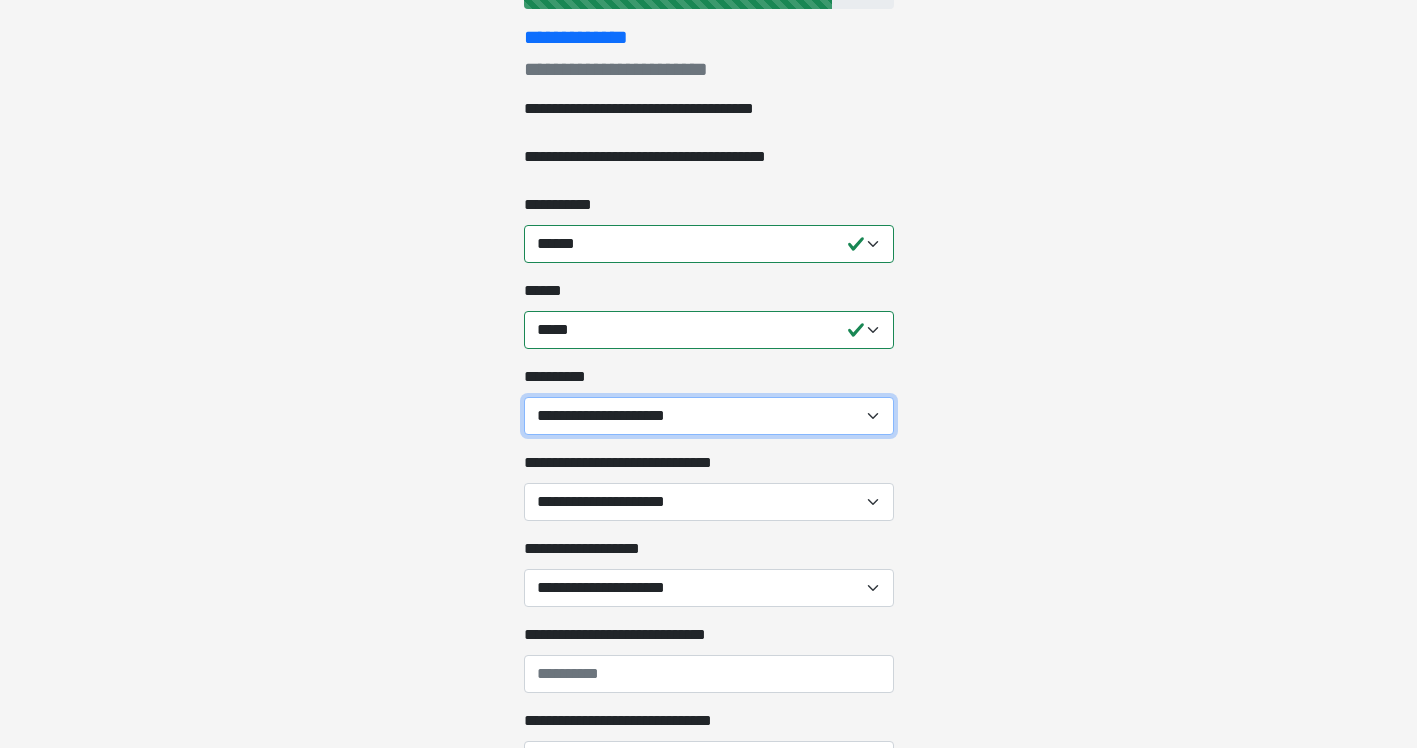 click on "**********" at bounding box center (709, 416) 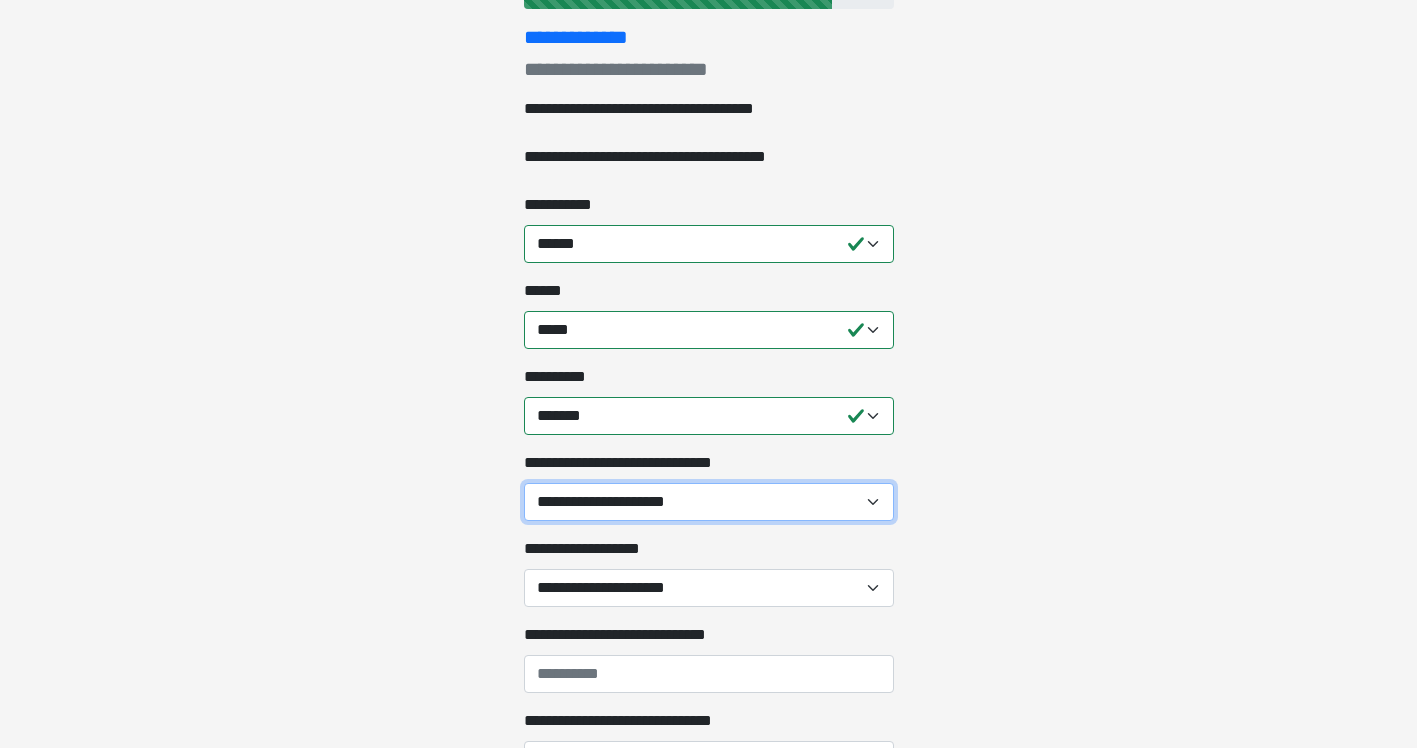 click on "**********" at bounding box center [709, 502] 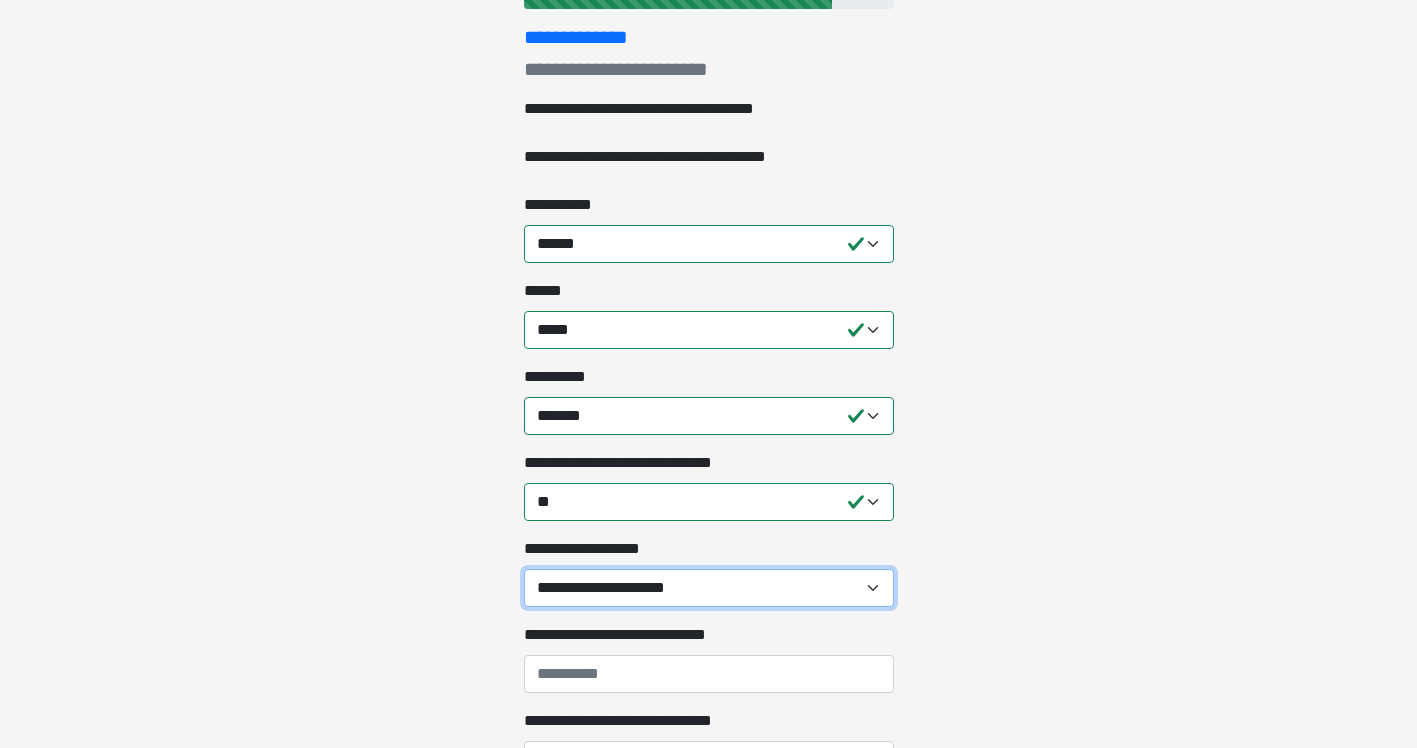 click on "**********" at bounding box center [709, 588] 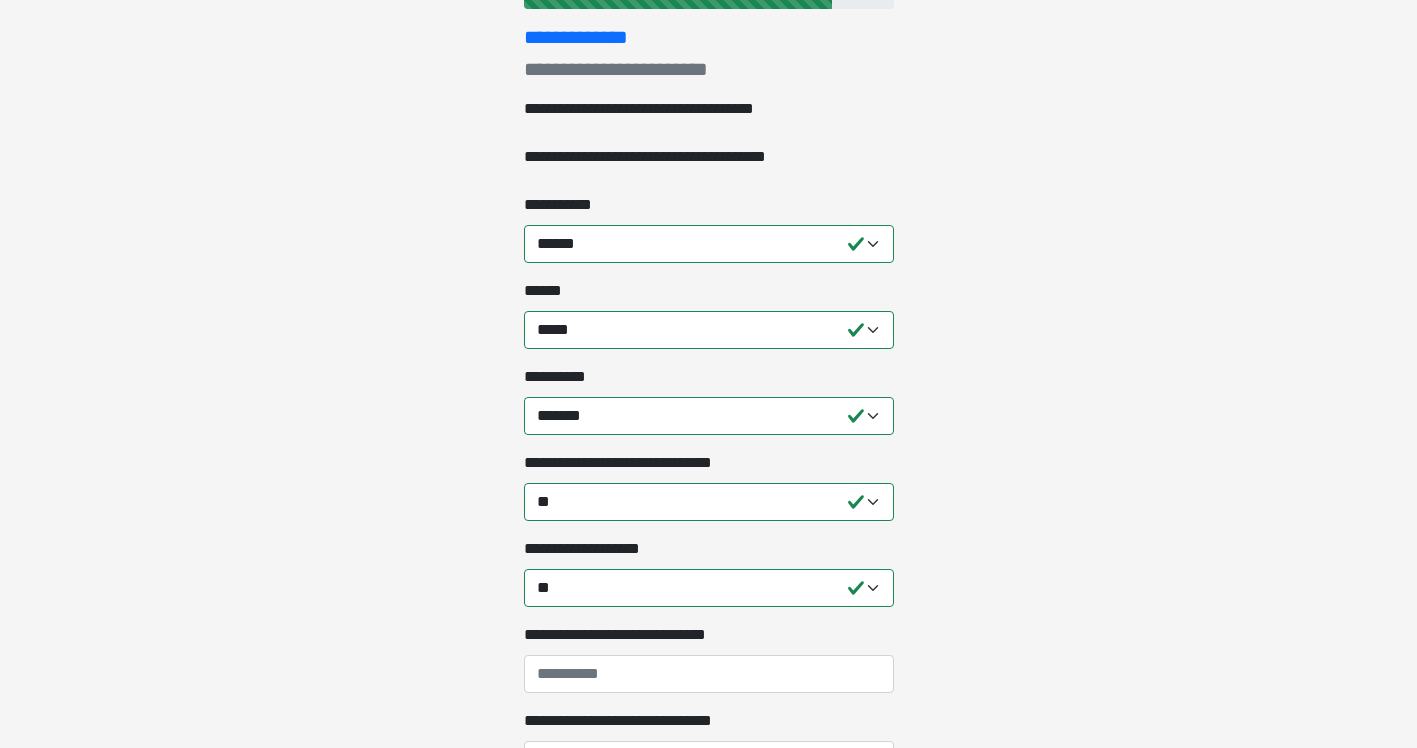 click on "**********" at bounding box center (708, 74) 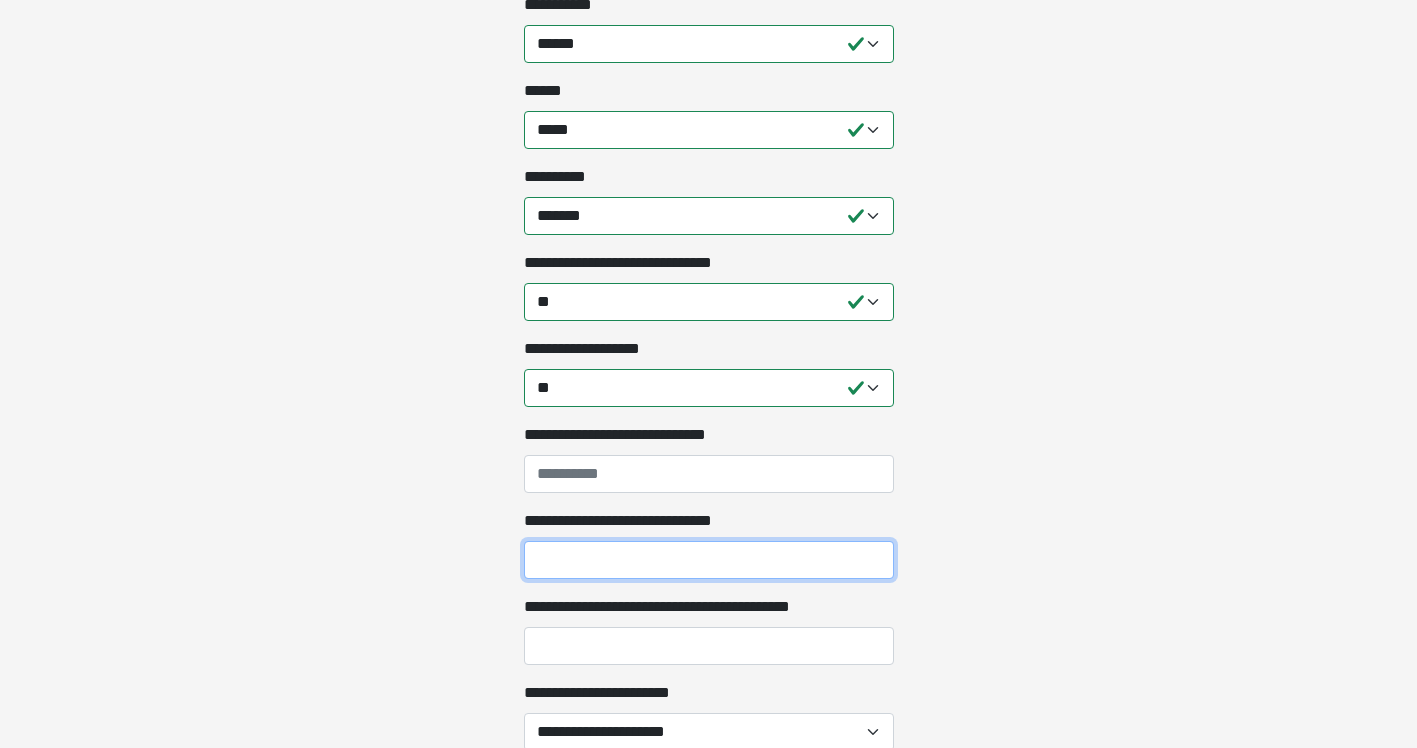 click on "**********" at bounding box center [709, 560] 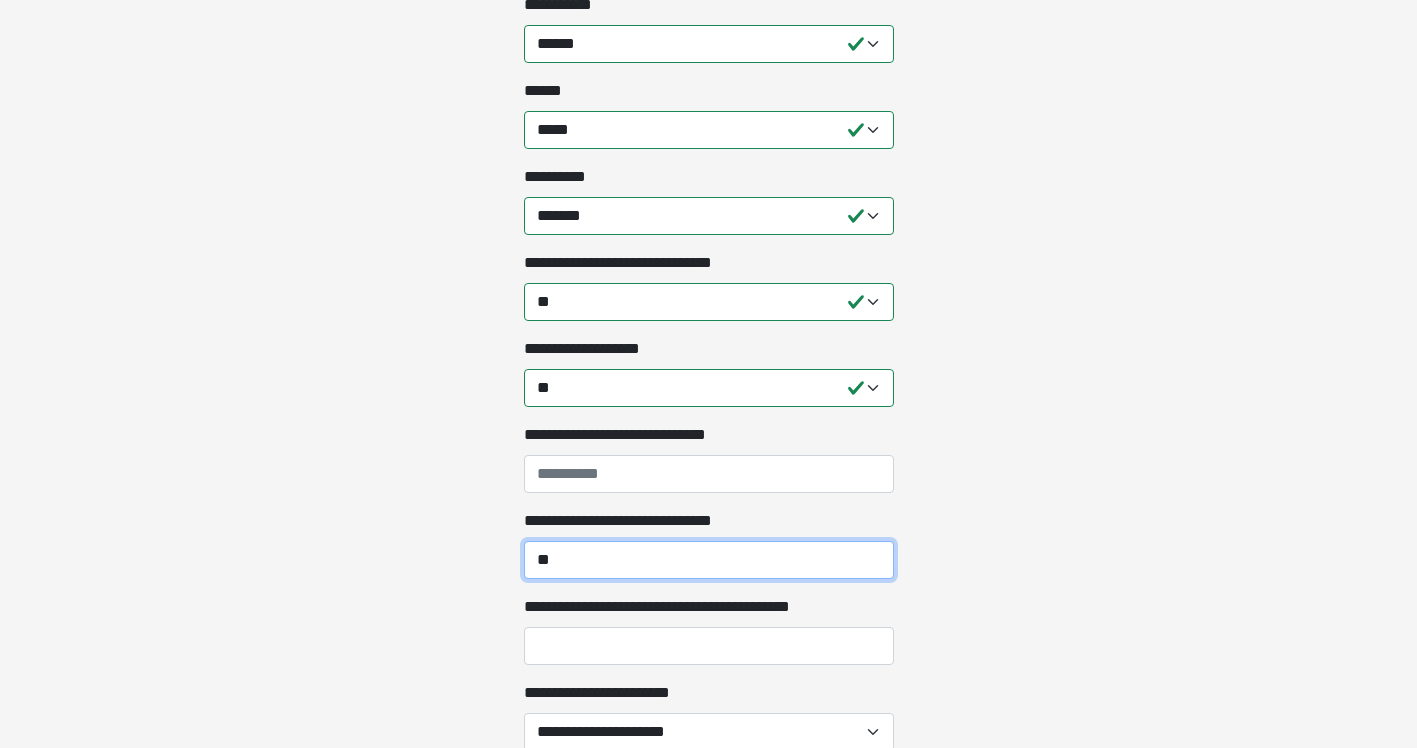 type on "**" 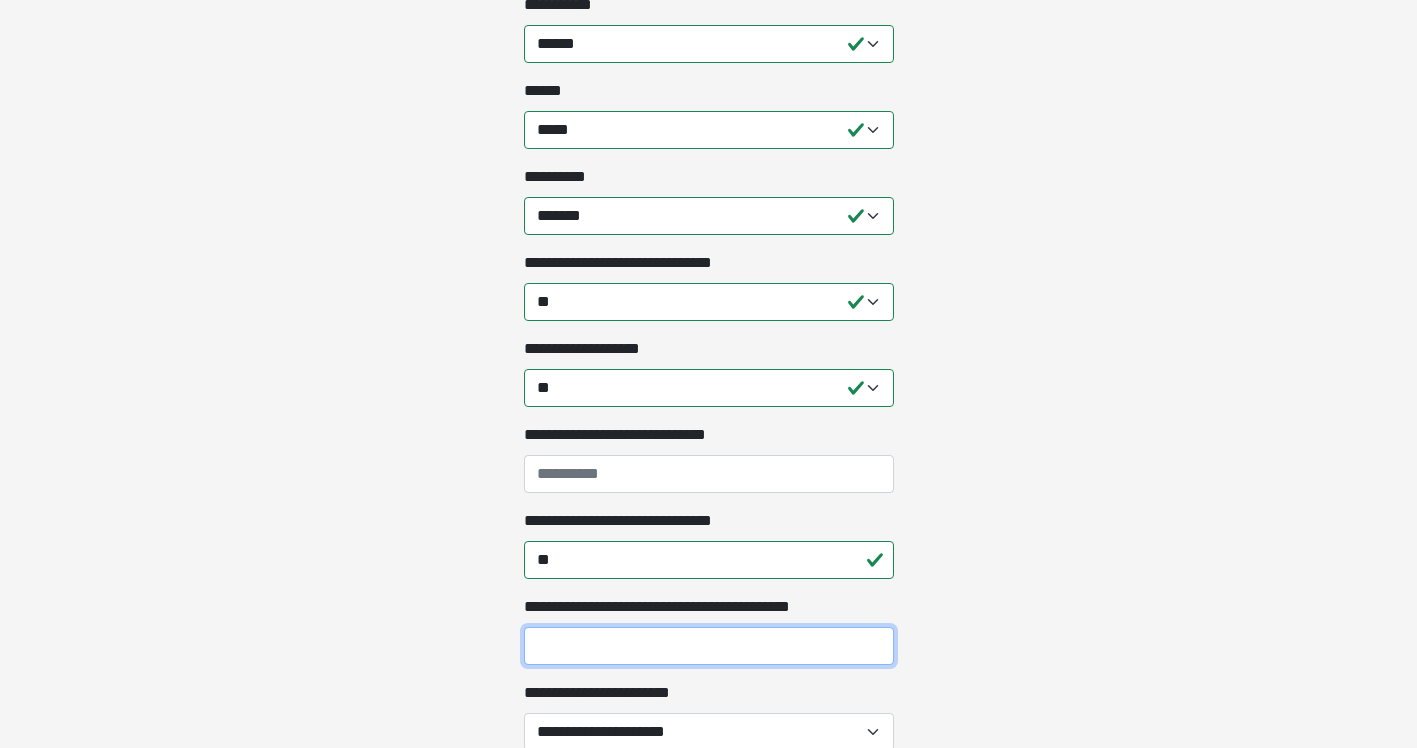click on "**********" at bounding box center [709, 646] 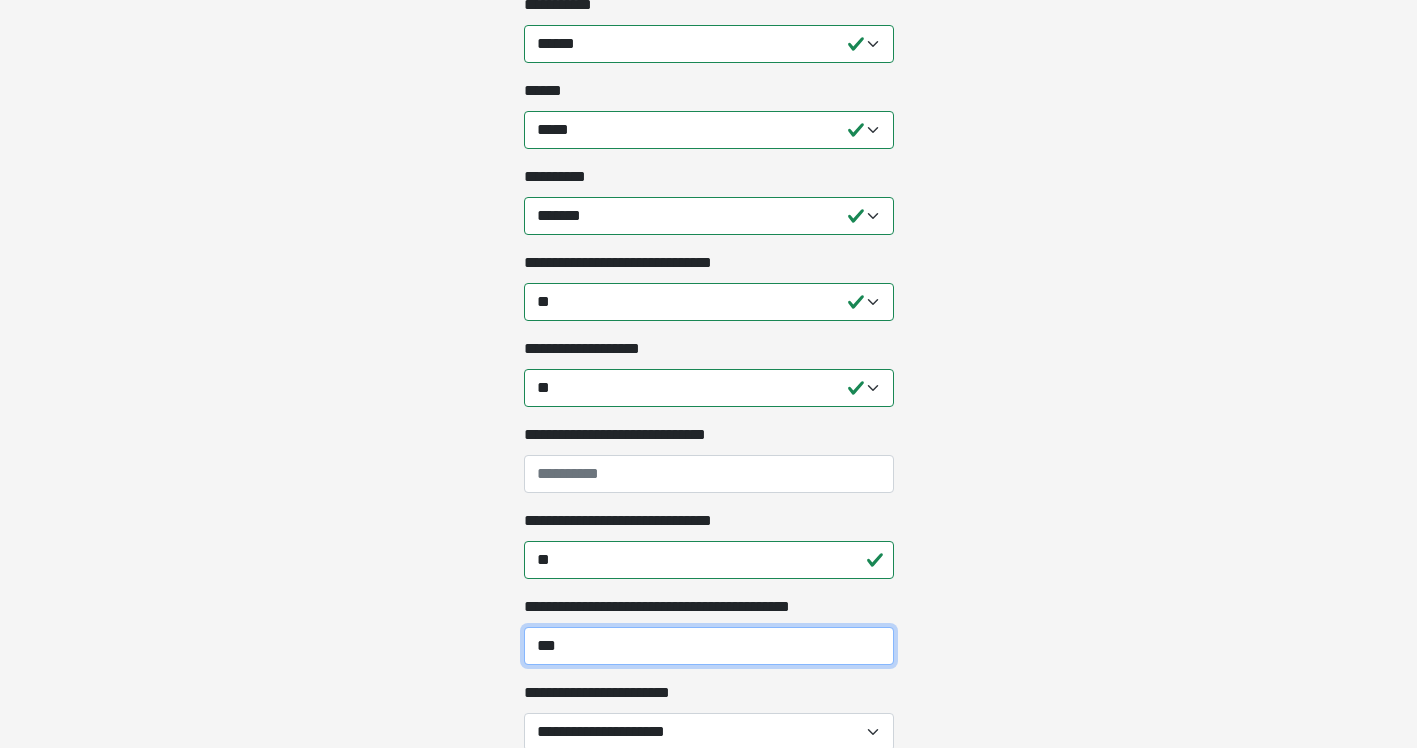 scroll, scrollTop: 800, scrollLeft: 0, axis: vertical 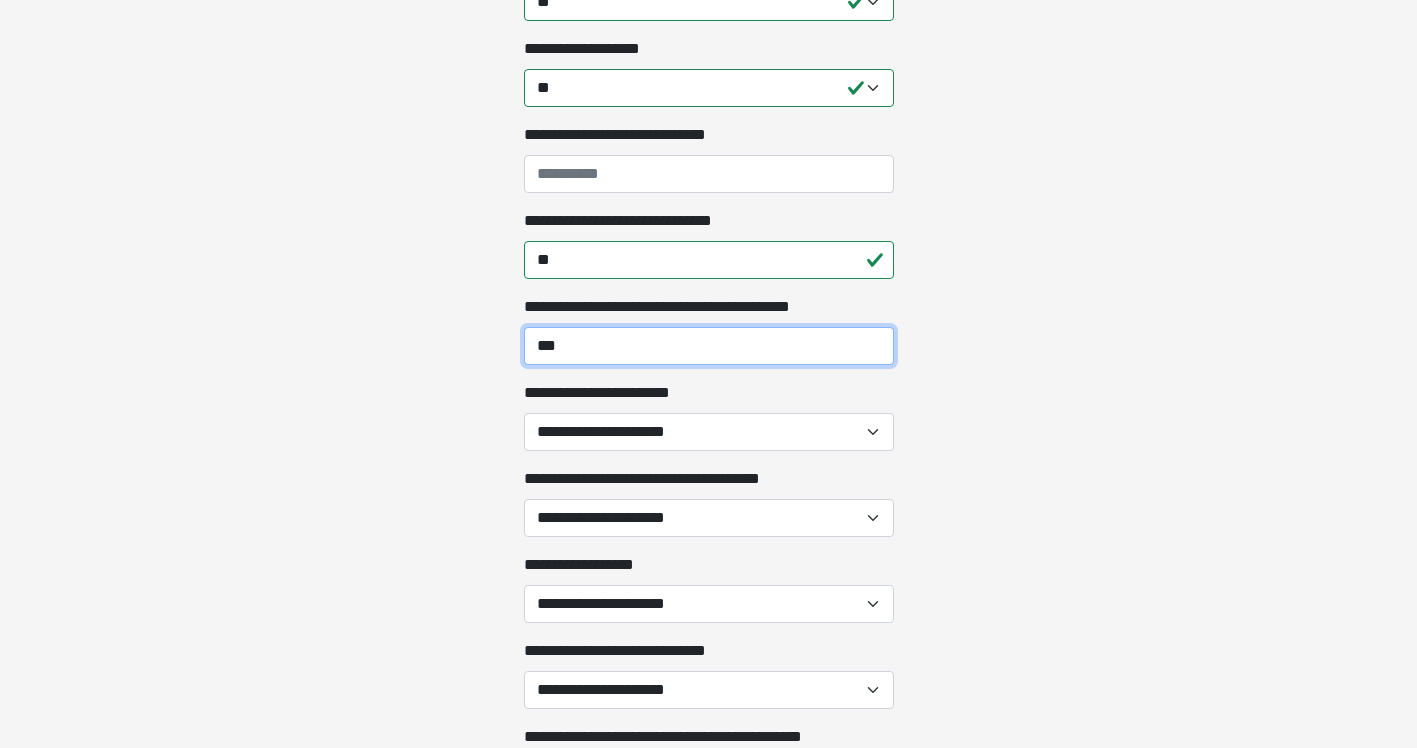 type on "***" 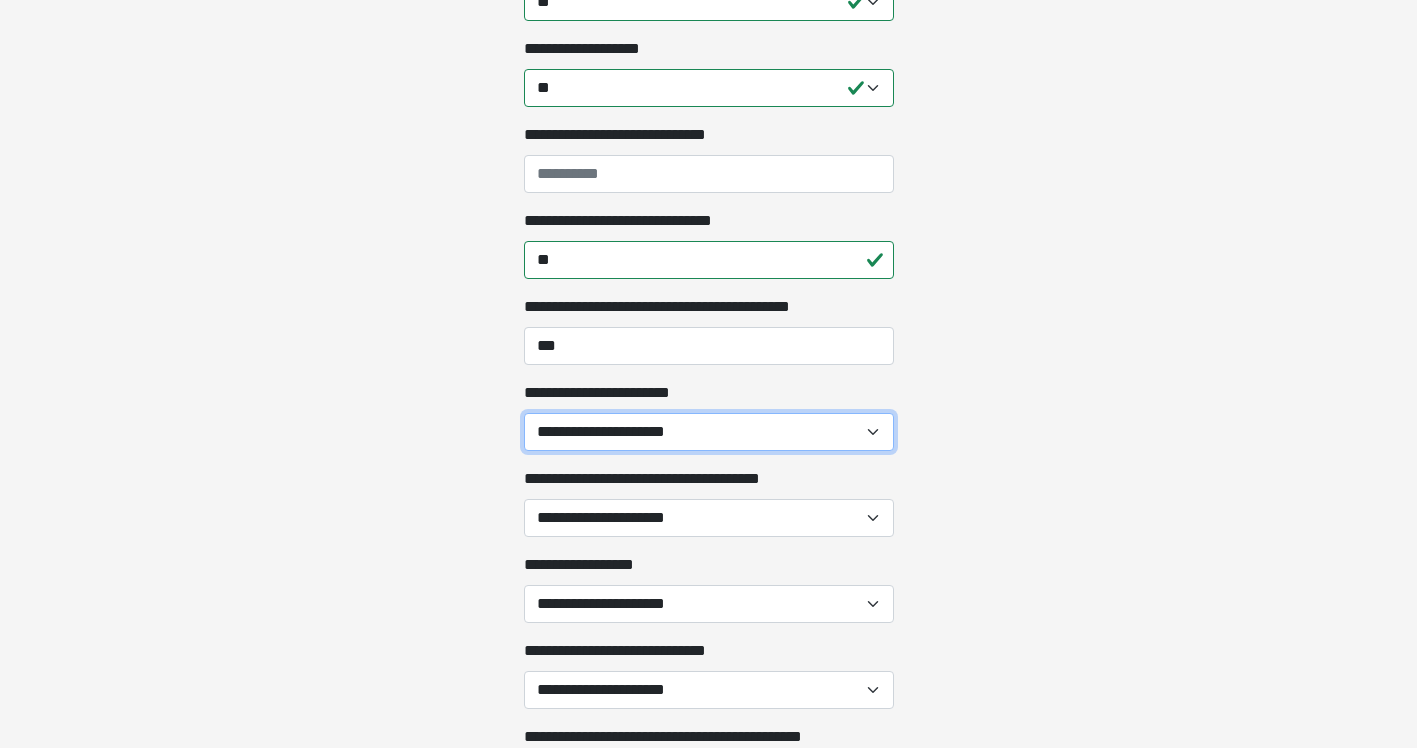 click on "**********" at bounding box center (709, 432) 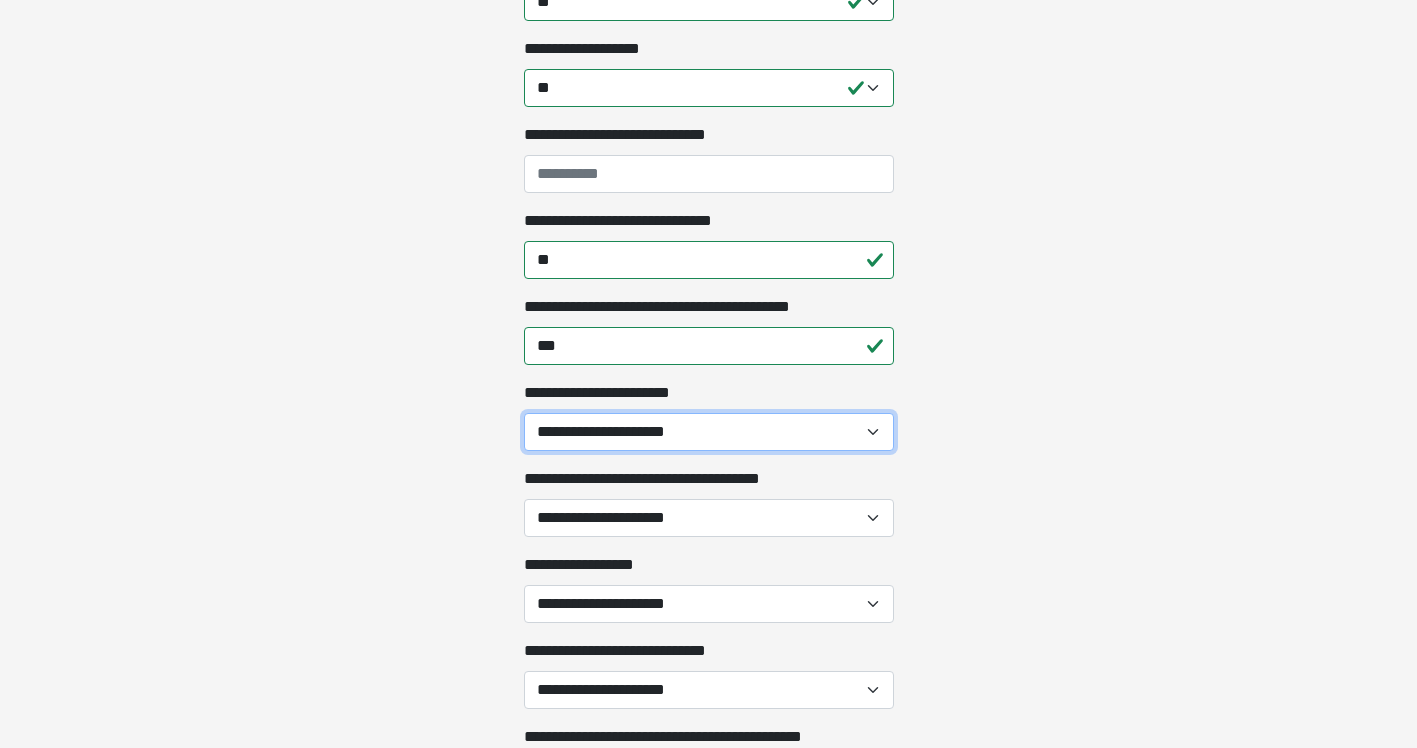 select on "*" 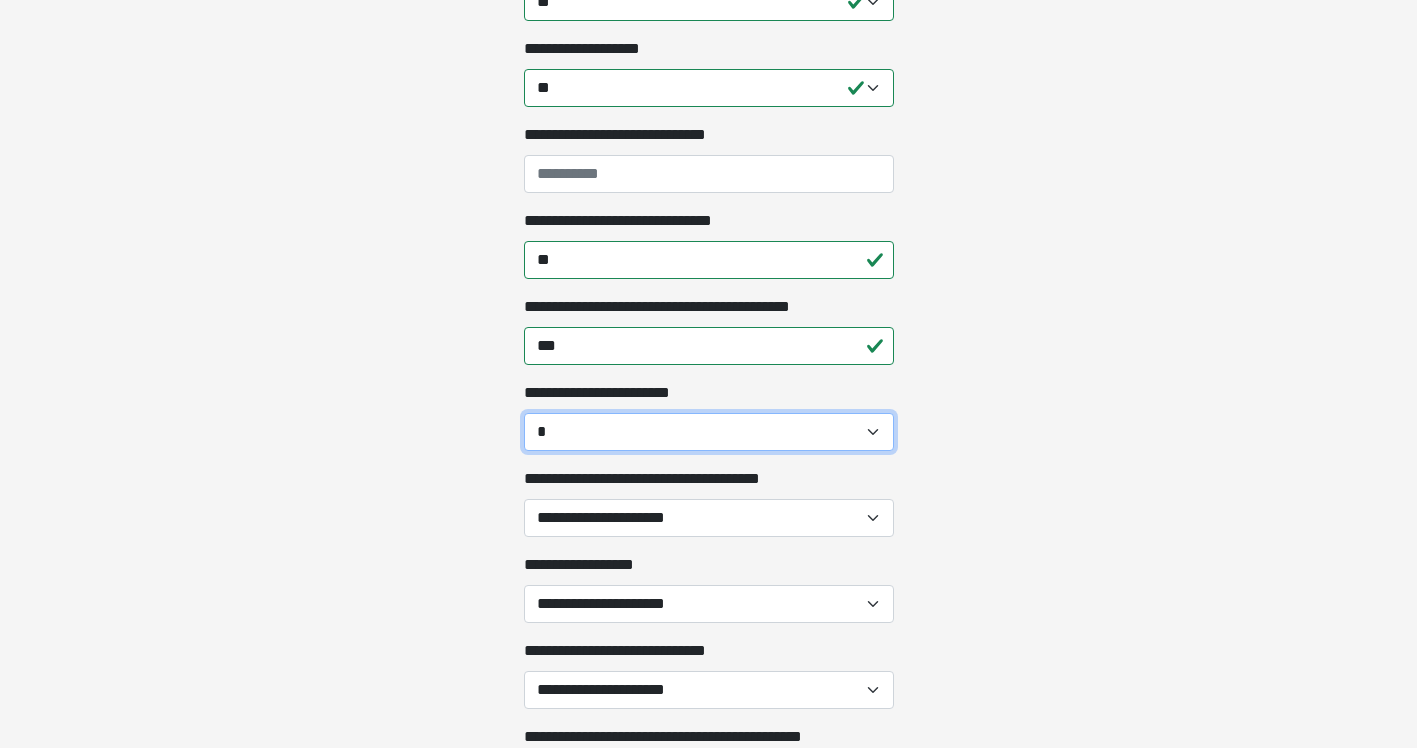 click on "**********" at bounding box center (709, 432) 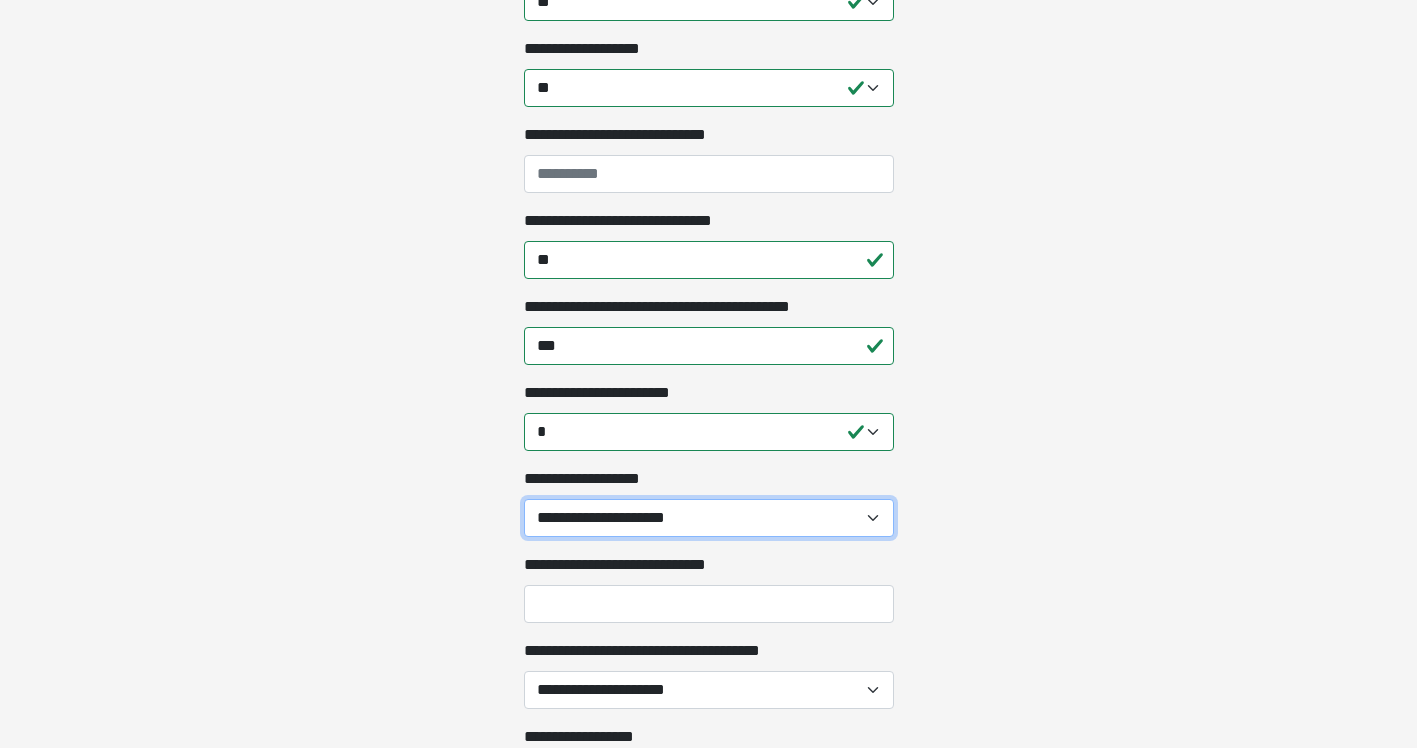 click on "**********" at bounding box center (709, 518) 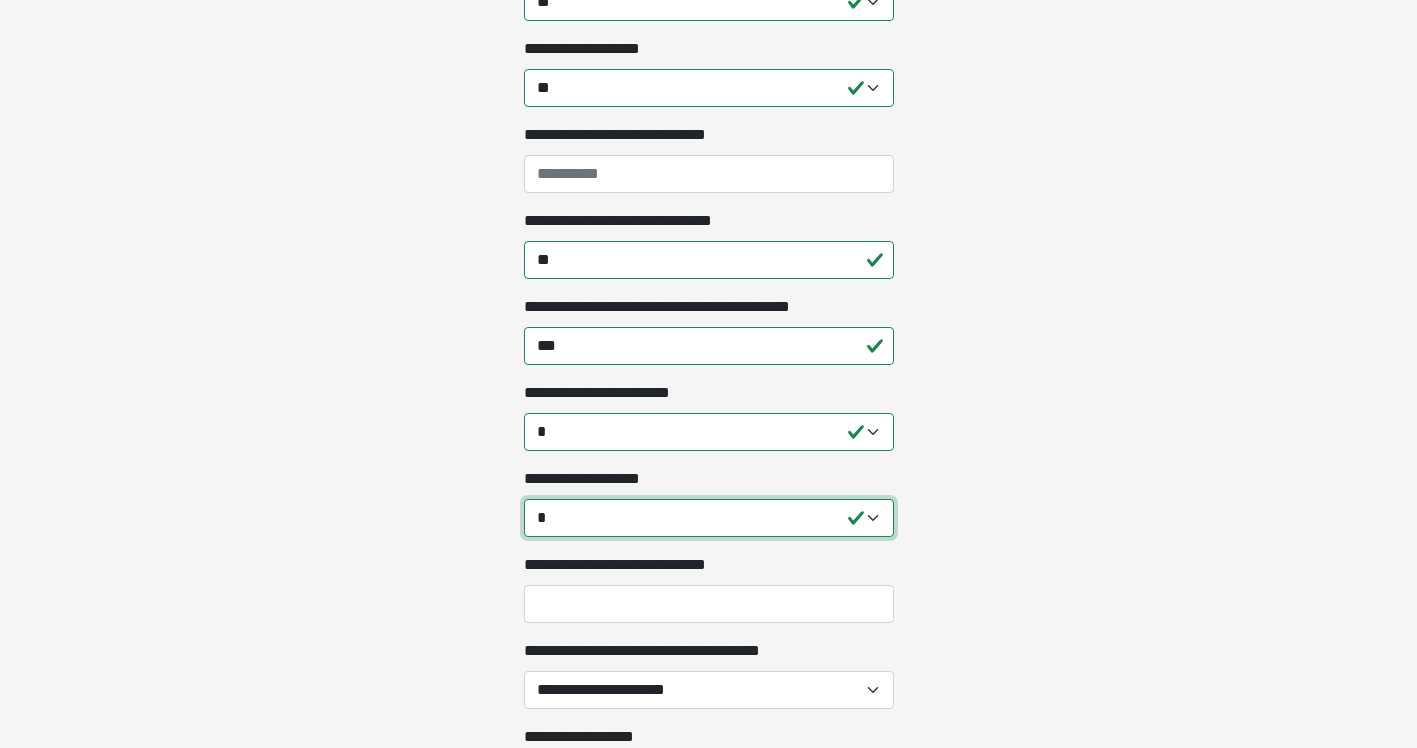 select on "*" 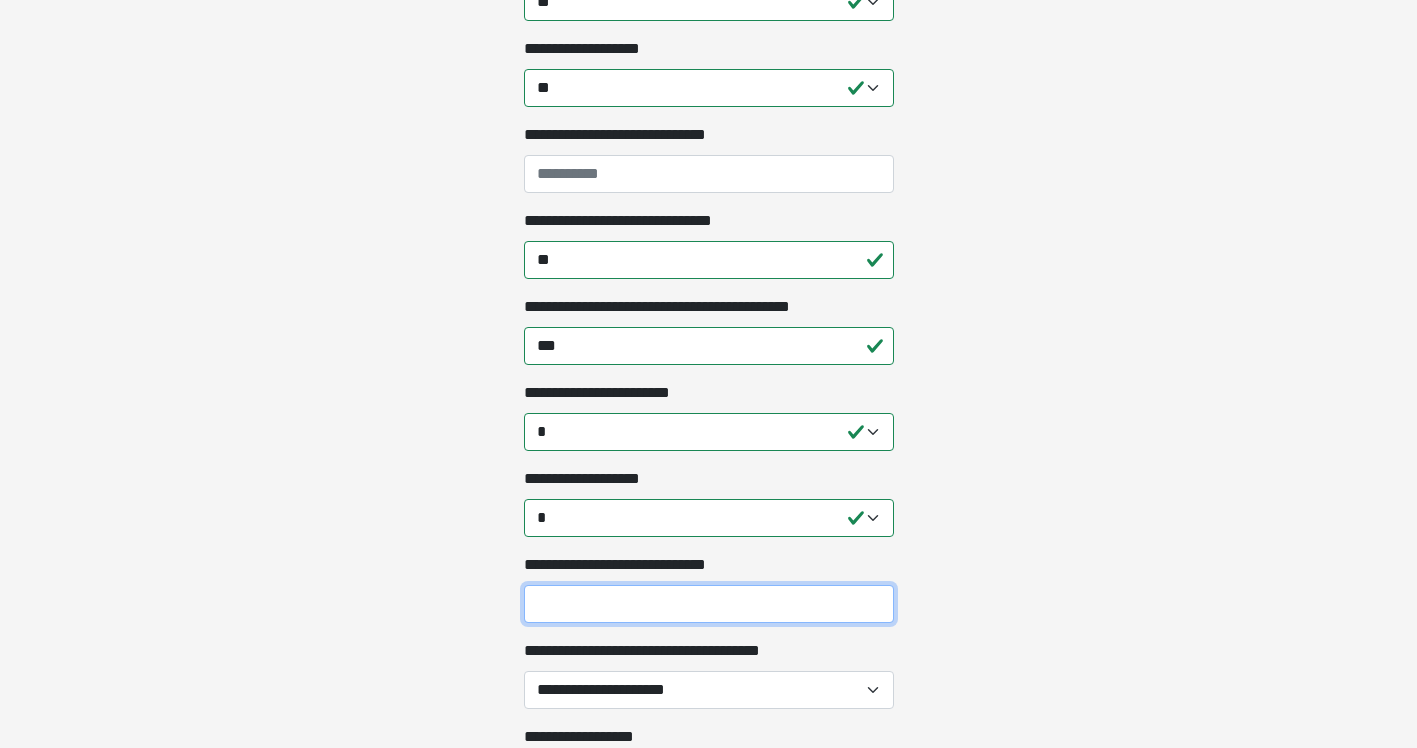 click on "**********" at bounding box center (709, 604) 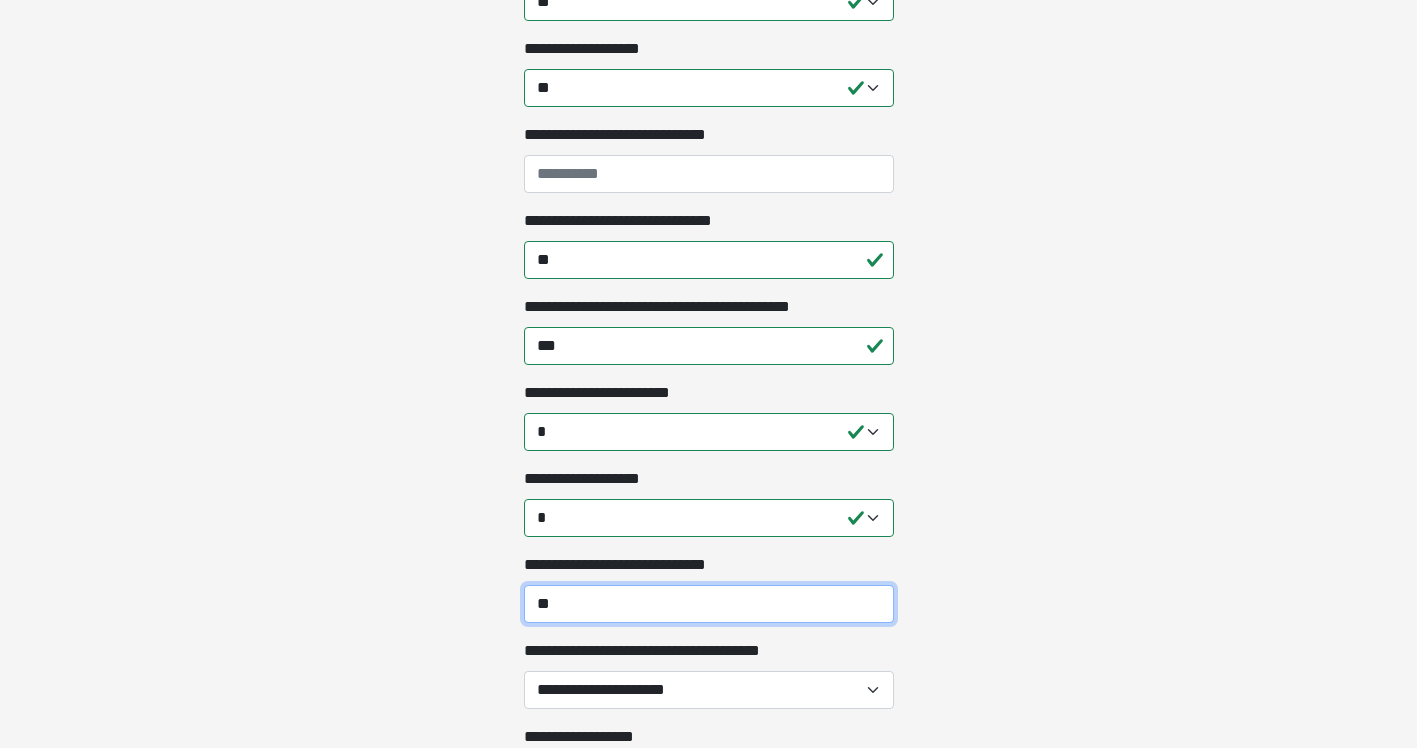 type on "**" 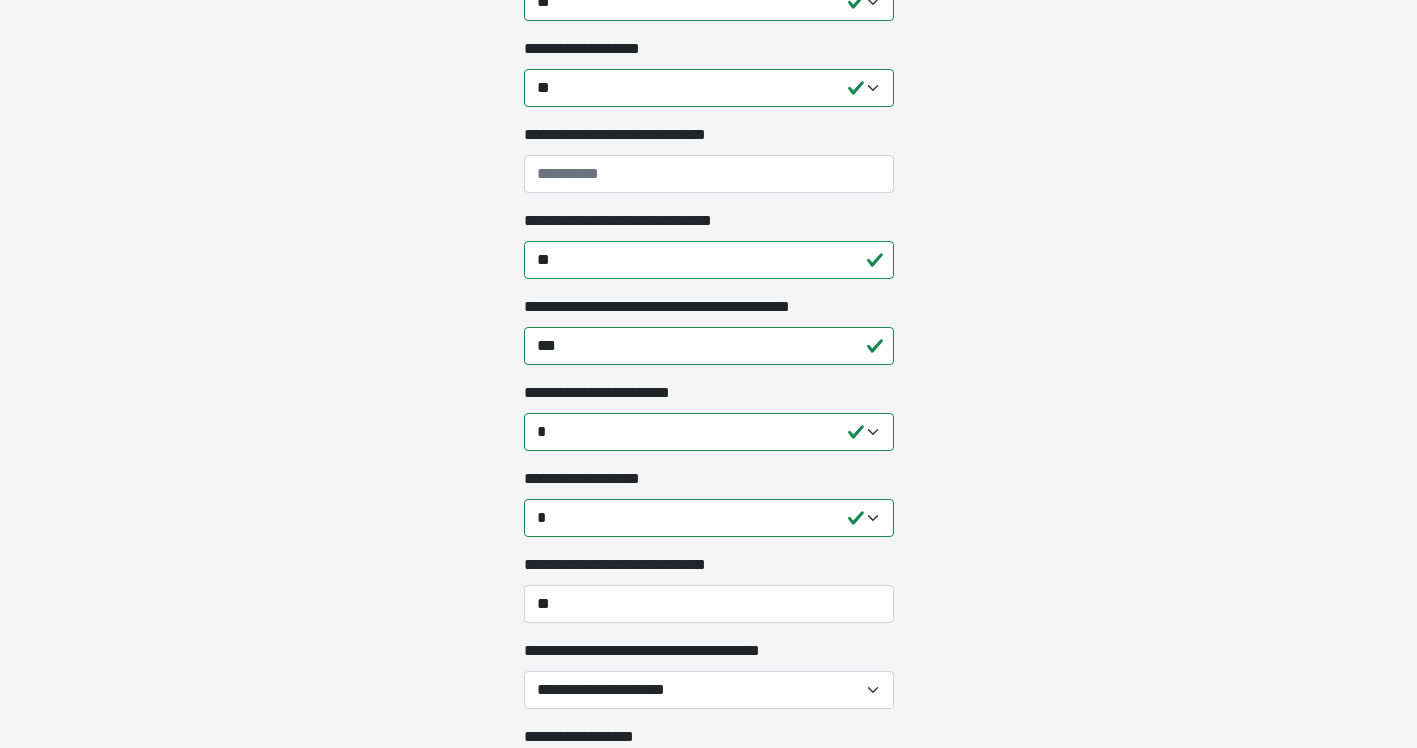 click on "**********" at bounding box center [708, -426] 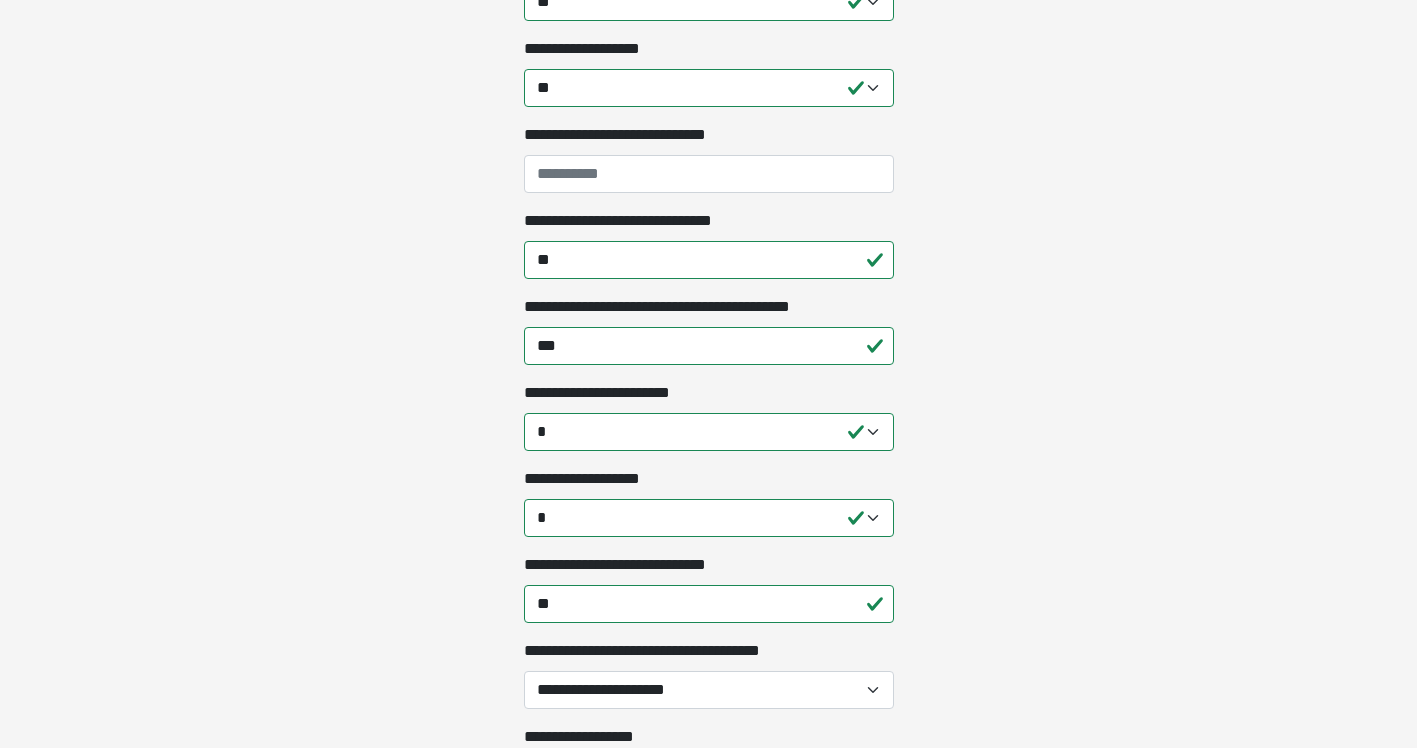 scroll, scrollTop: 1000, scrollLeft: 0, axis: vertical 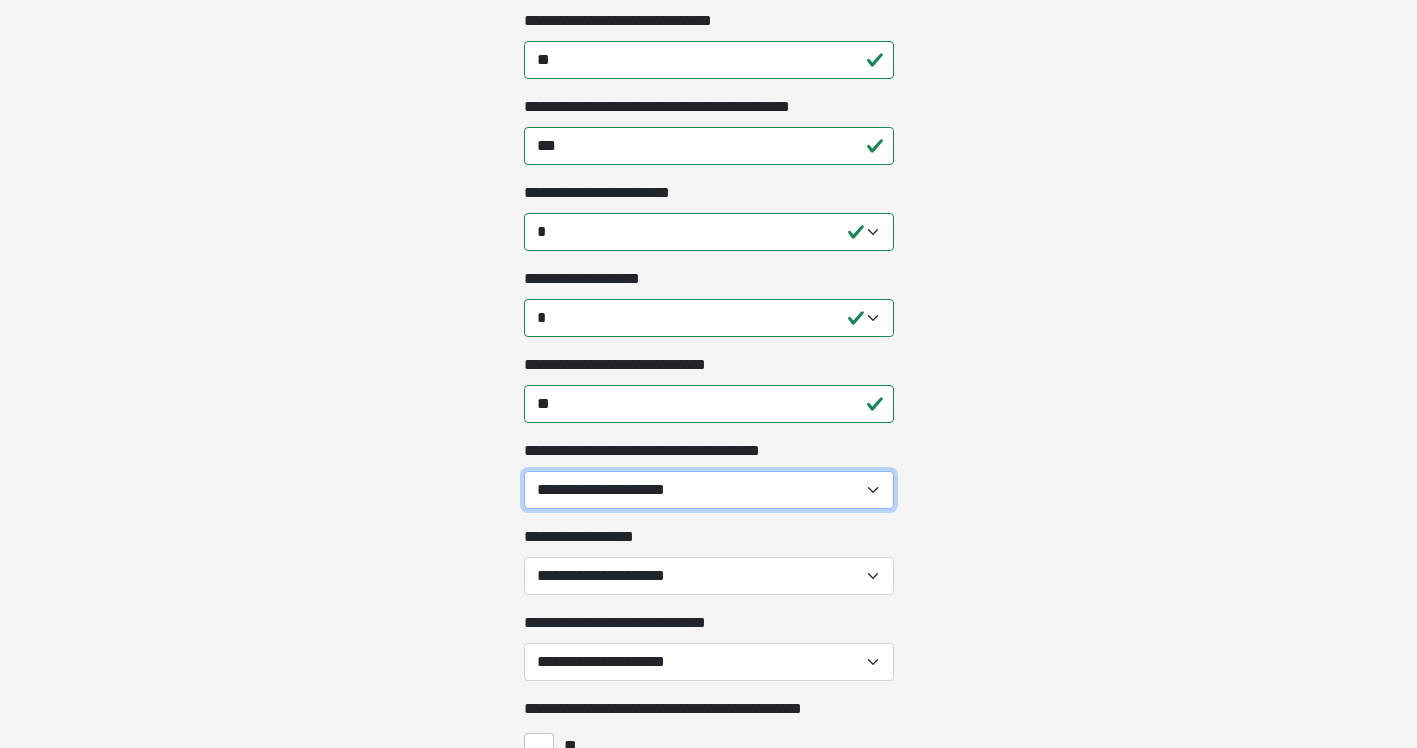click on "**********" at bounding box center [709, 490] 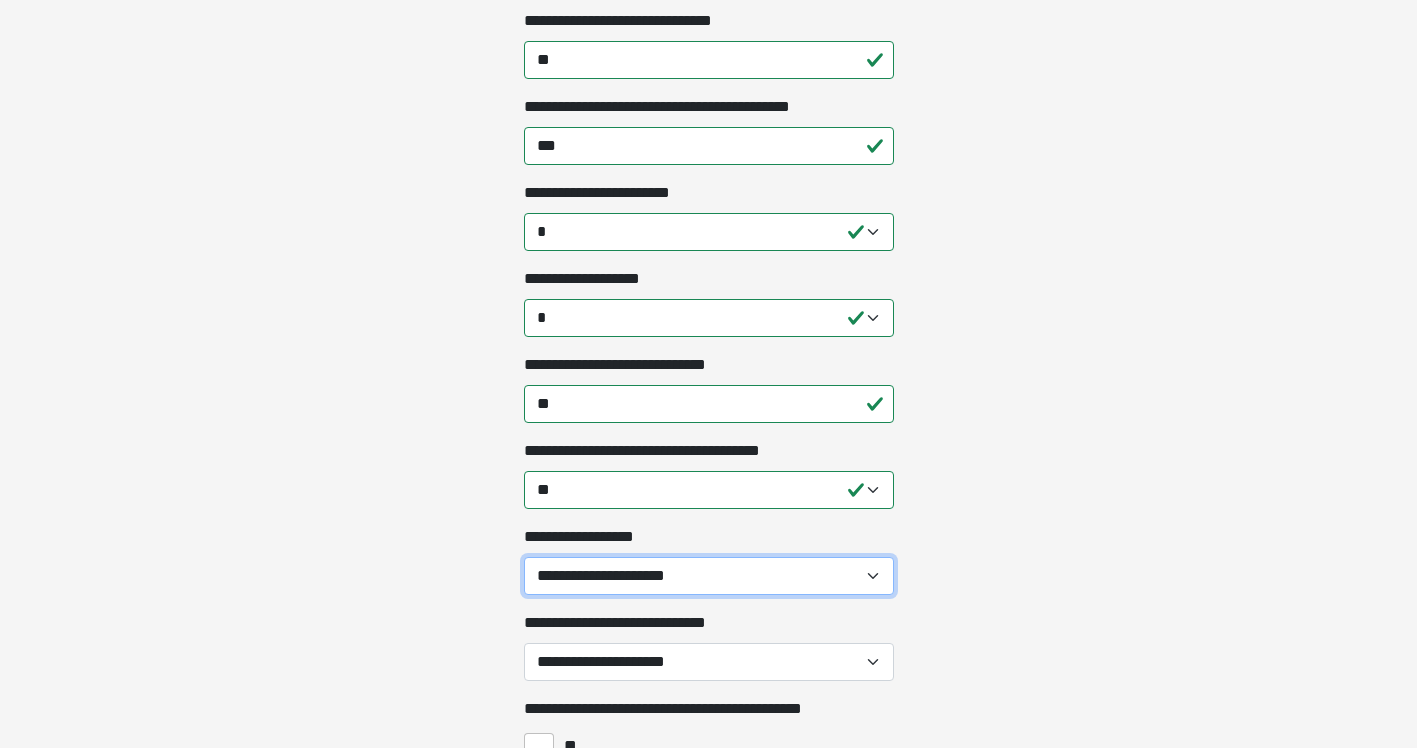 click on "**********" at bounding box center (709, 576) 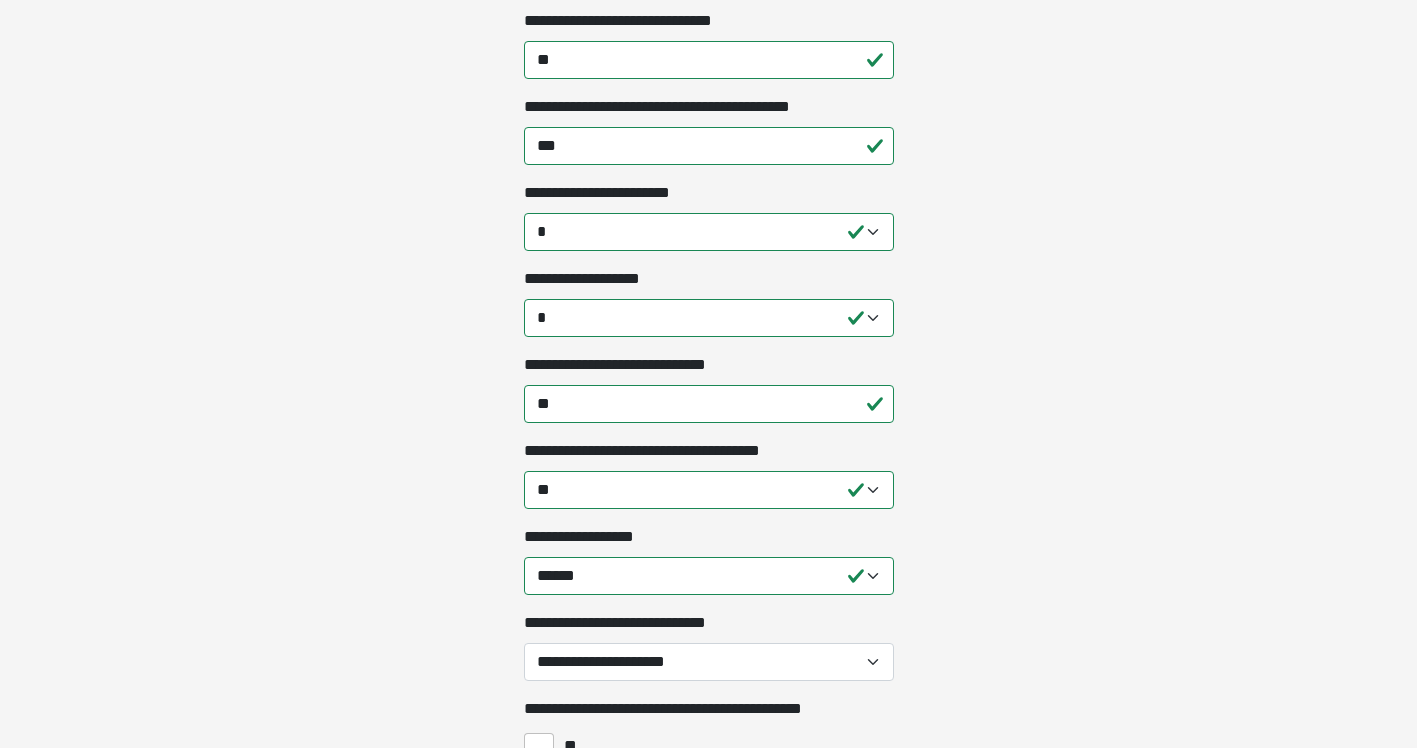 click on "**********" at bounding box center (708, -626) 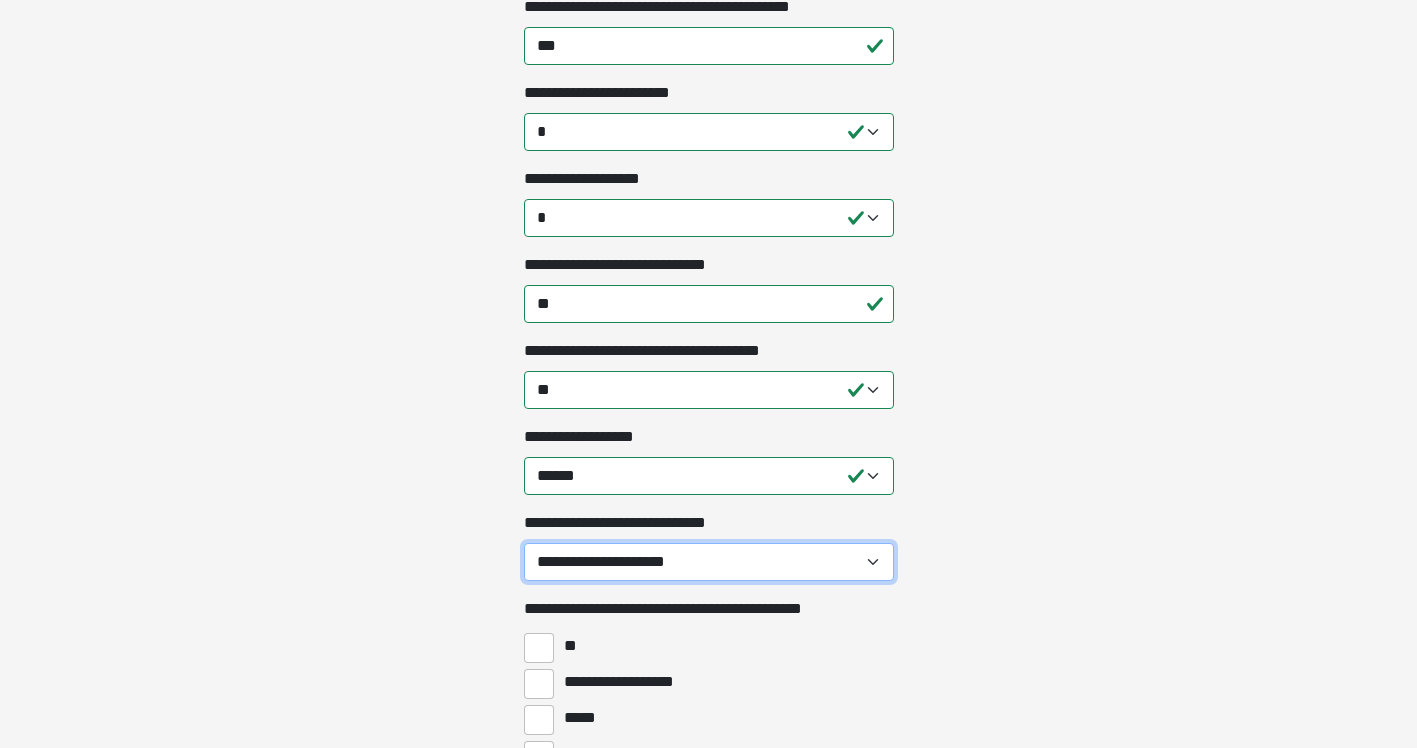 click on "**********" at bounding box center [709, 562] 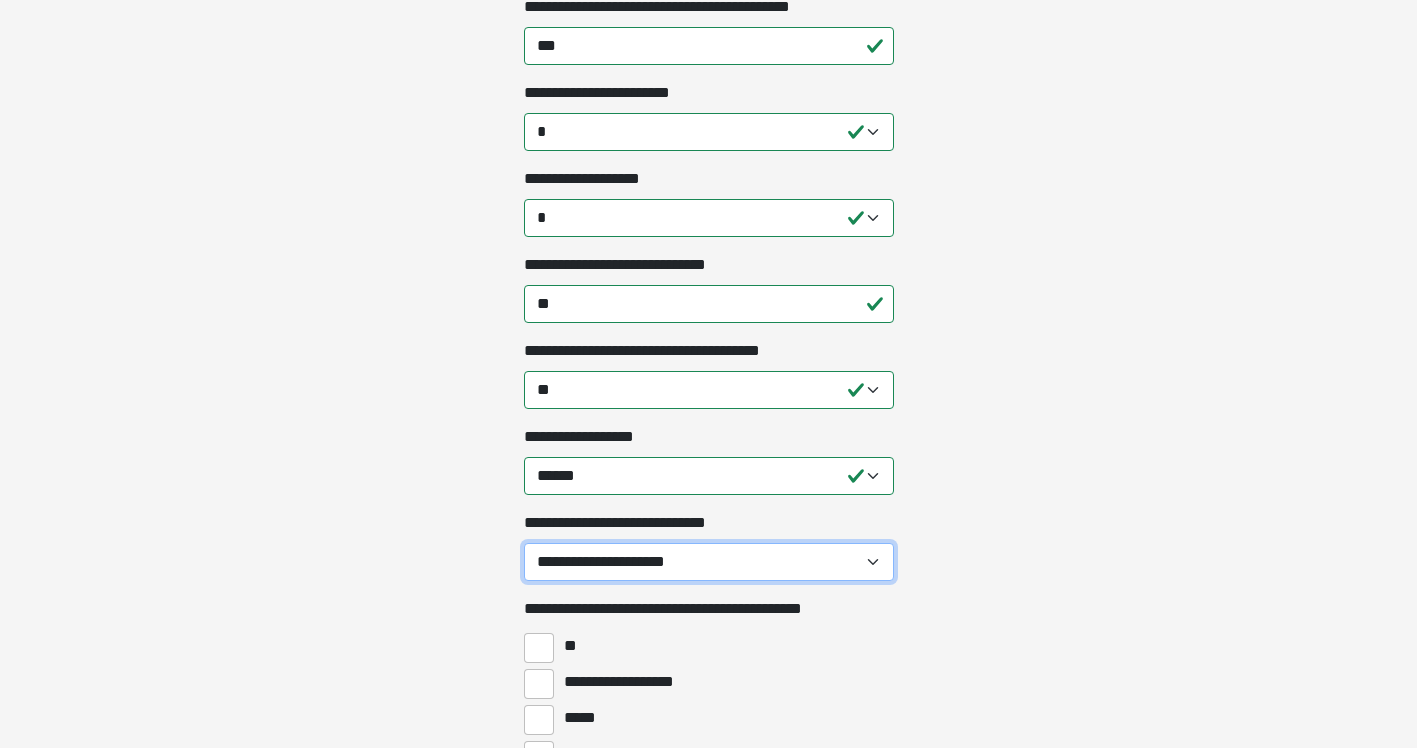select on "**" 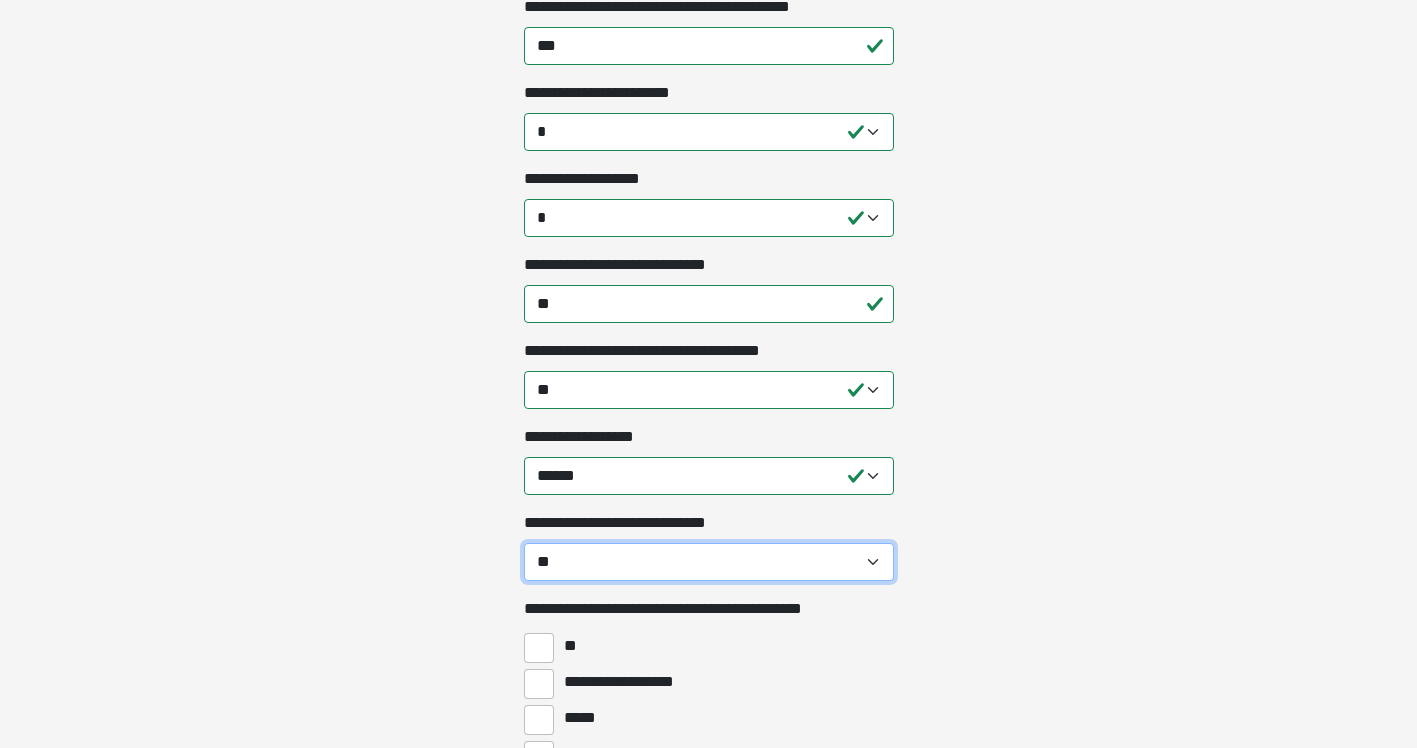 click on "**********" at bounding box center [709, 562] 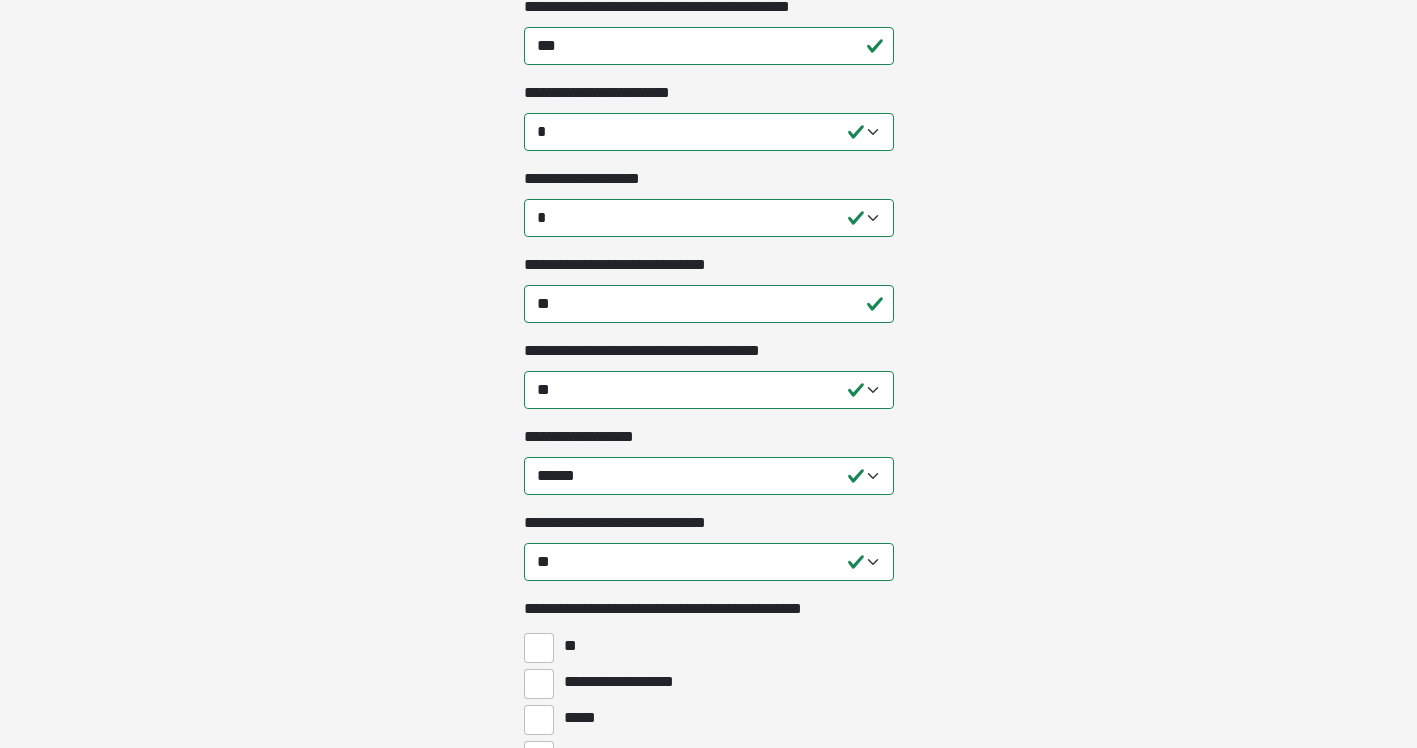 click on "**********" at bounding box center [708, -726] 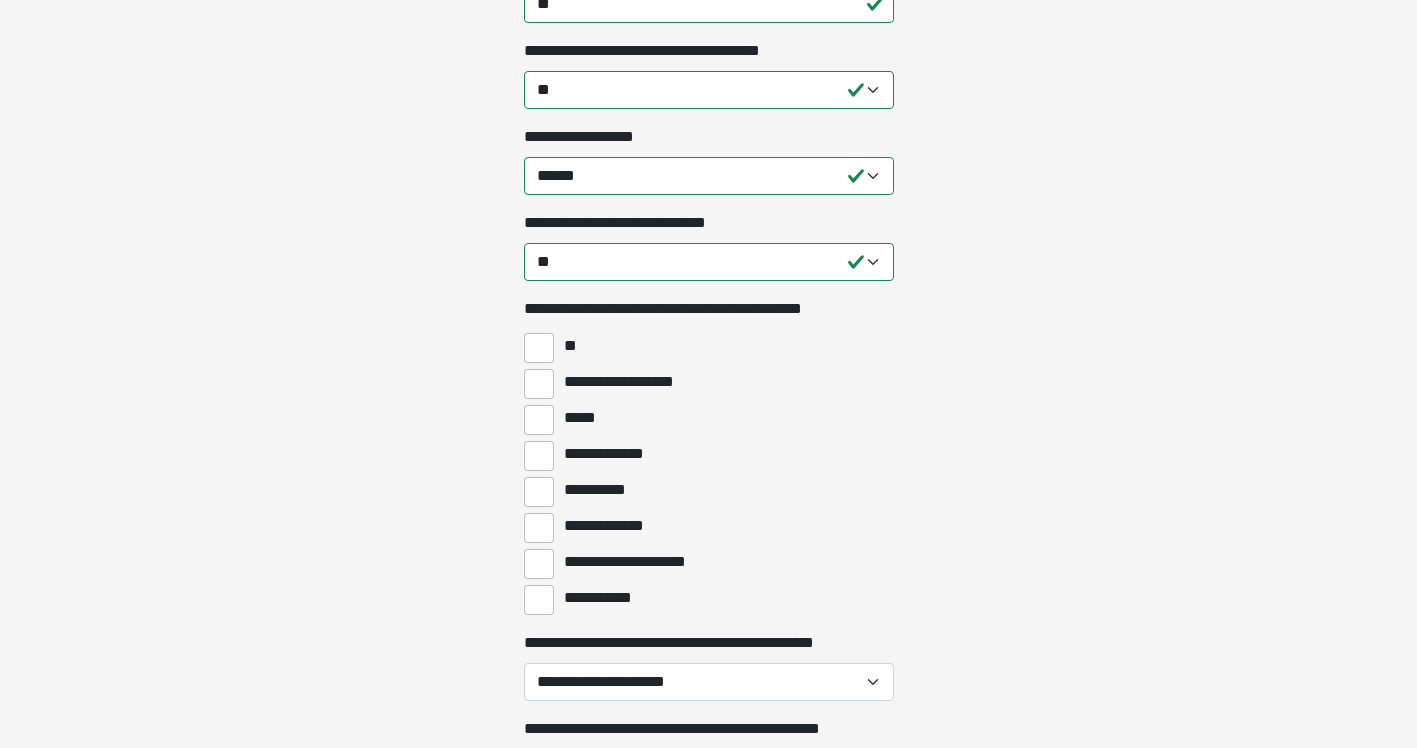 scroll, scrollTop: 1500, scrollLeft: 0, axis: vertical 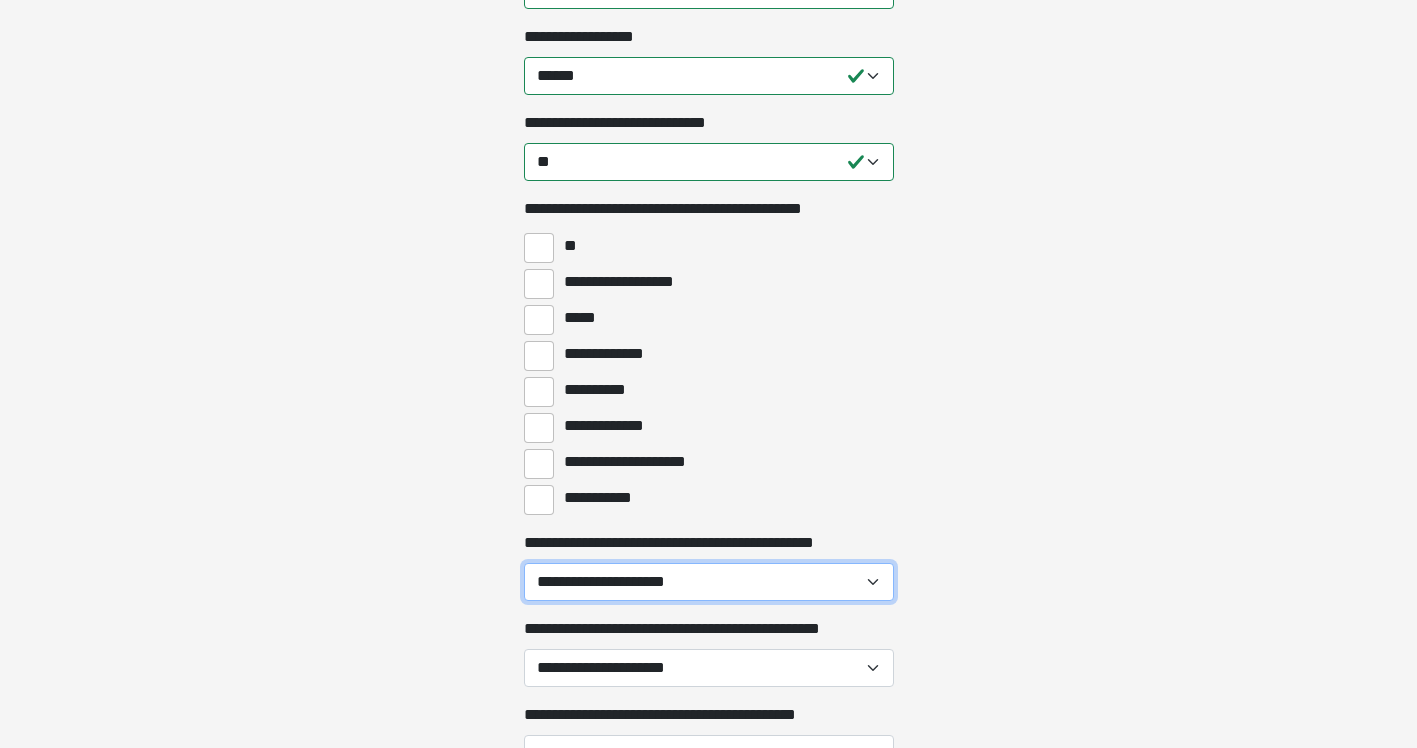 click on "**********" at bounding box center (709, 582) 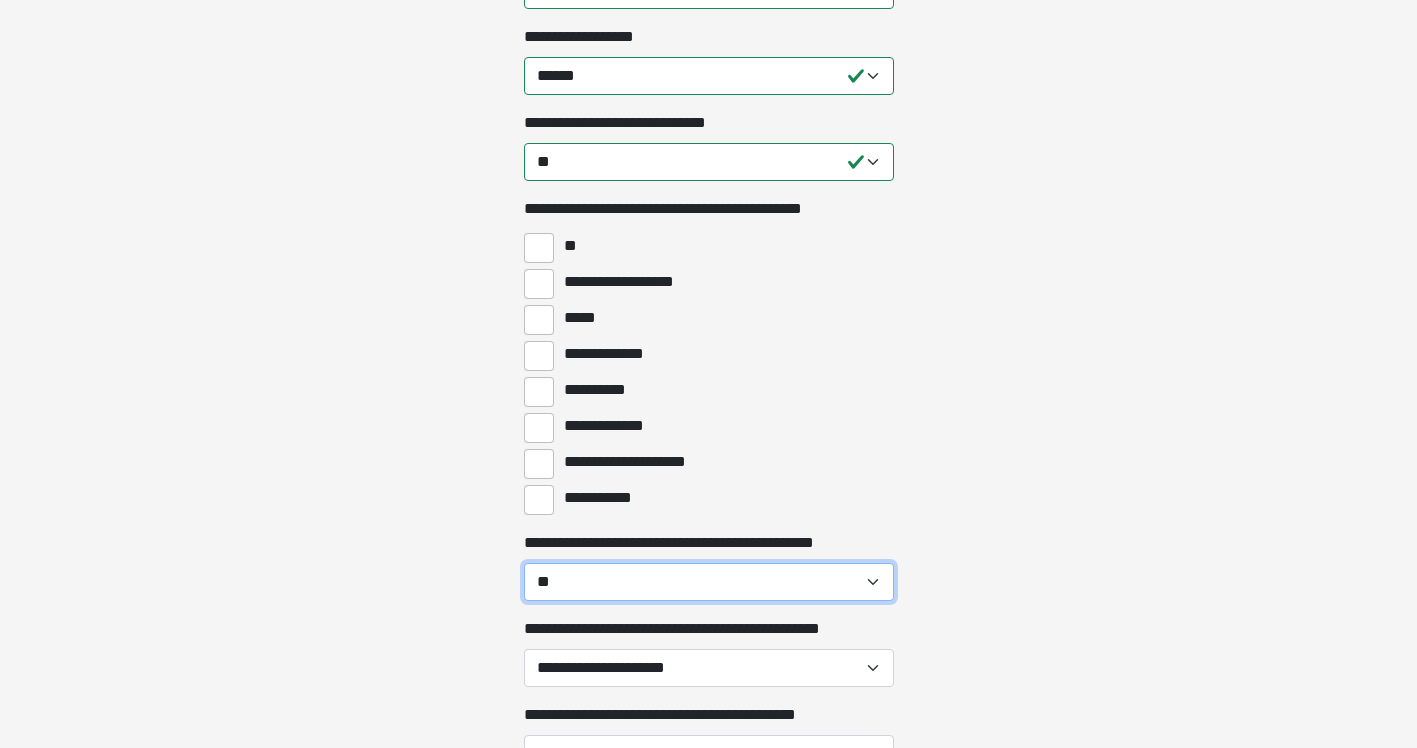 click on "**********" at bounding box center (709, 582) 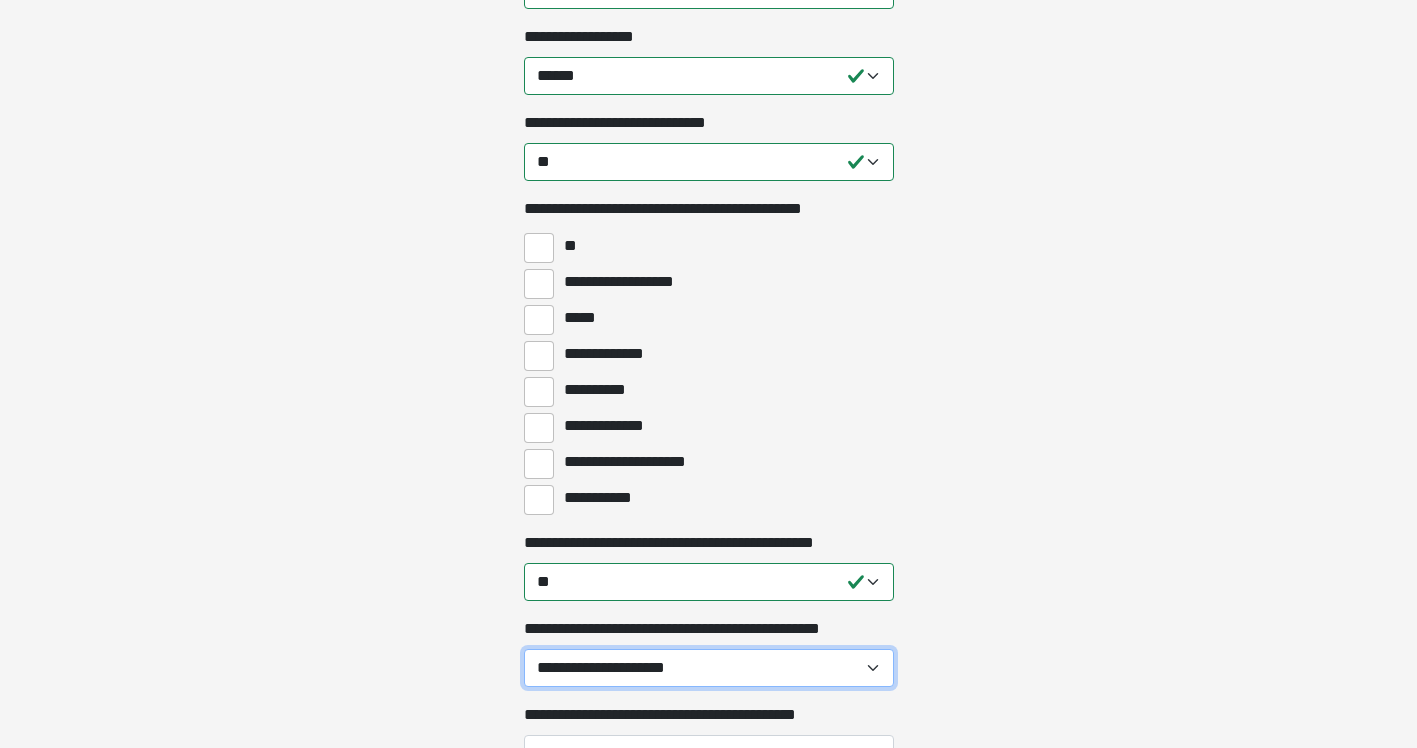 click on "**********" at bounding box center (709, 668) 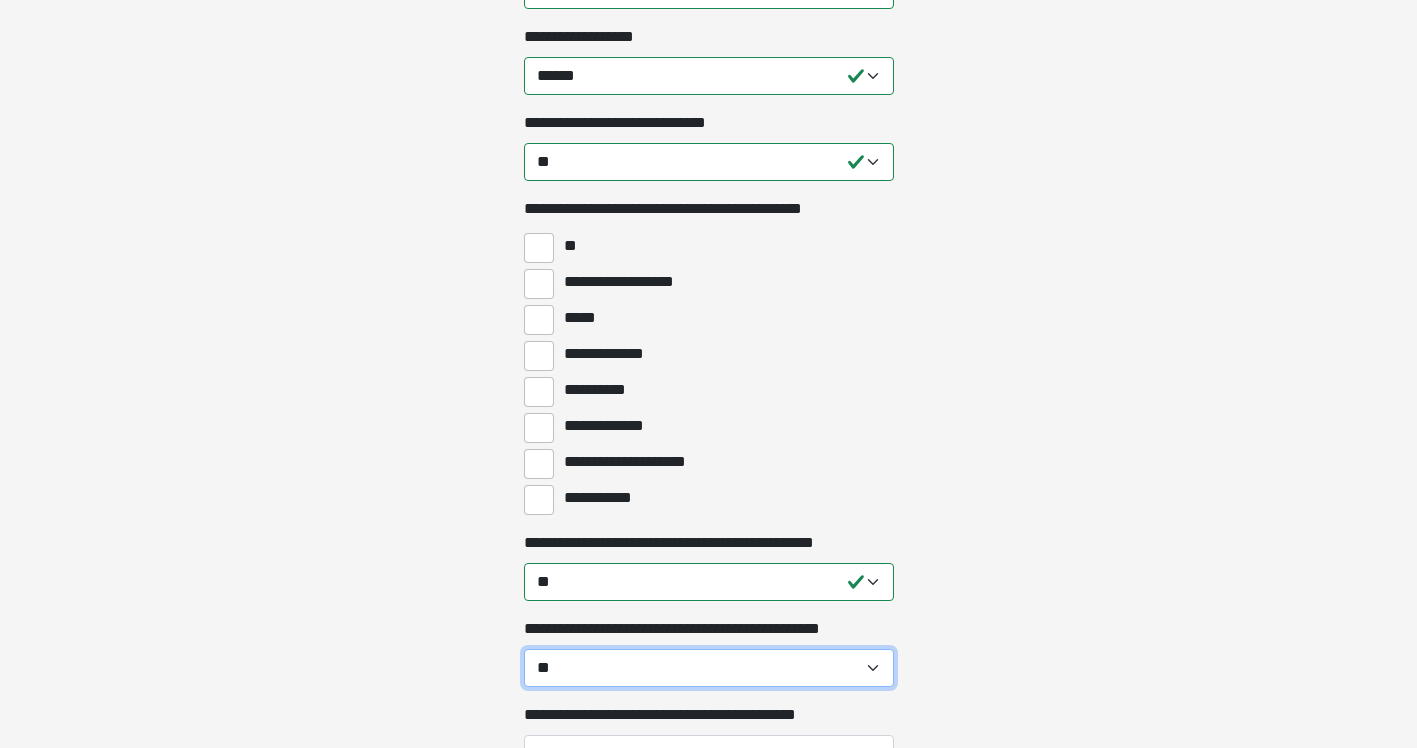 click on "**********" at bounding box center (709, 668) 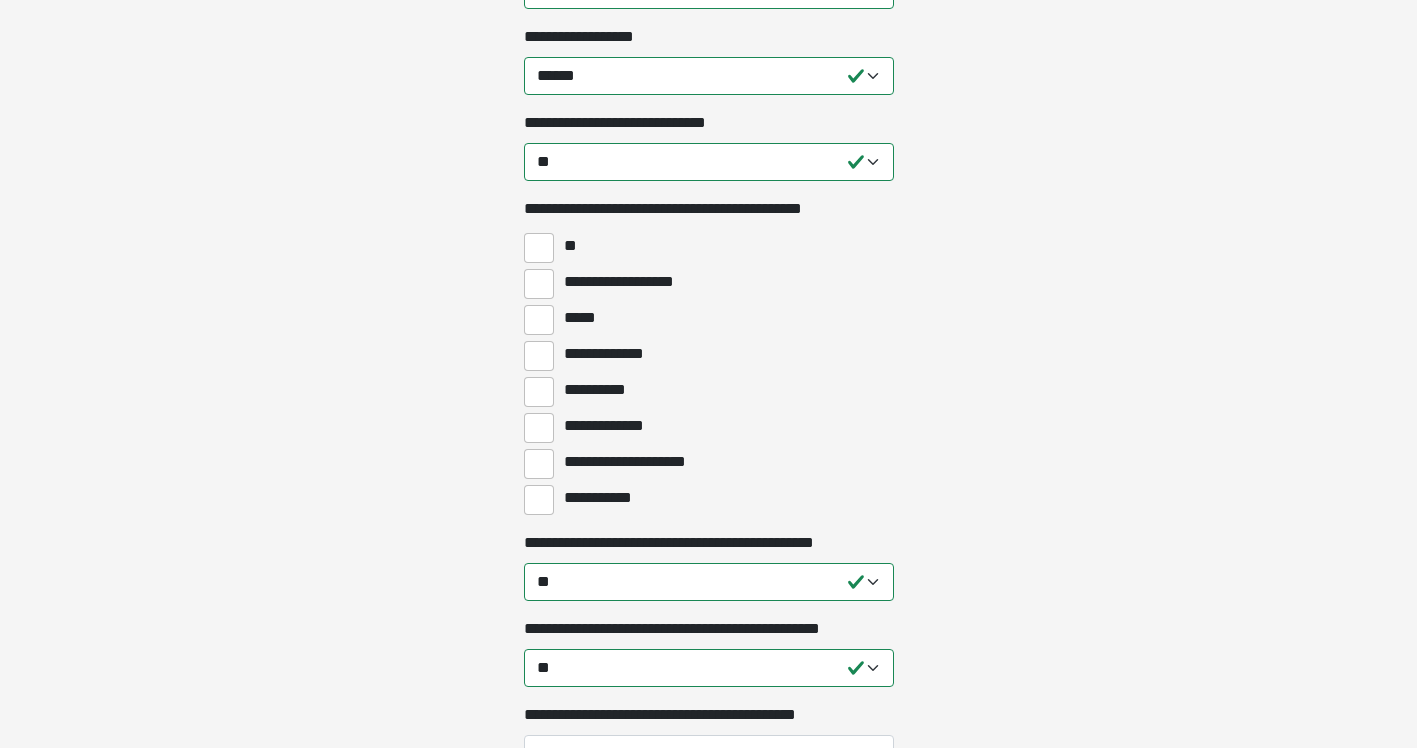 click on "**********" at bounding box center (708, -1126) 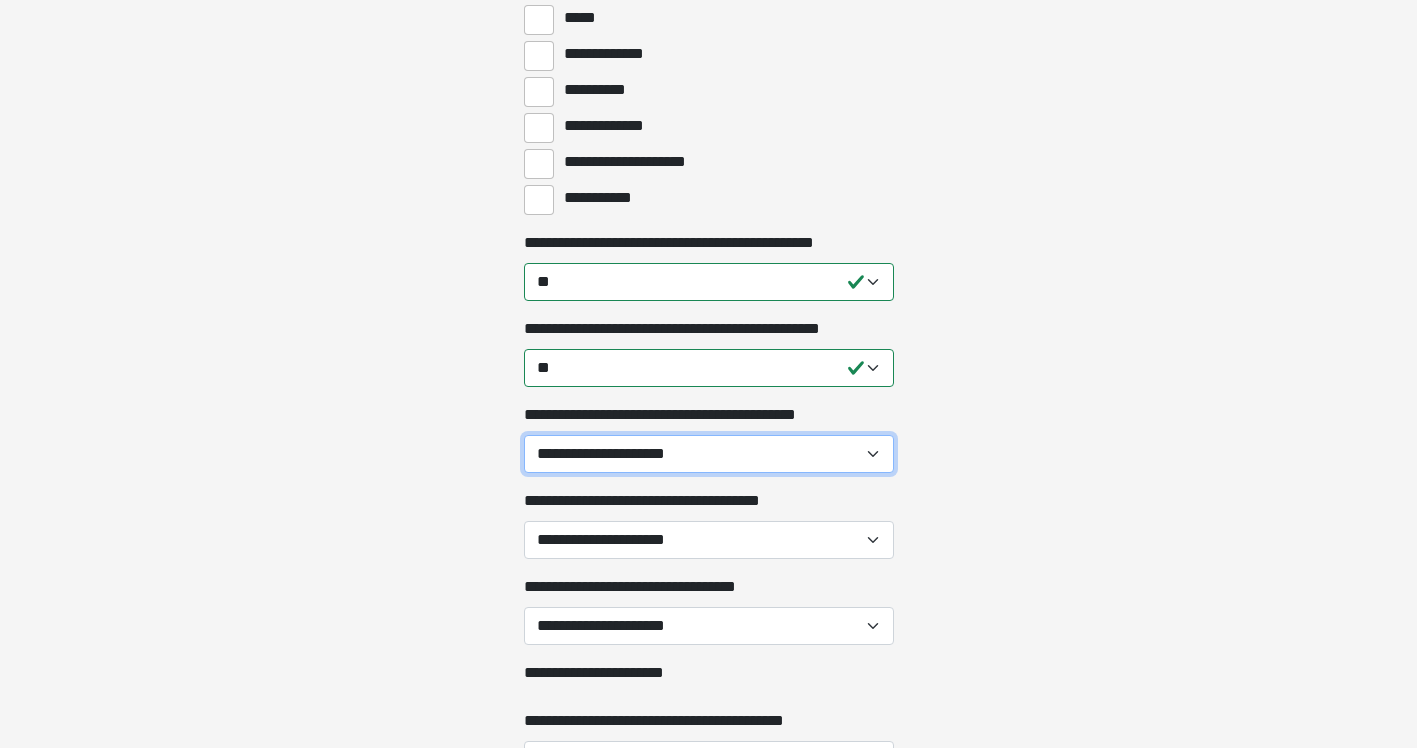 click on "**********" at bounding box center (709, 454) 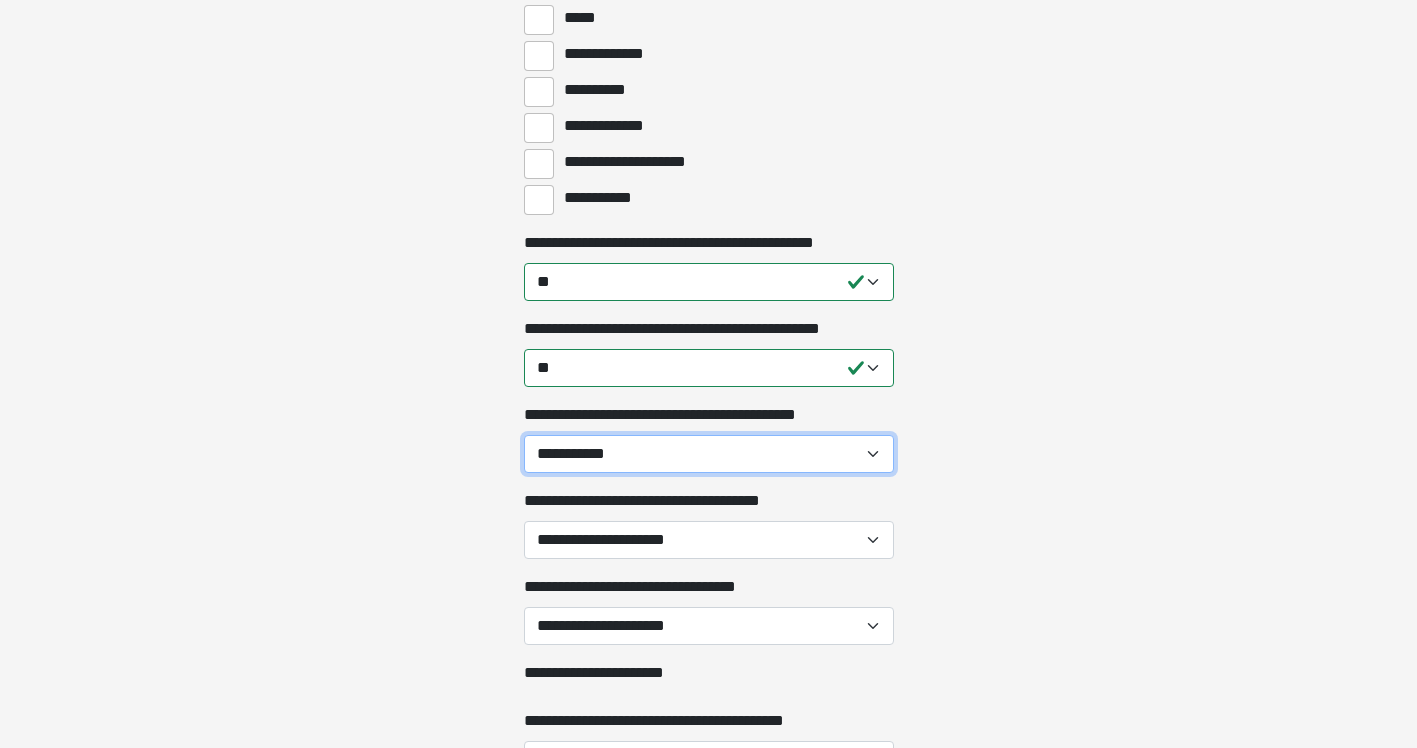 click on "**********" at bounding box center (709, 454) 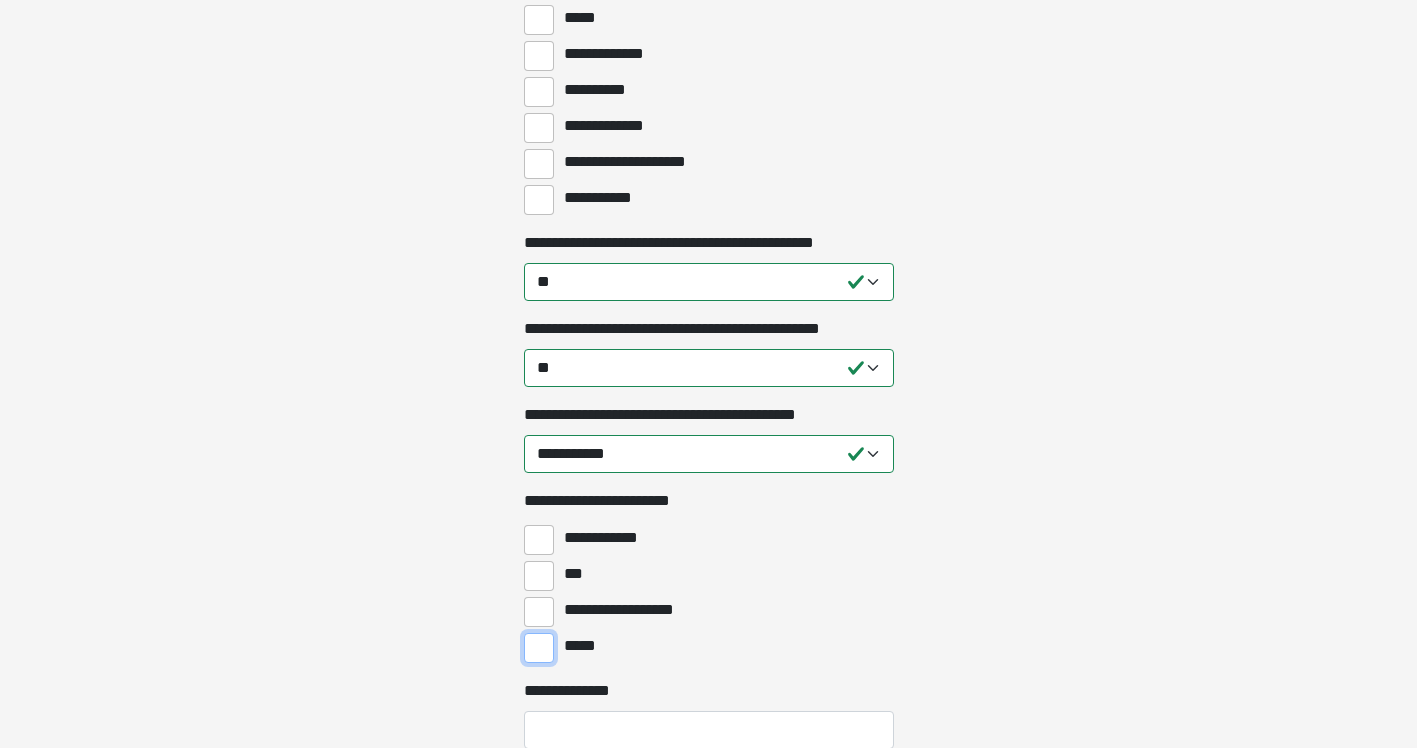click on "*****" at bounding box center [539, 648] 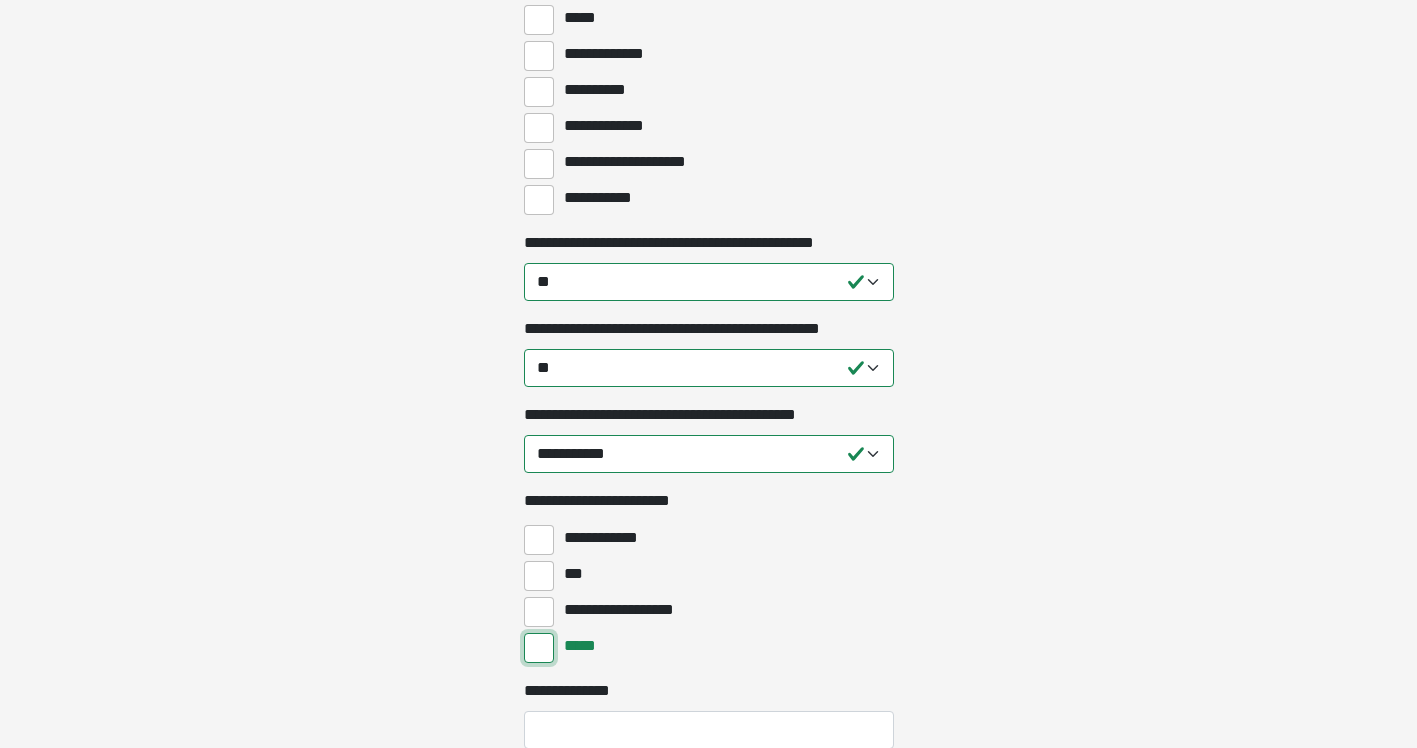 scroll, scrollTop: 1900, scrollLeft: 0, axis: vertical 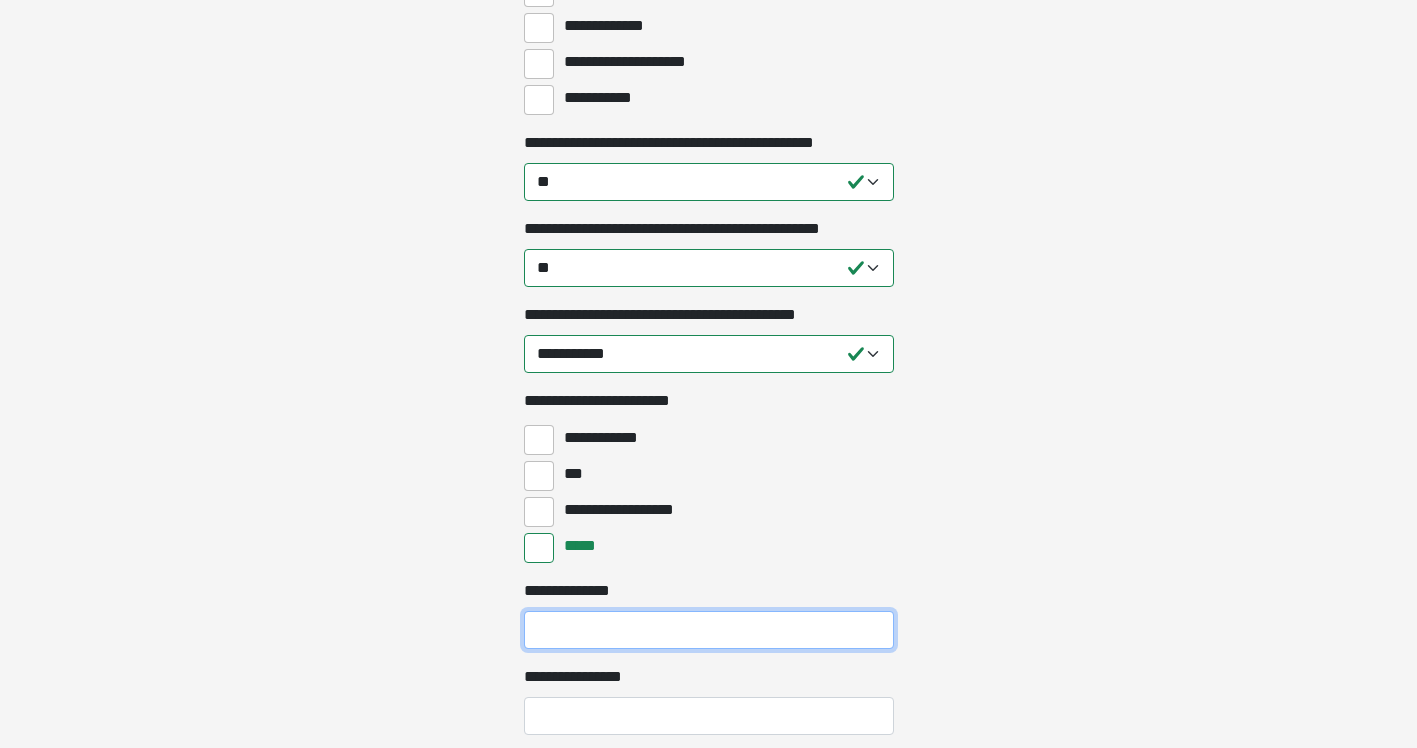 click on "**********" at bounding box center [709, 630] 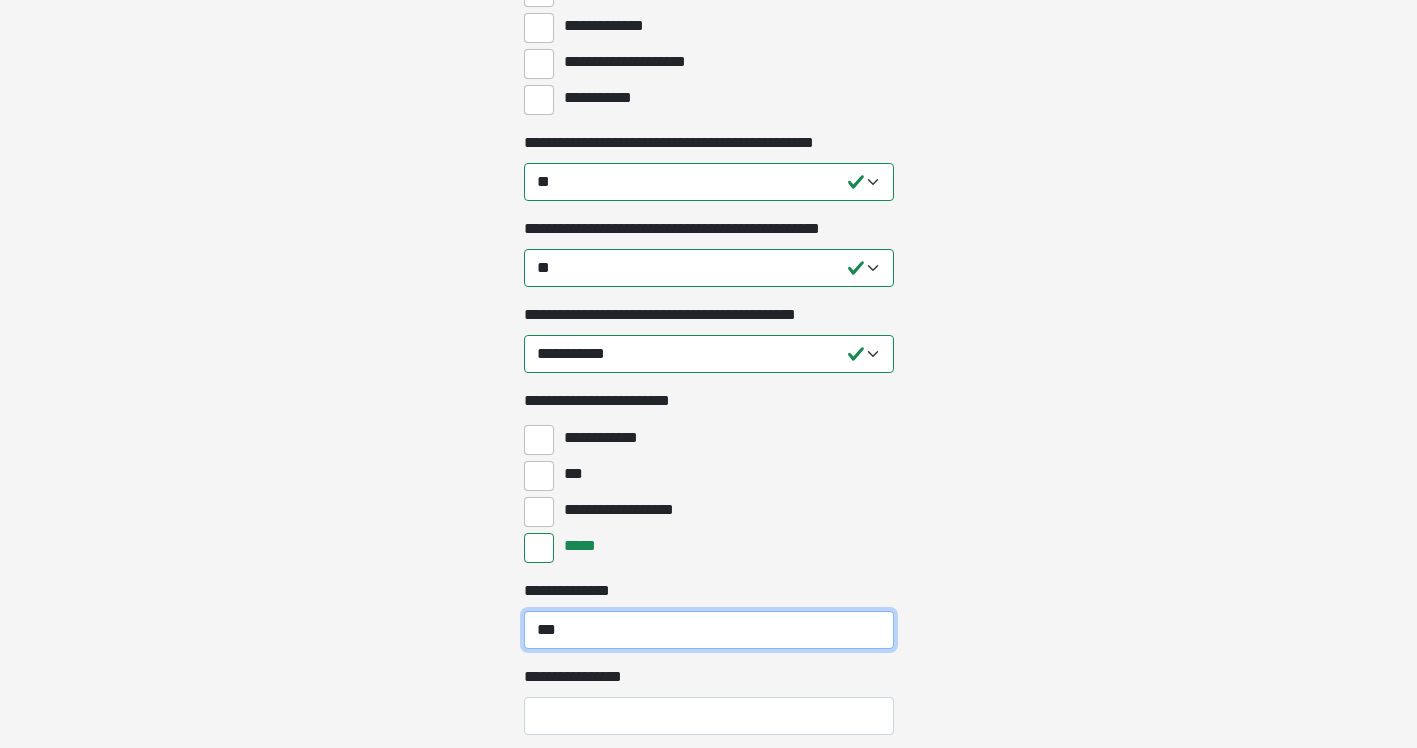 type on "***" 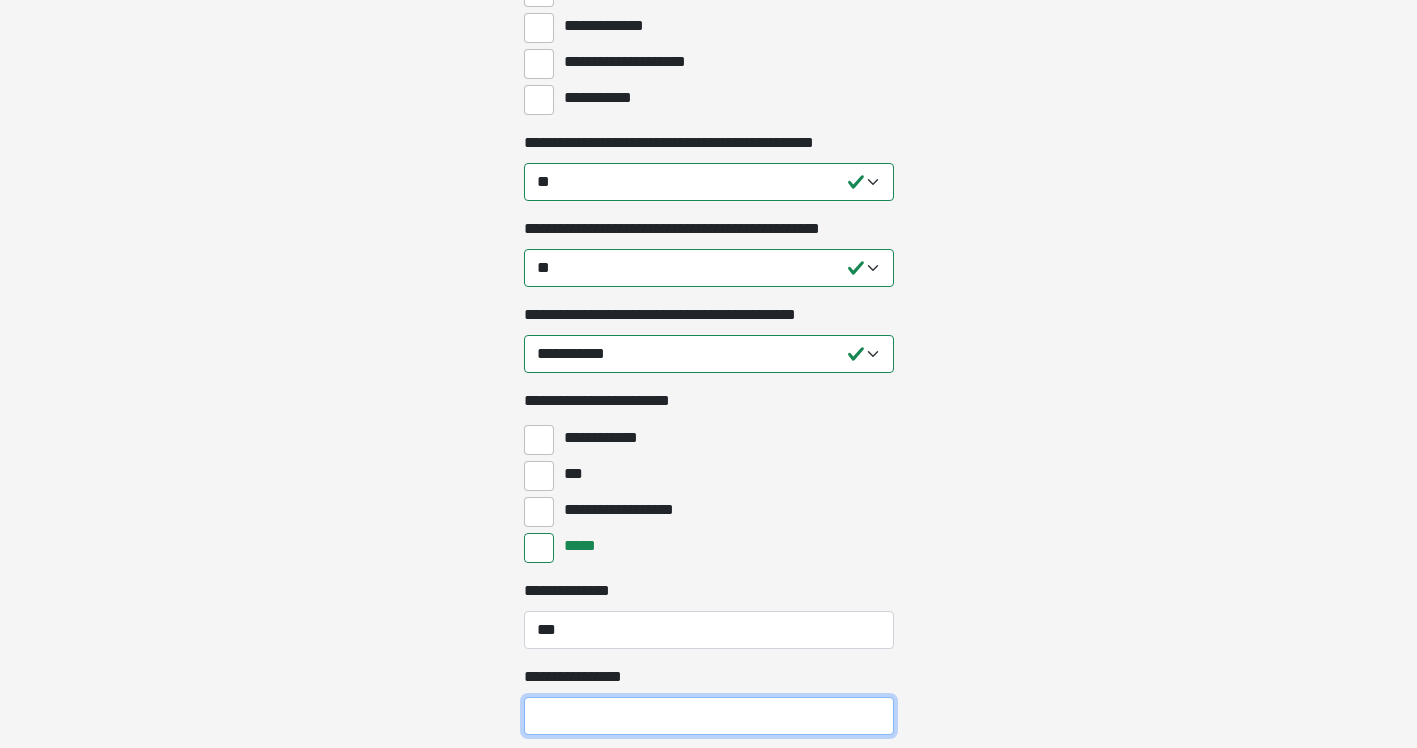 click on "**********" at bounding box center [709, 716] 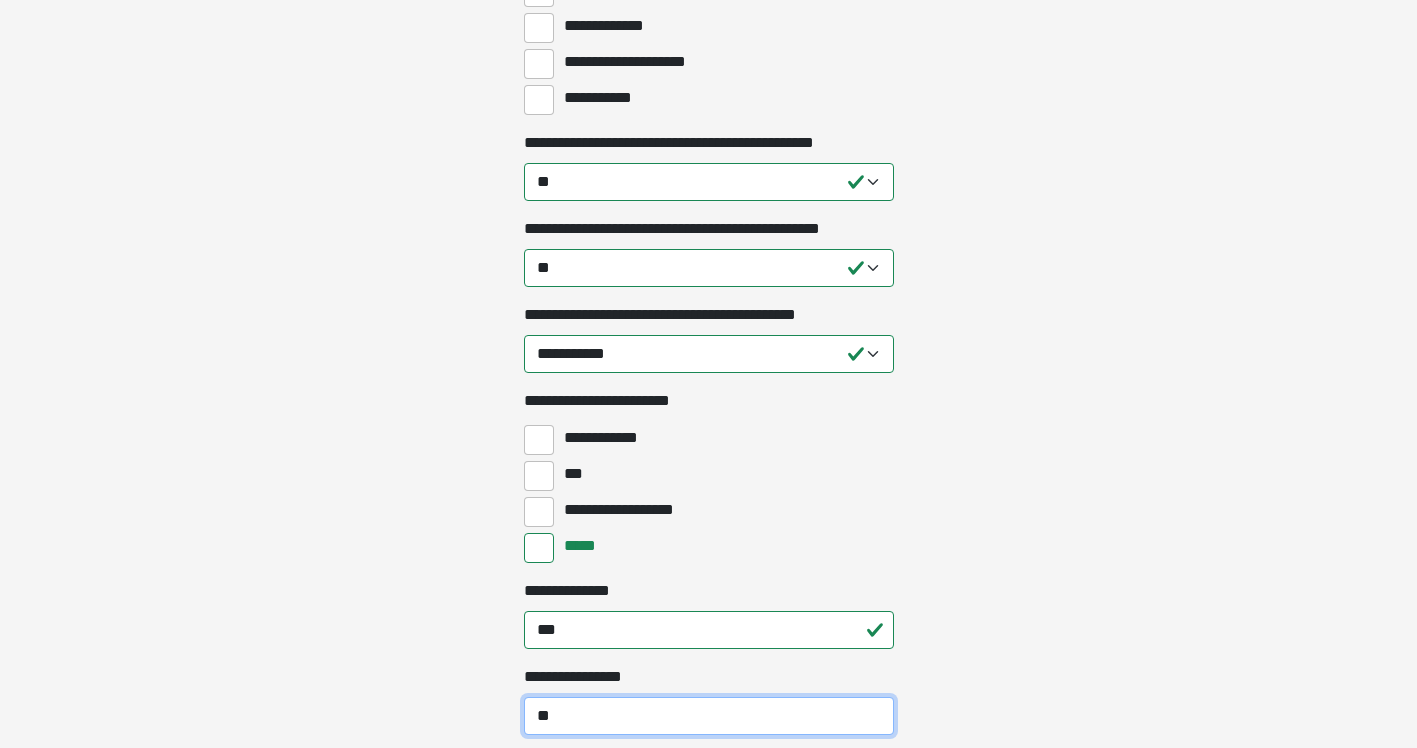 type on "**" 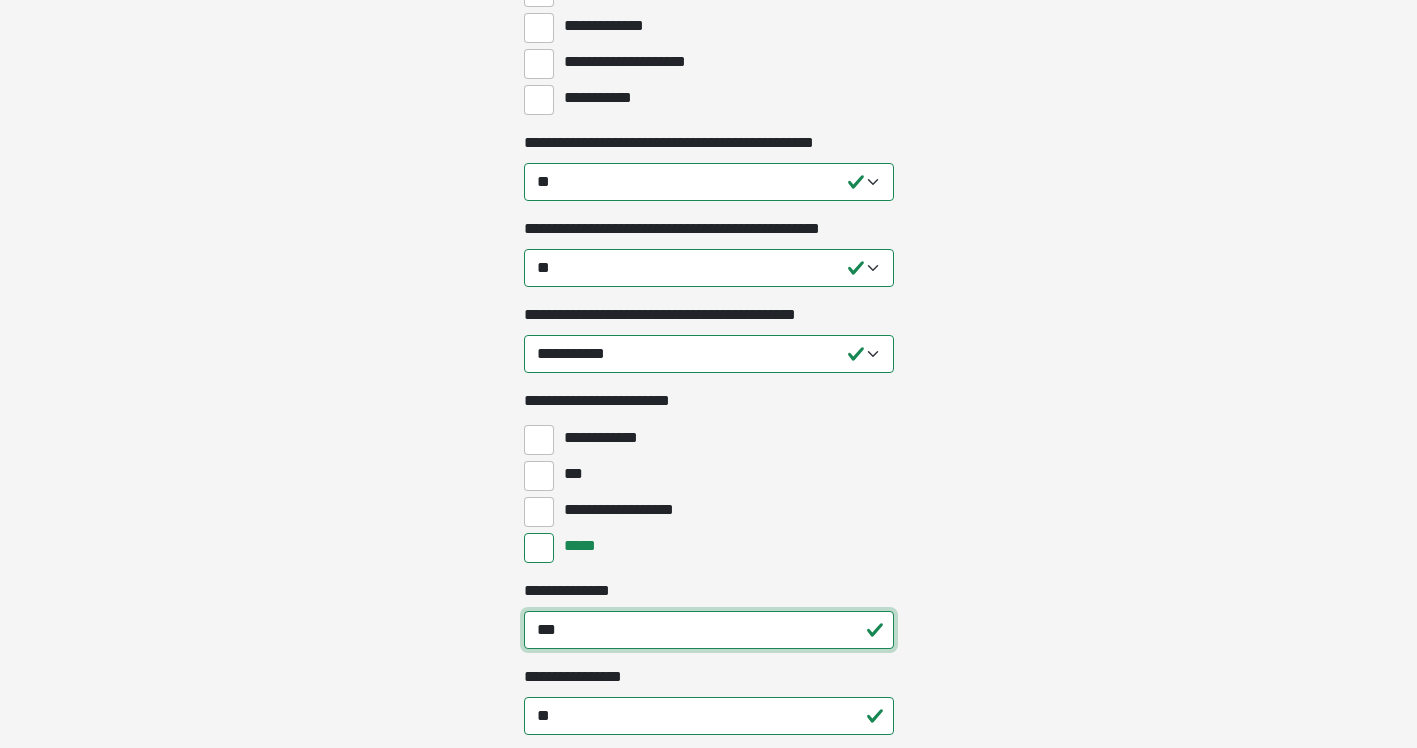 drag, startPoint x: 590, startPoint y: 624, endPoint x: 465, endPoint y: 622, distance: 125.016 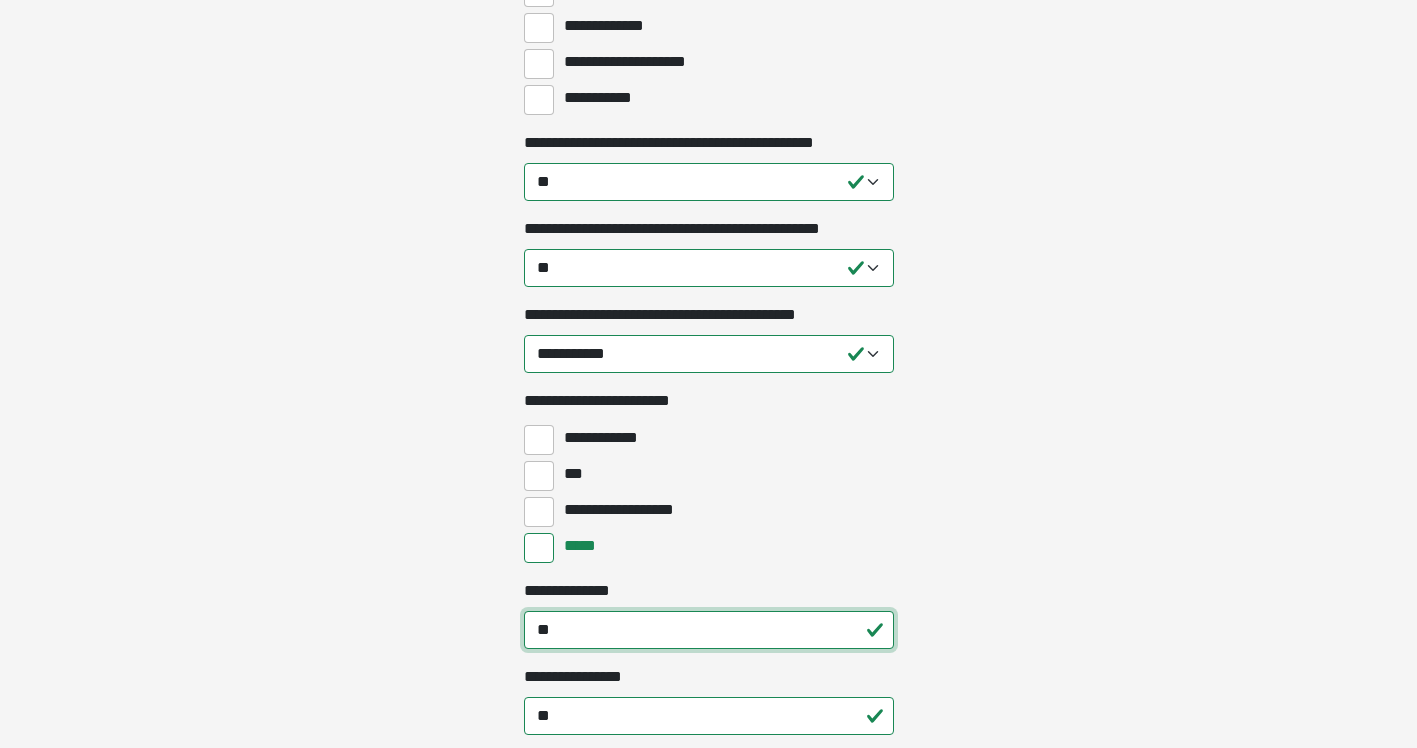 type on "**" 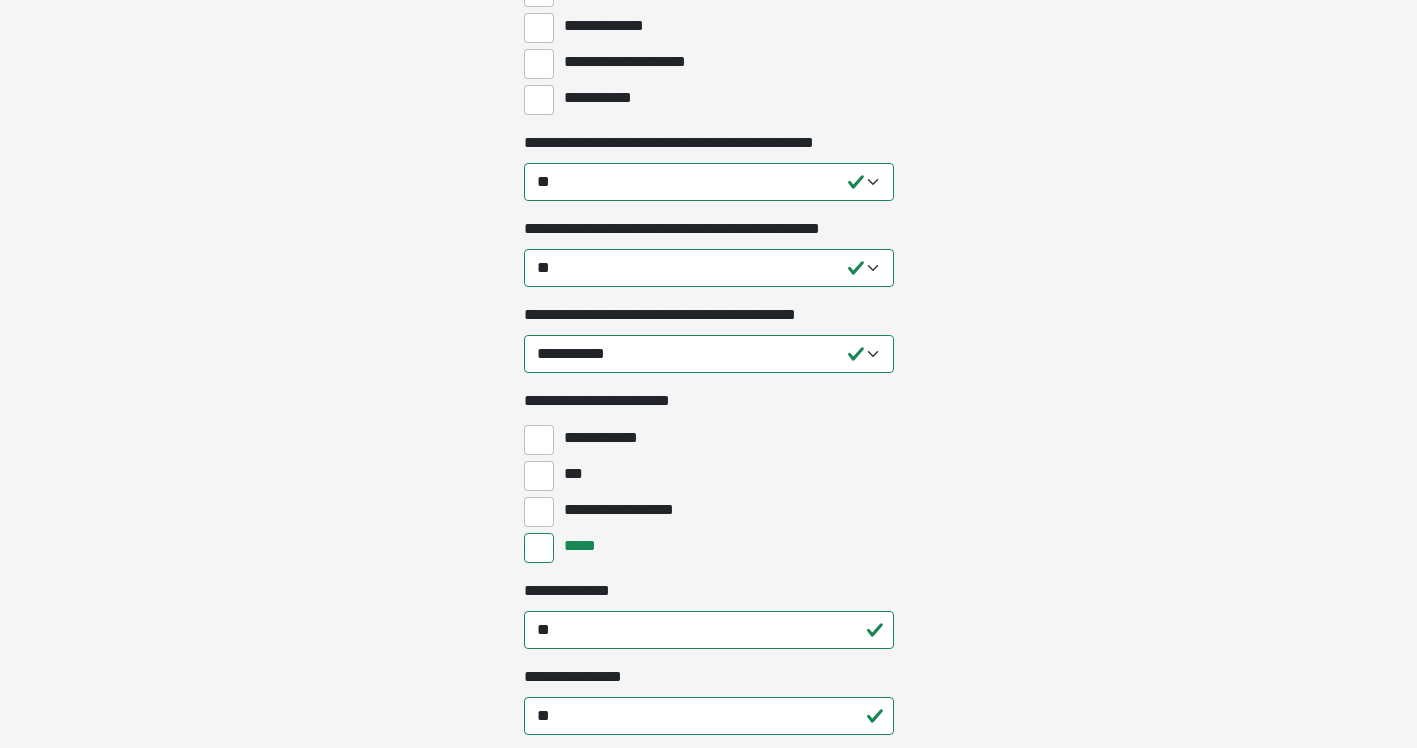 click on "**********" at bounding box center [708, -1526] 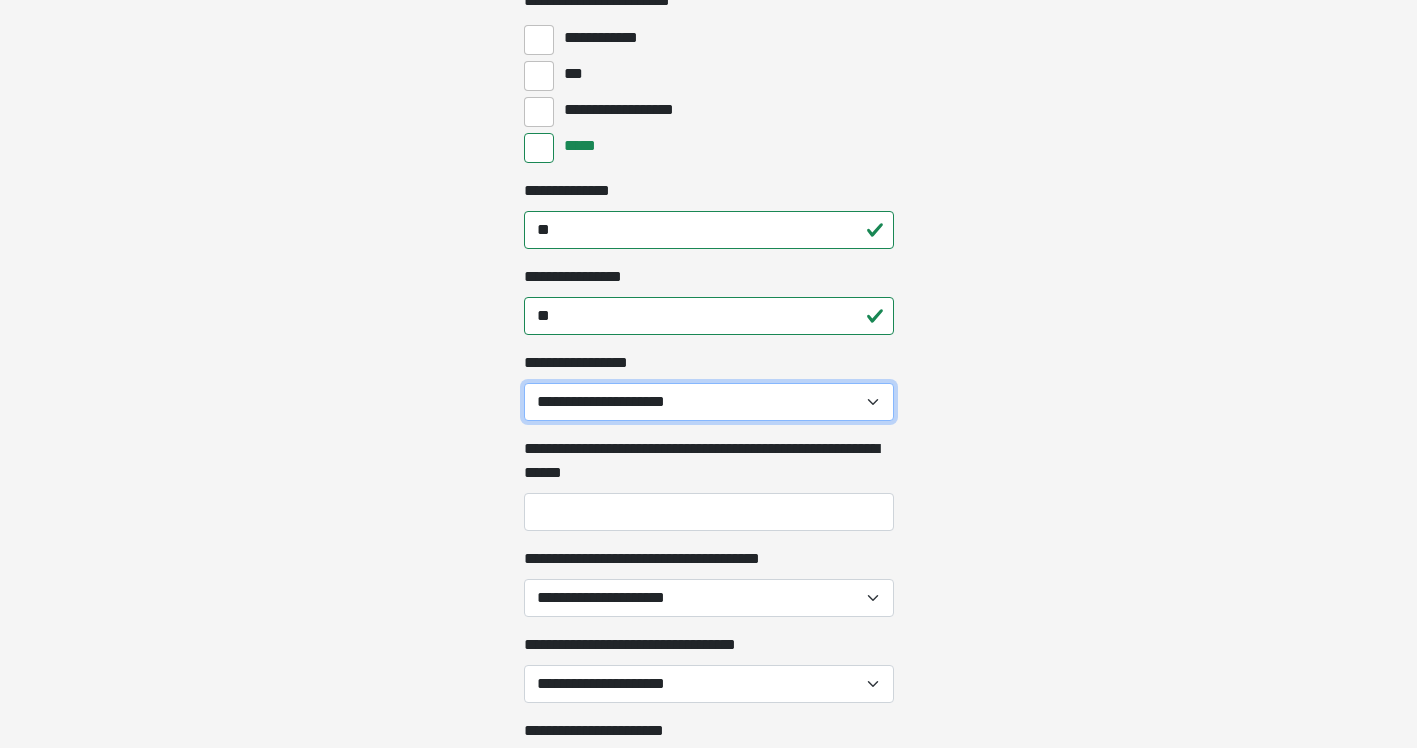 click on "**********" at bounding box center (709, 402) 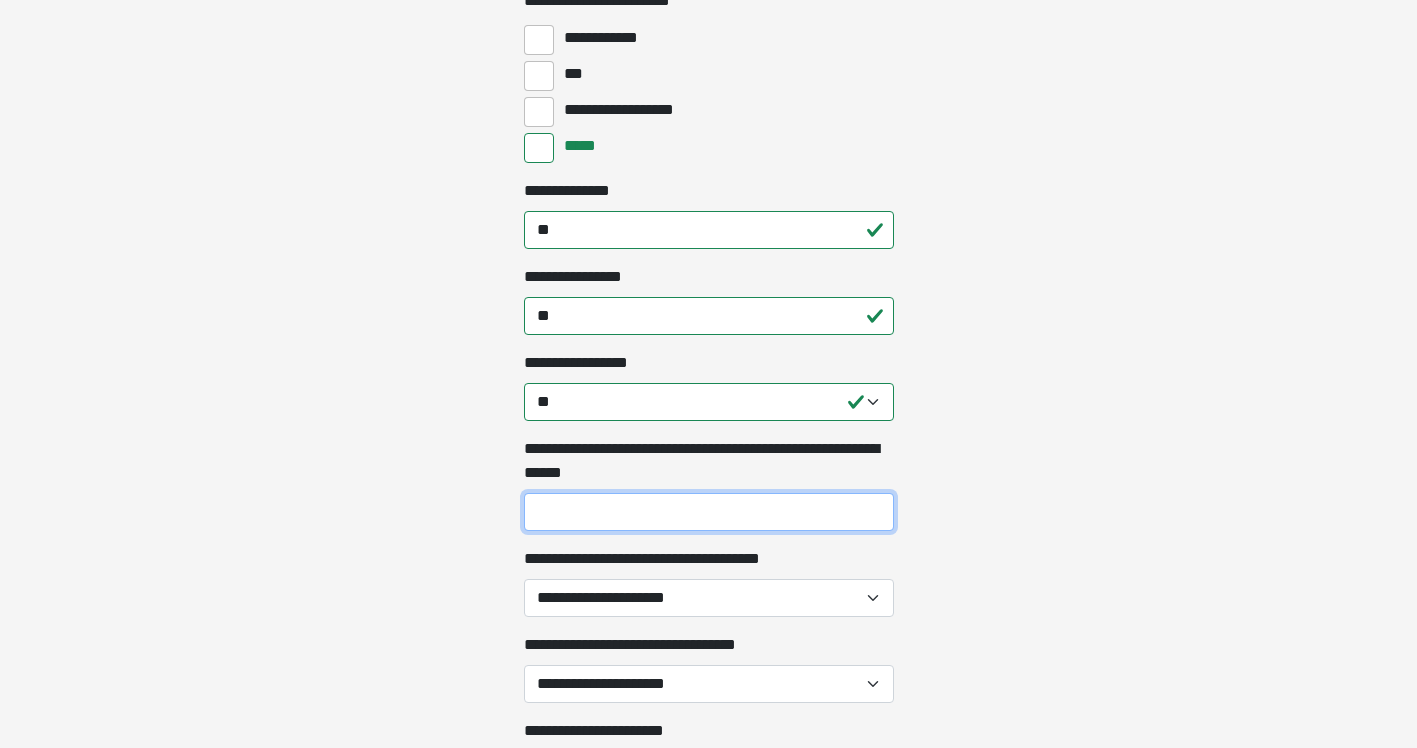 click on "**********" at bounding box center (709, 512) 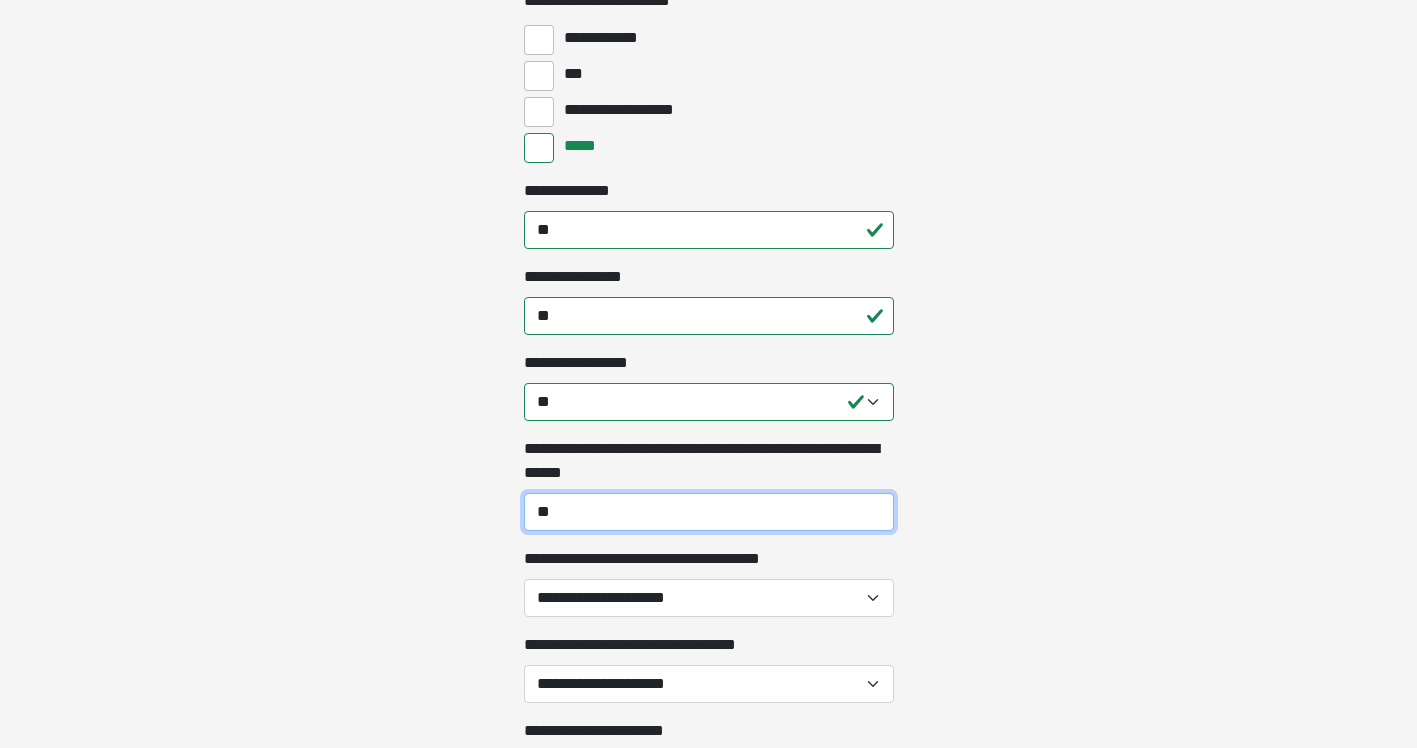 type on "*" 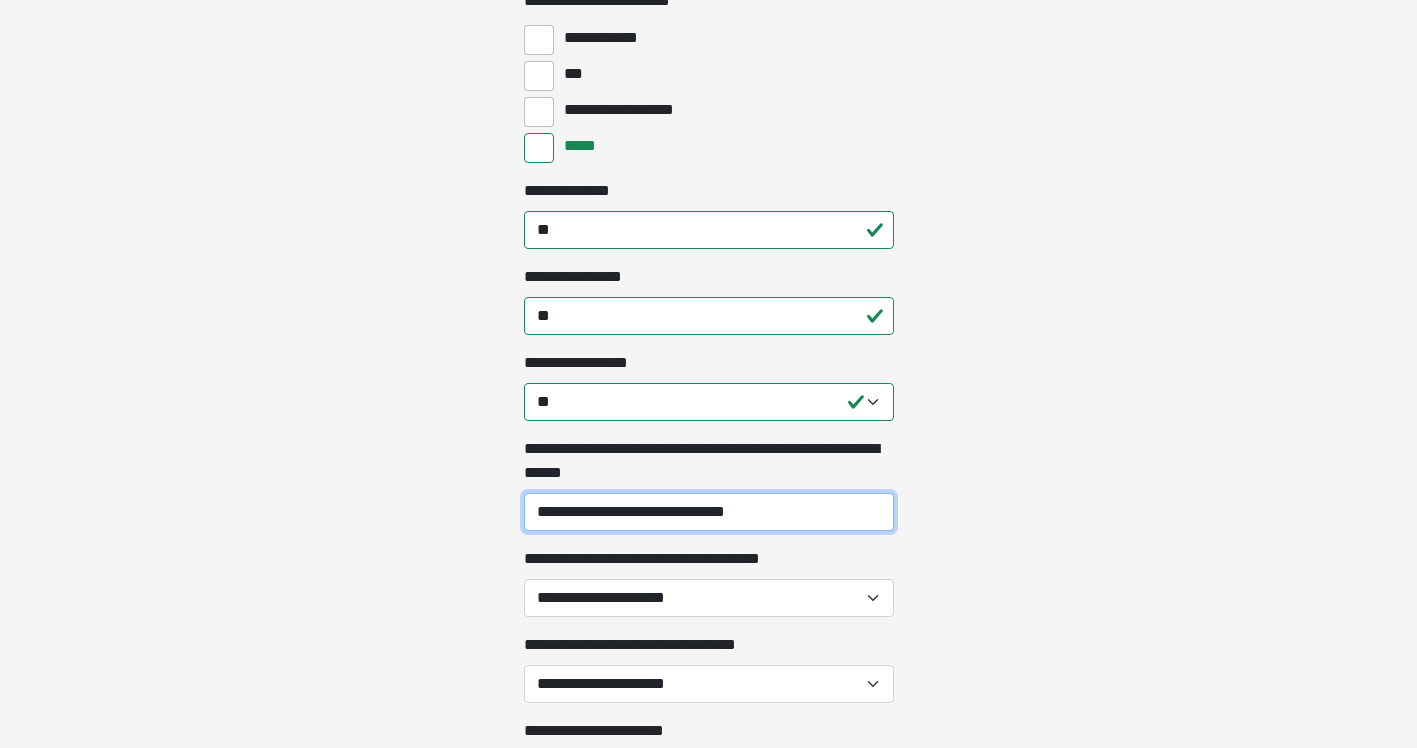 type on "**********" 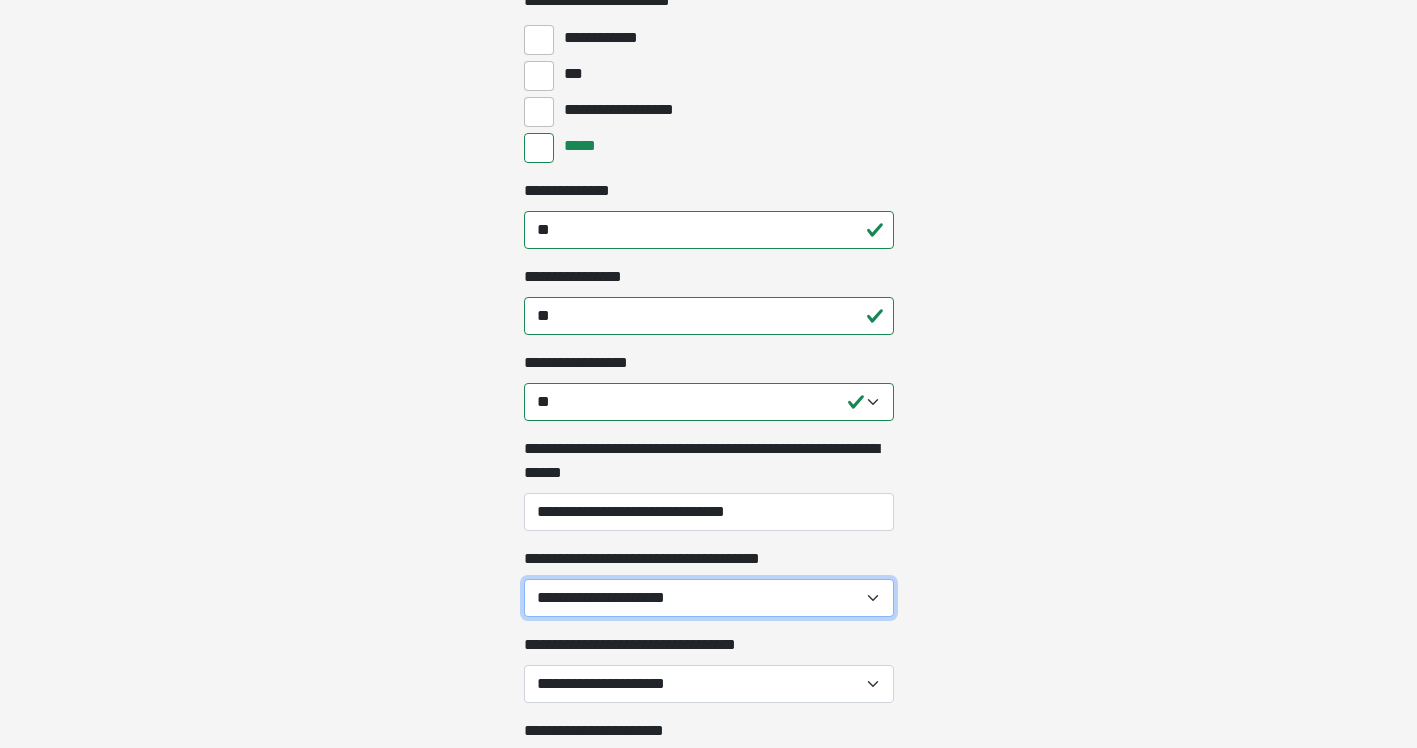 click on "**********" at bounding box center [709, 598] 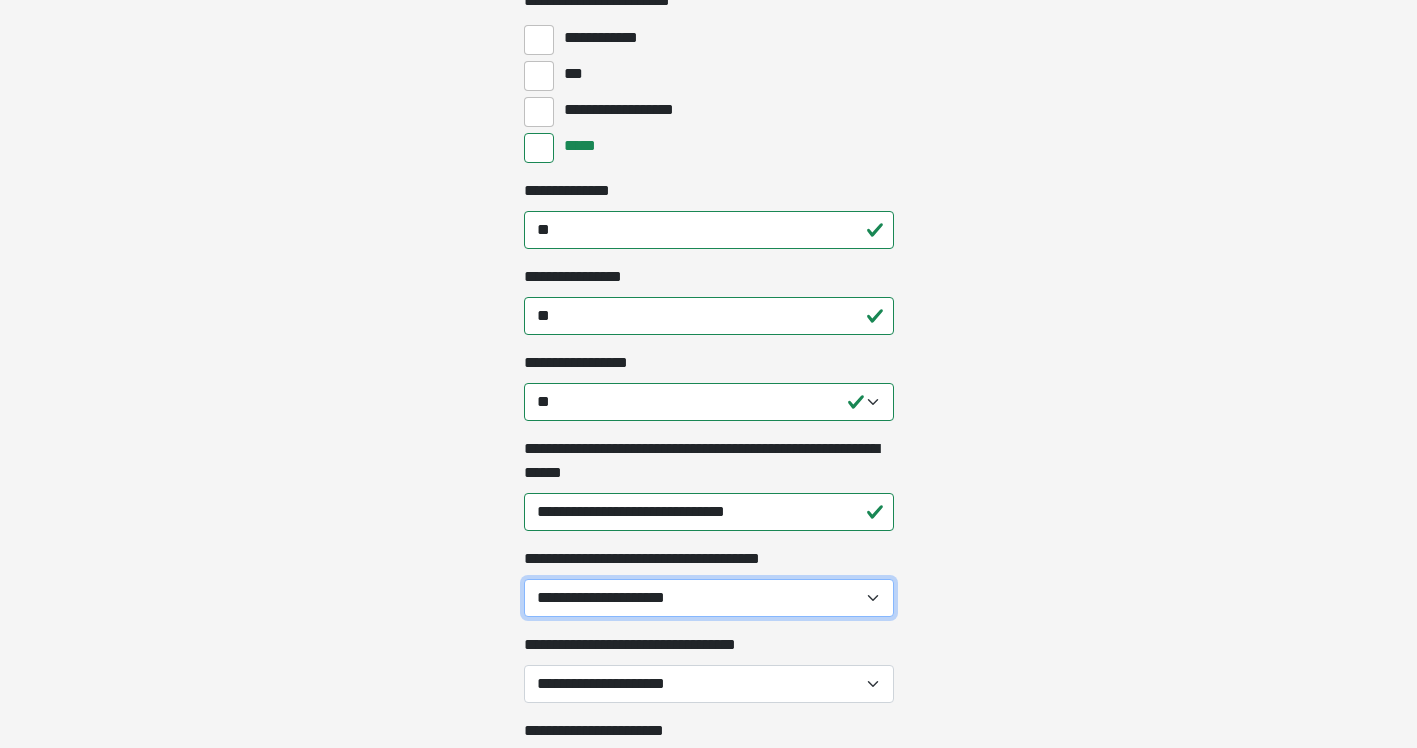 select on "**" 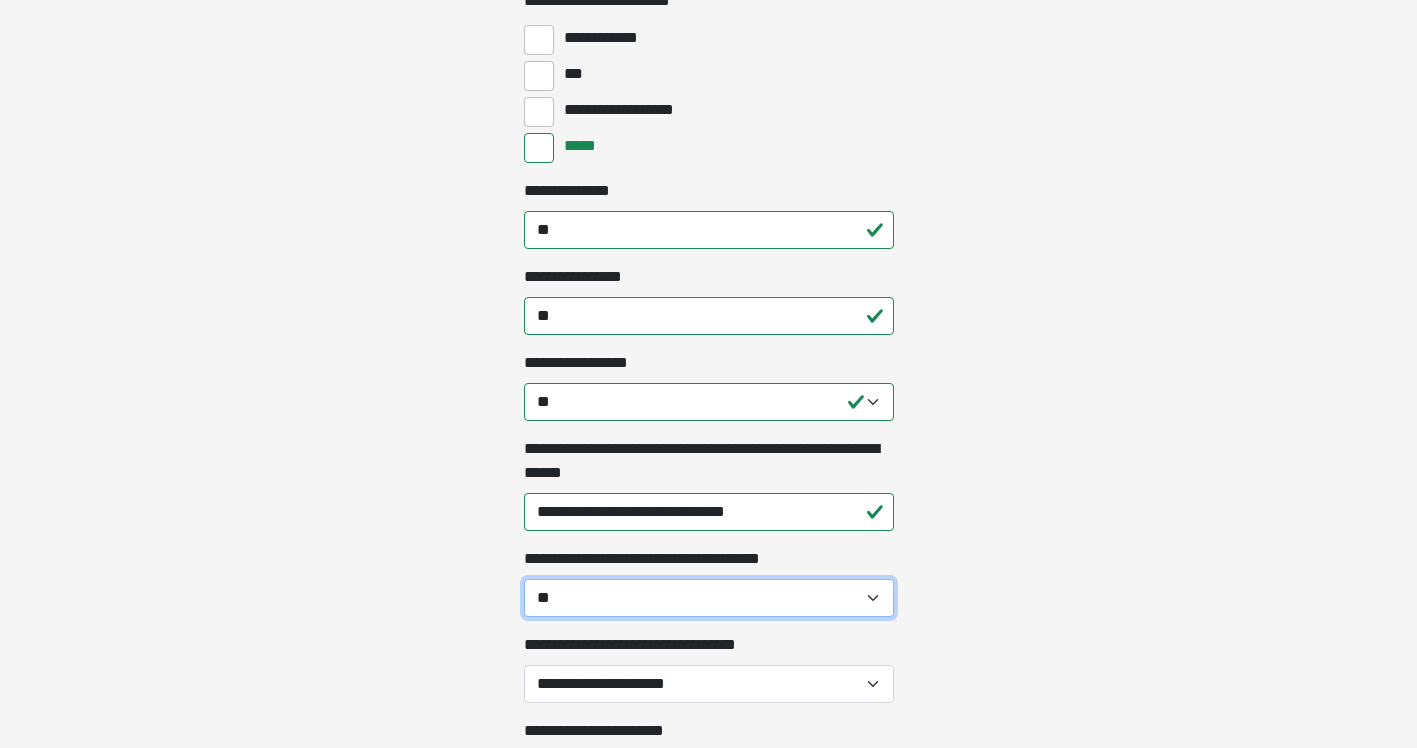 click on "**********" at bounding box center [709, 598] 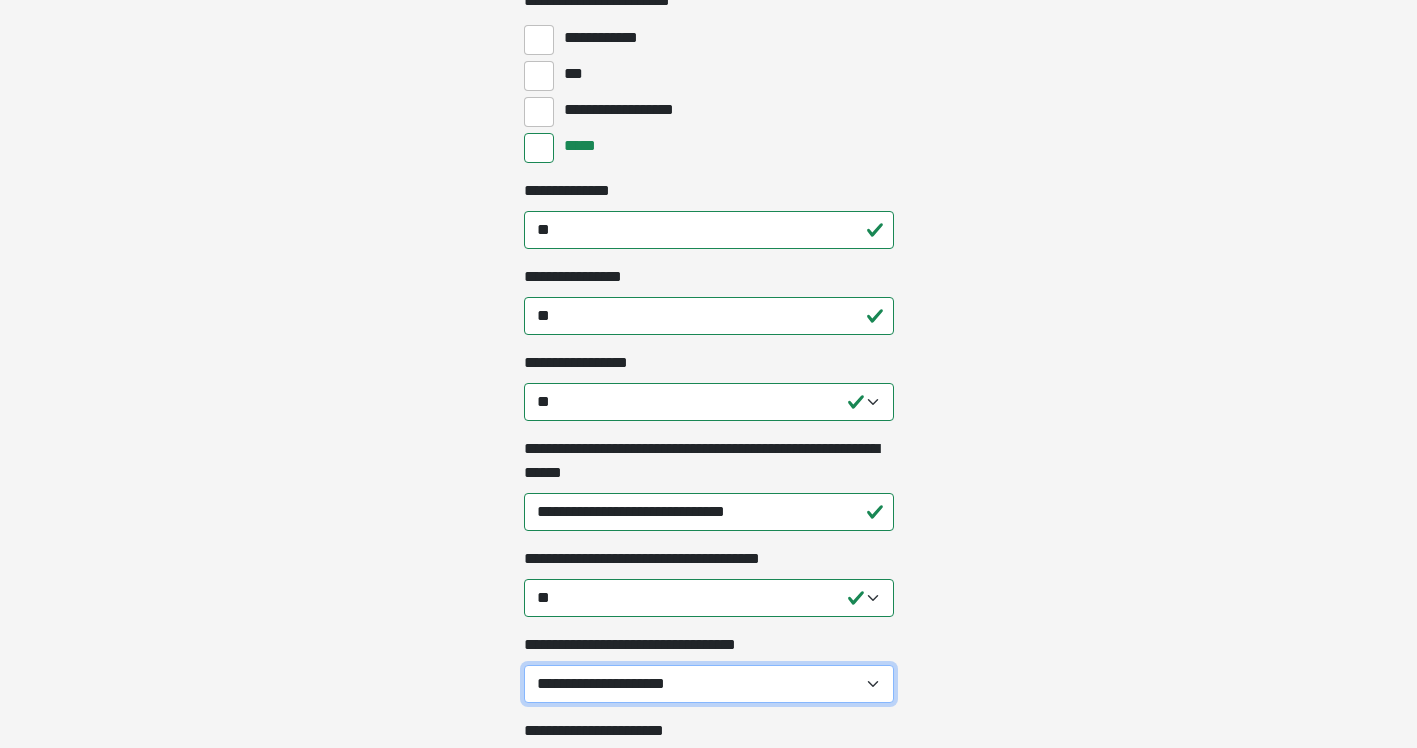 click on "**********" at bounding box center (709, 684) 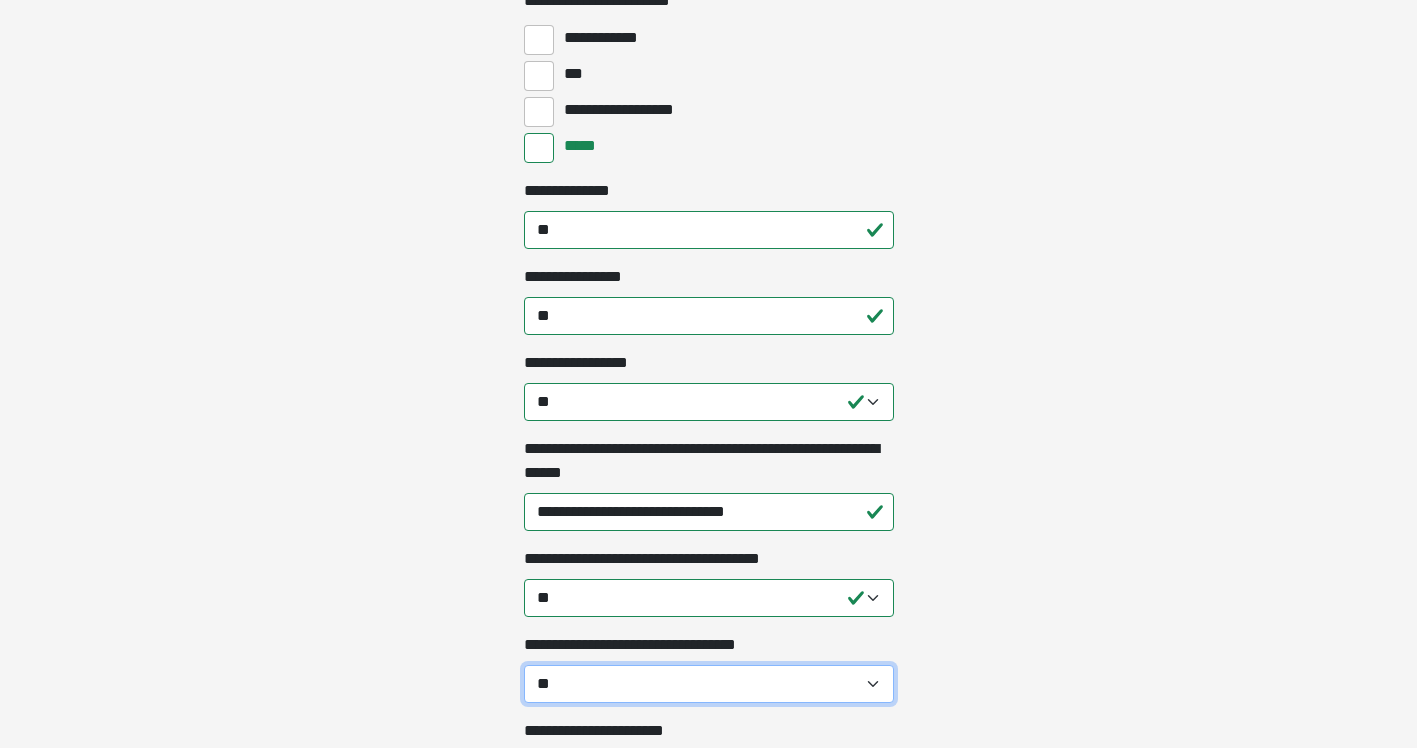 click on "**********" at bounding box center [709, 684] 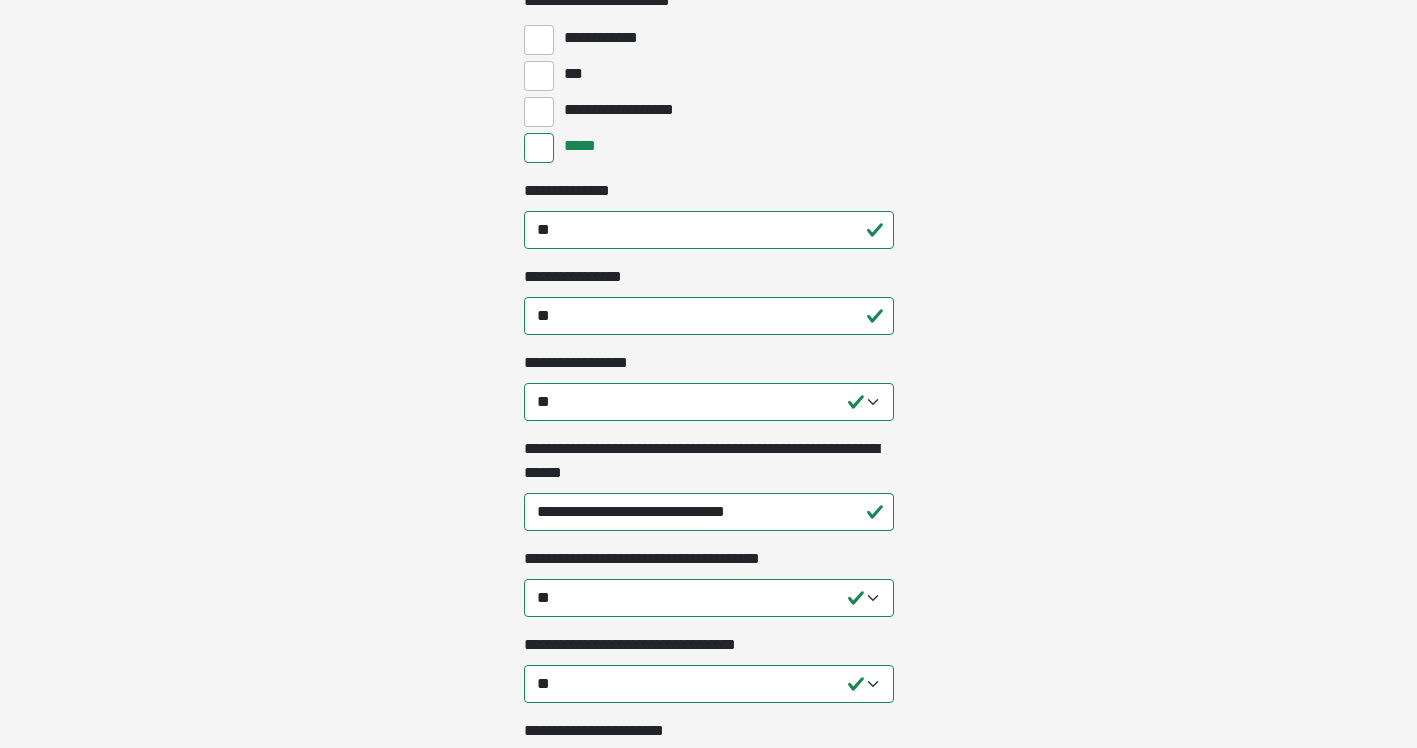 click on "**********" at bounding box center (708, -1926) 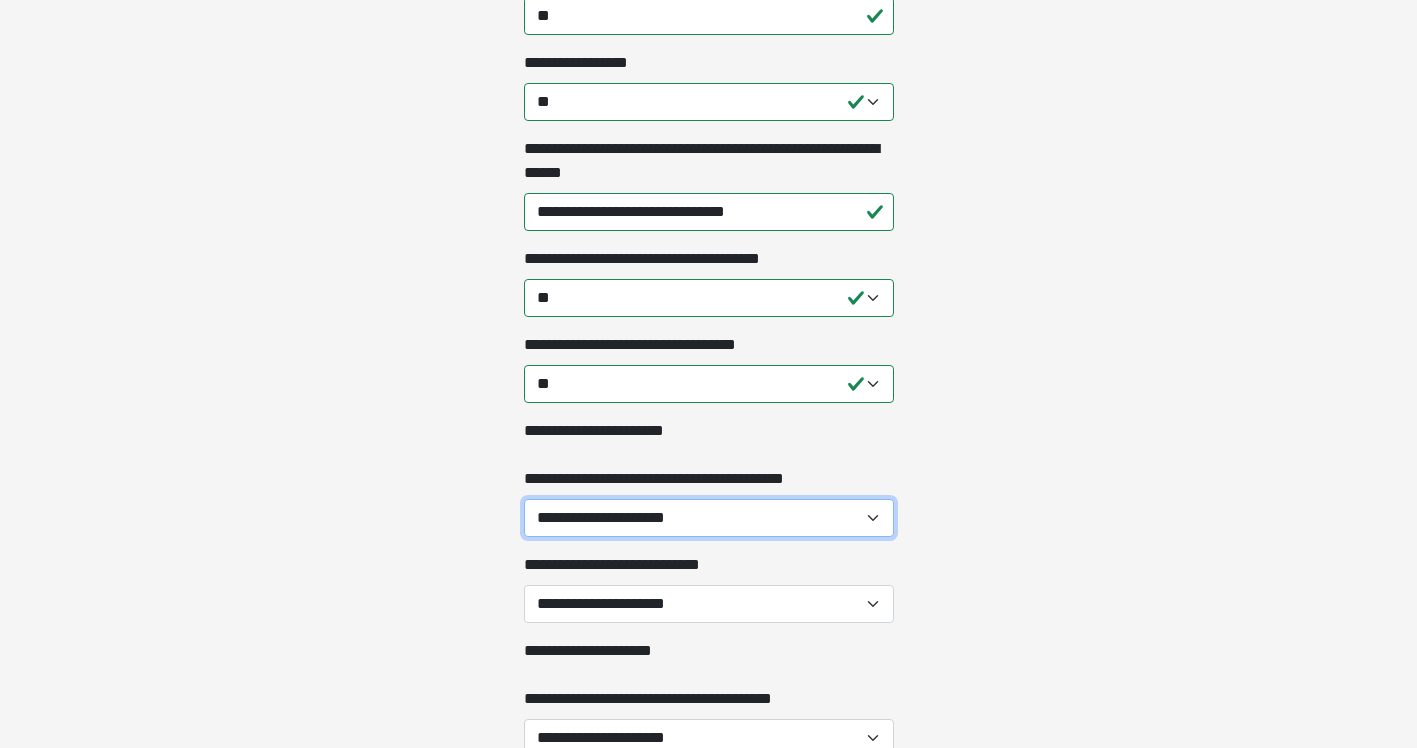 click on "**********" at bounding box center (709, 518) 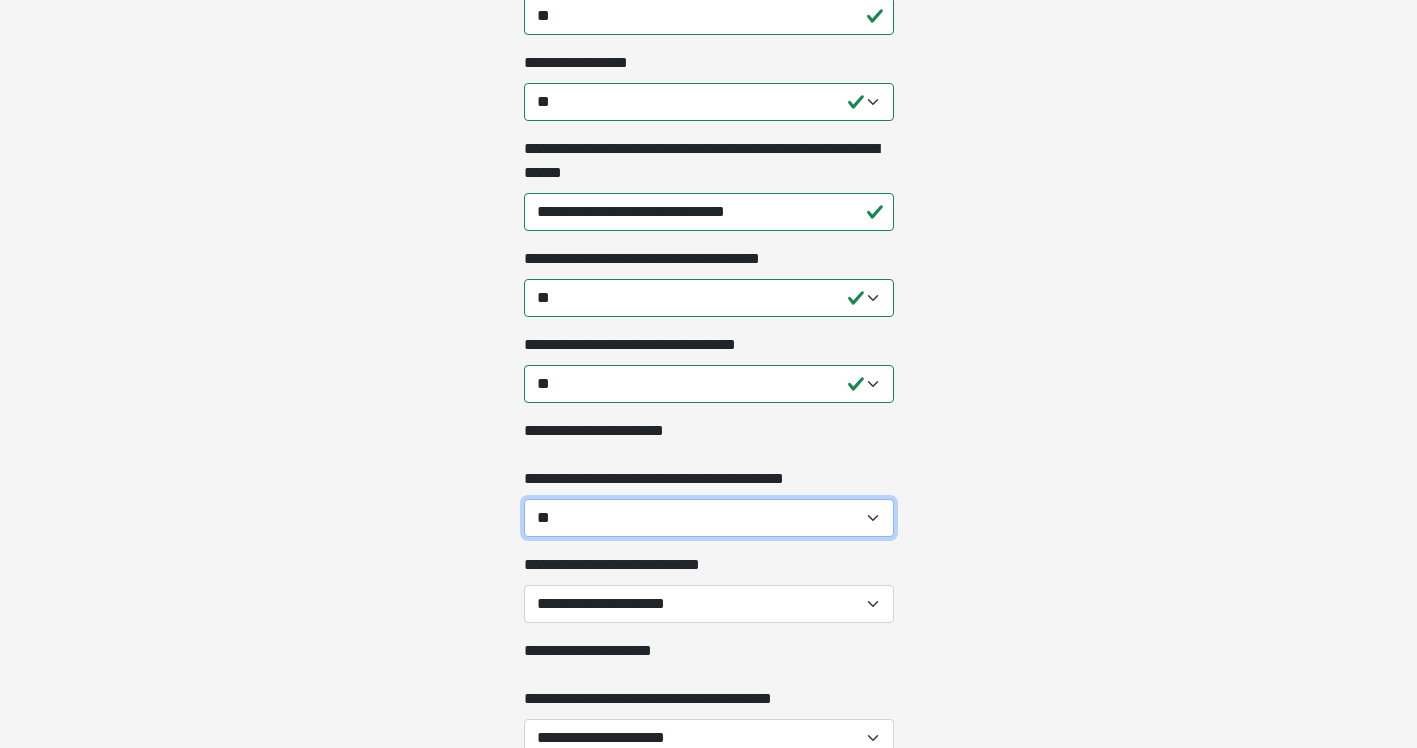 click on "**********" at bounding box center (709, 518) 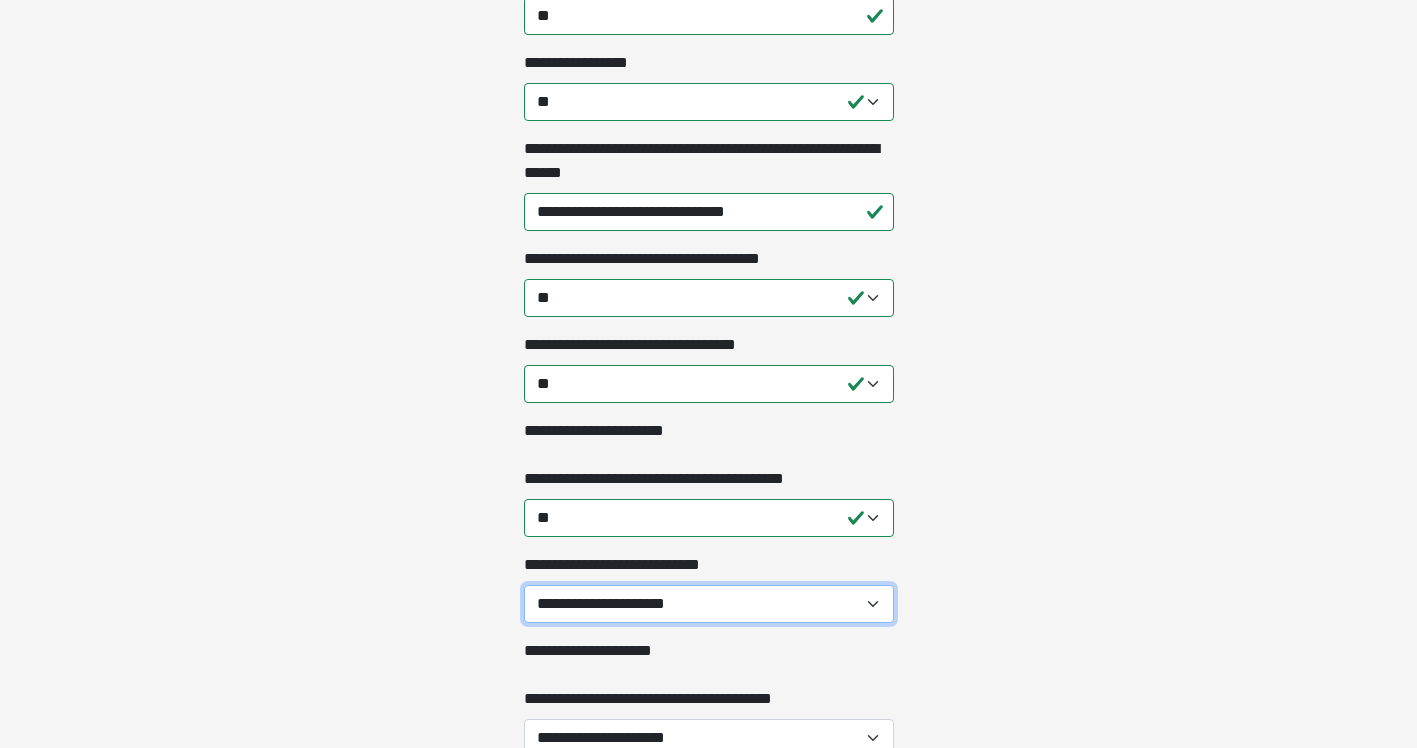 click on "**********" at bounding box center [709, 604] 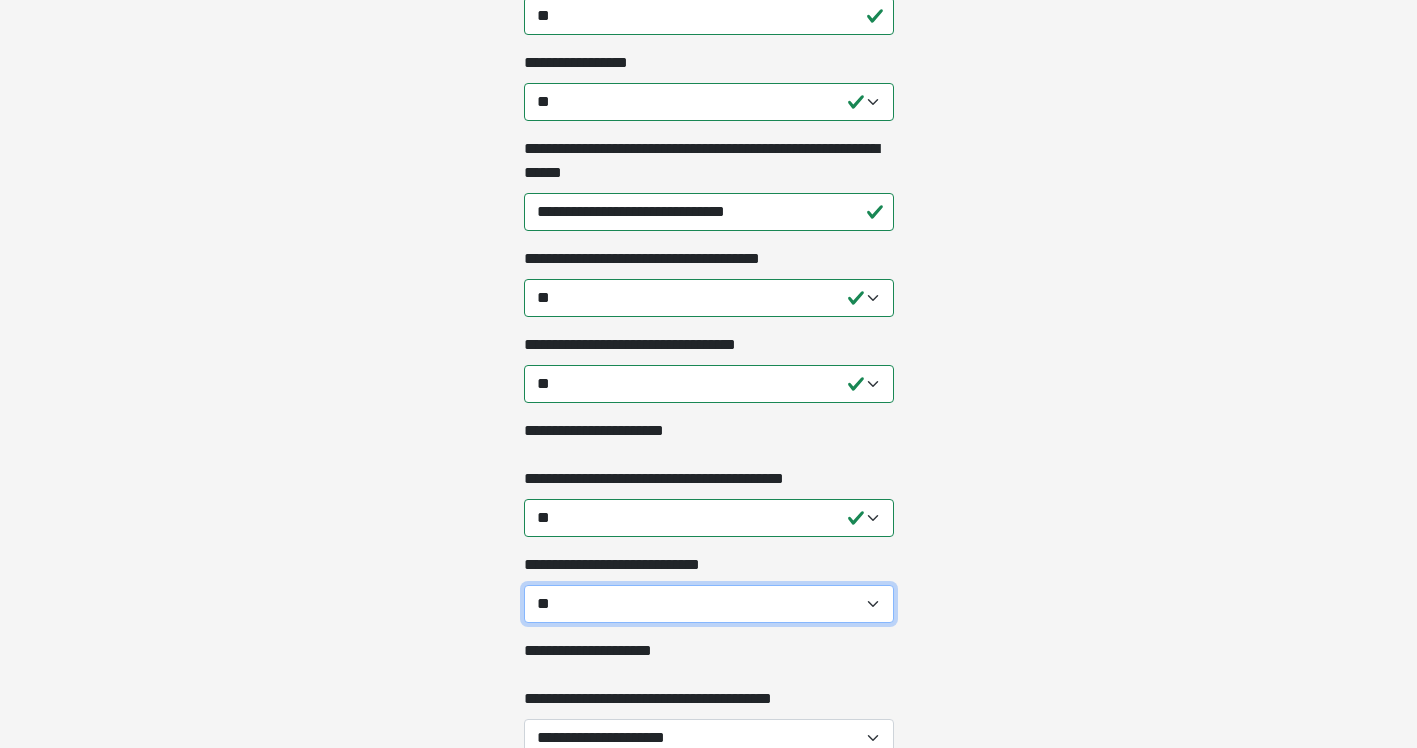click on "**********" at bounding box center [709, 604] 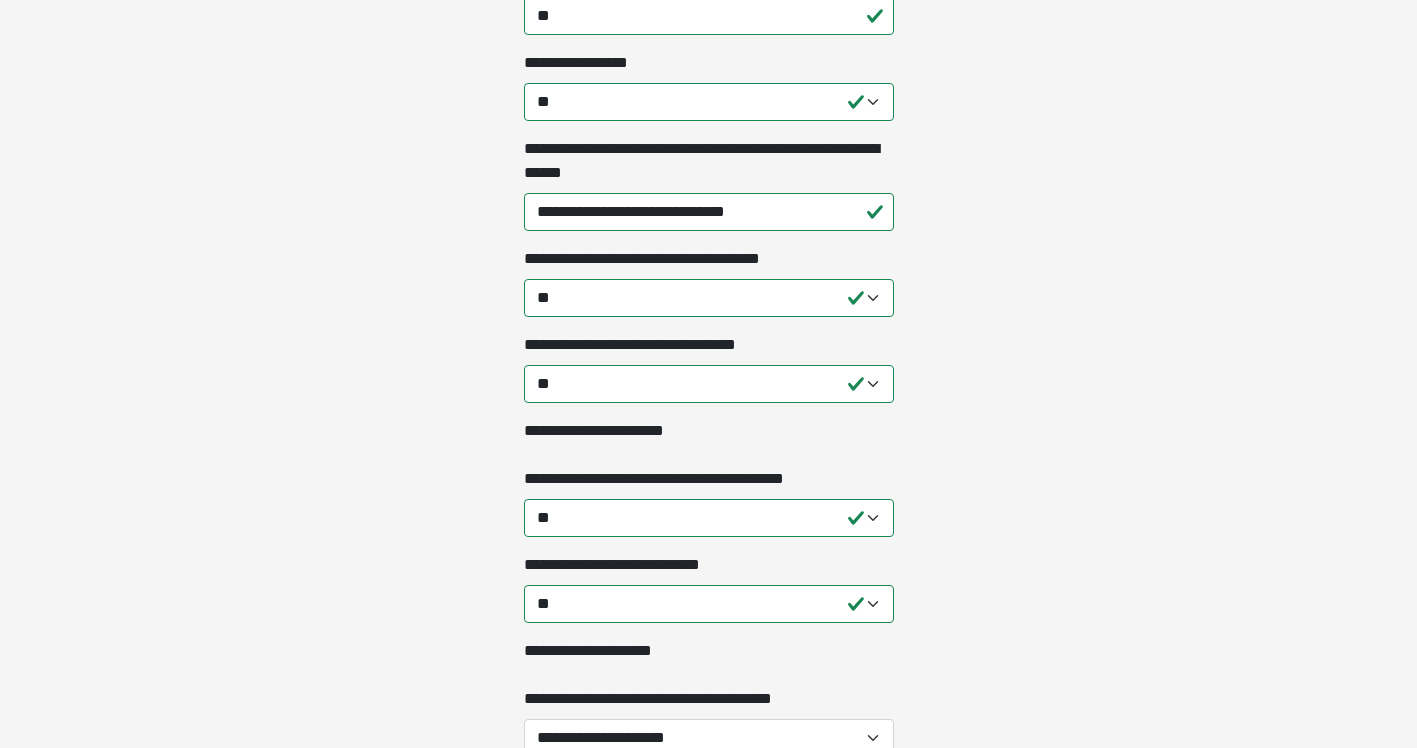 click on "**********" at bounding box center [708, -2226] 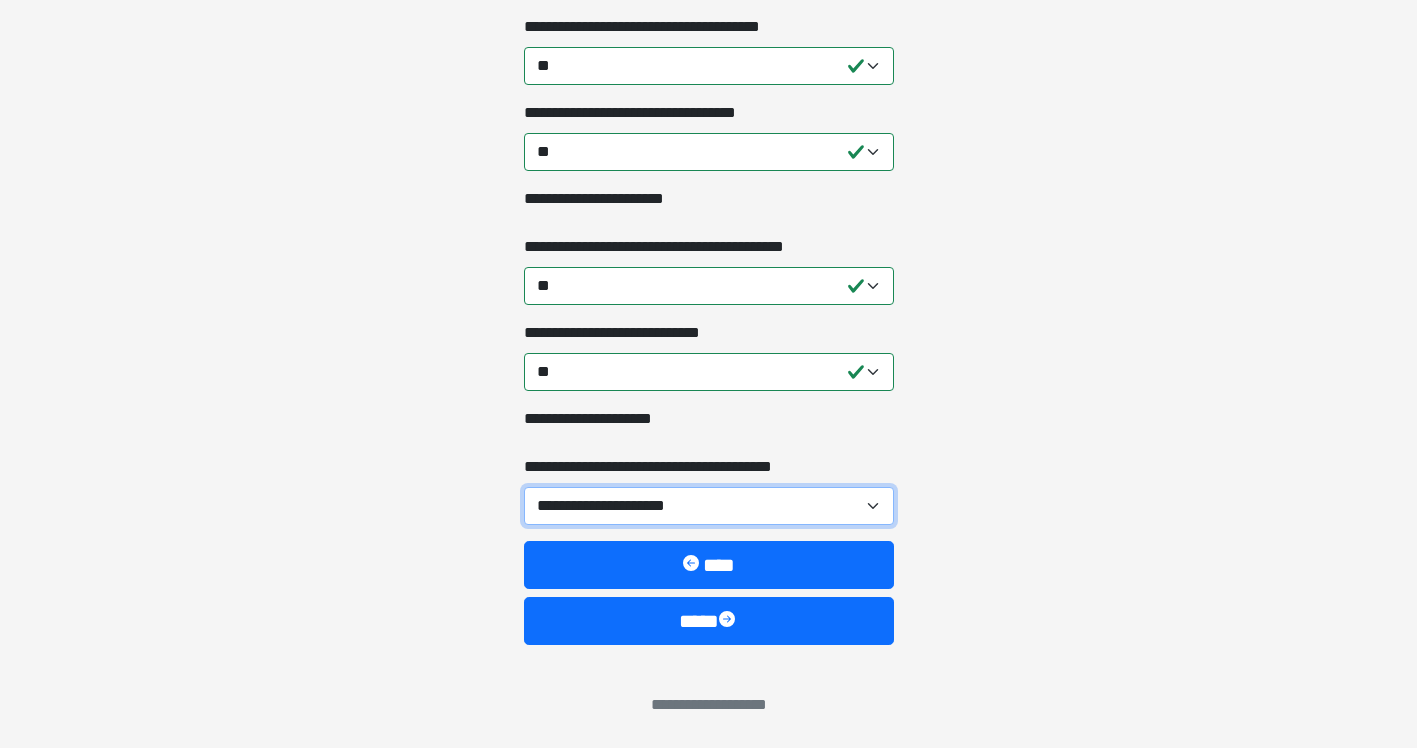 click on "**********" at bounding box center (709, 506) 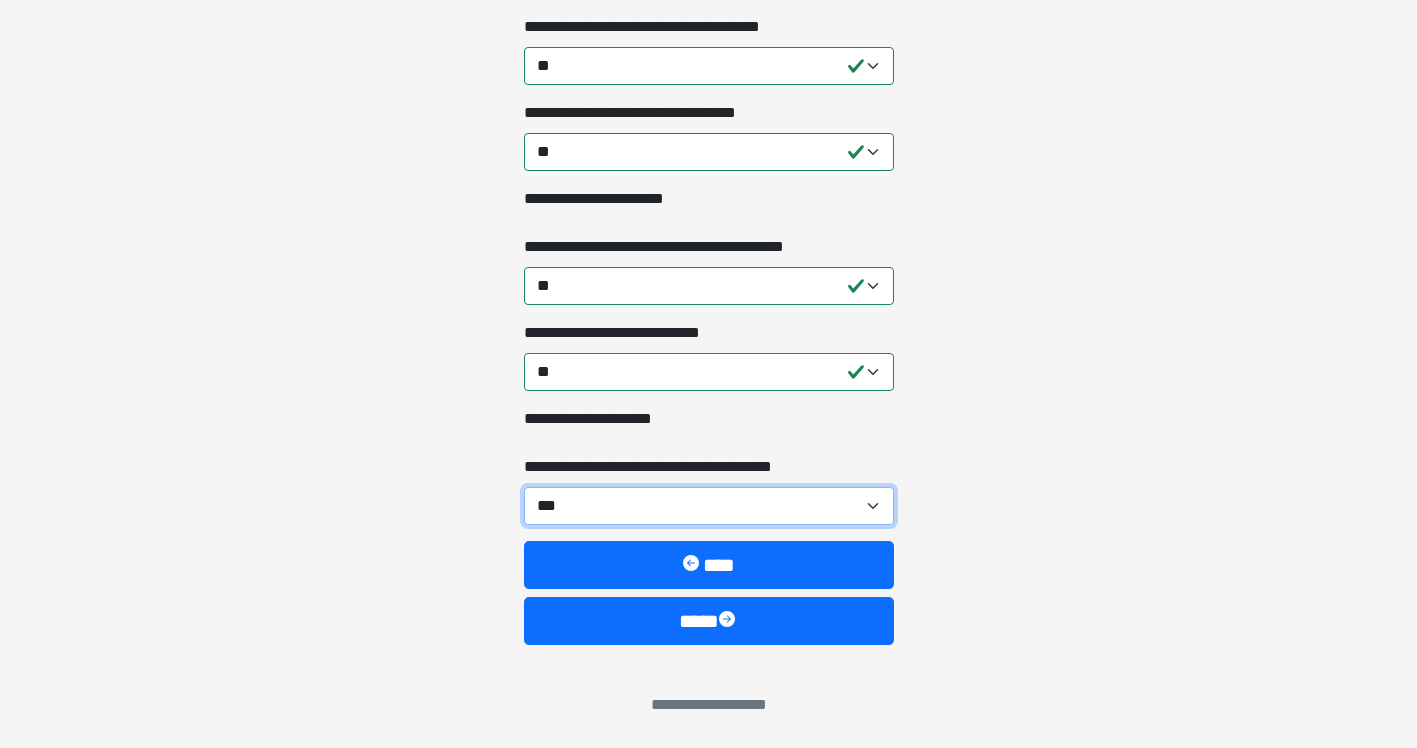 click on "**********" at bounding box center (709, 506) 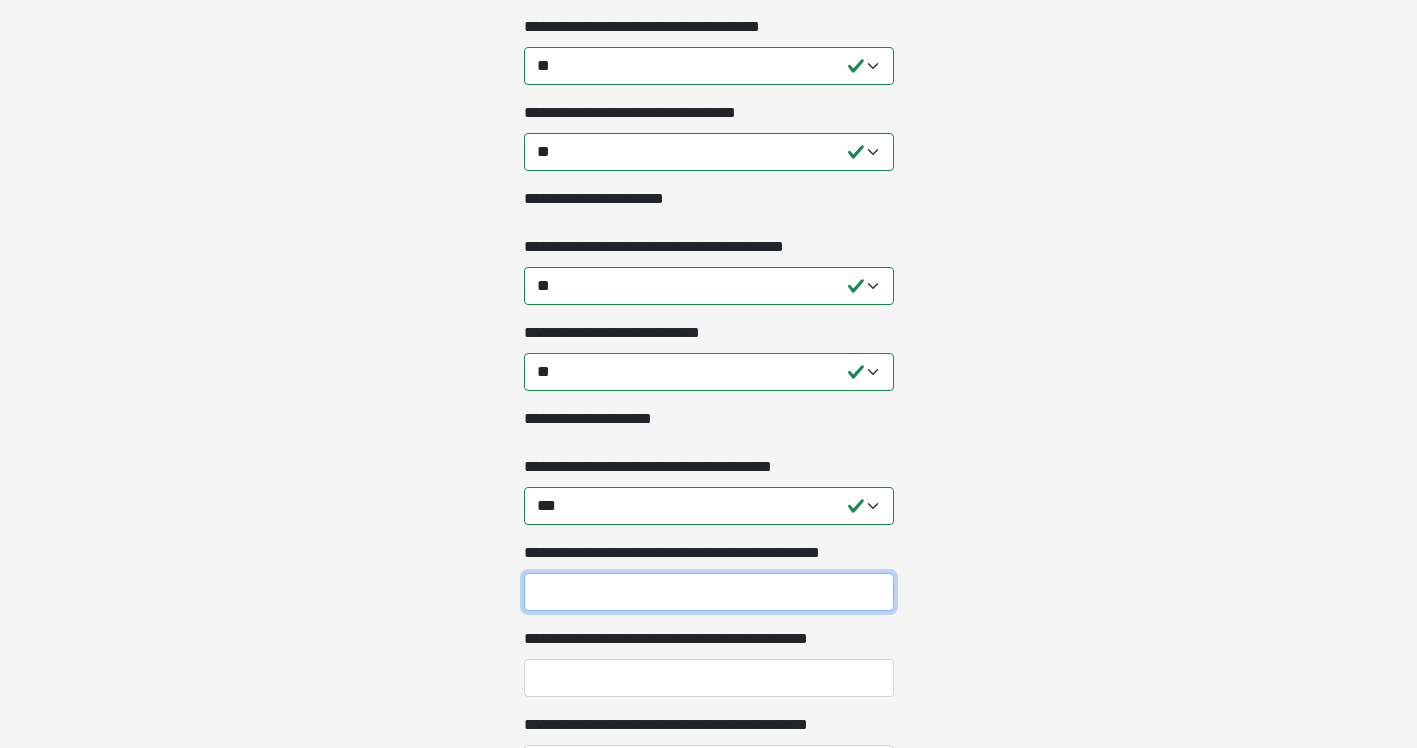 click on "**********" at bounding box center (709, 592) 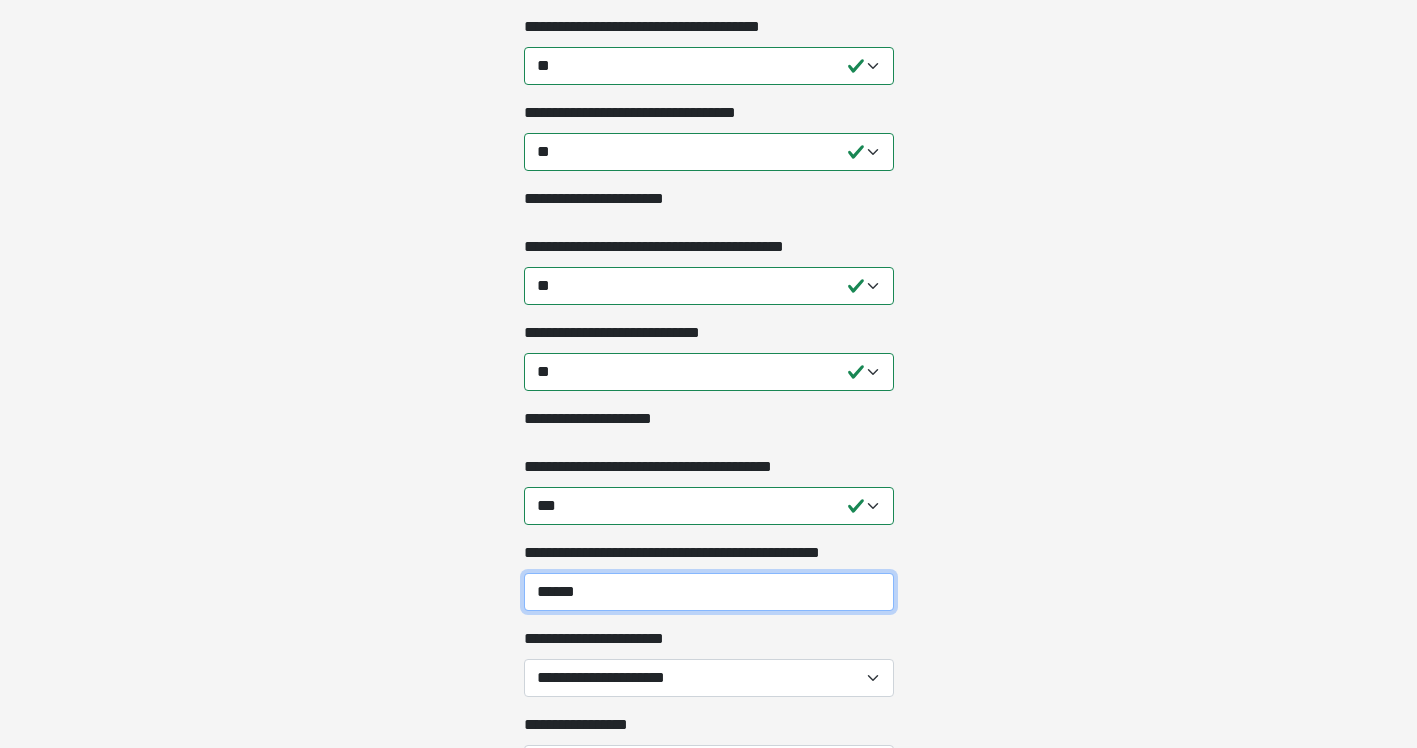 type on "******" 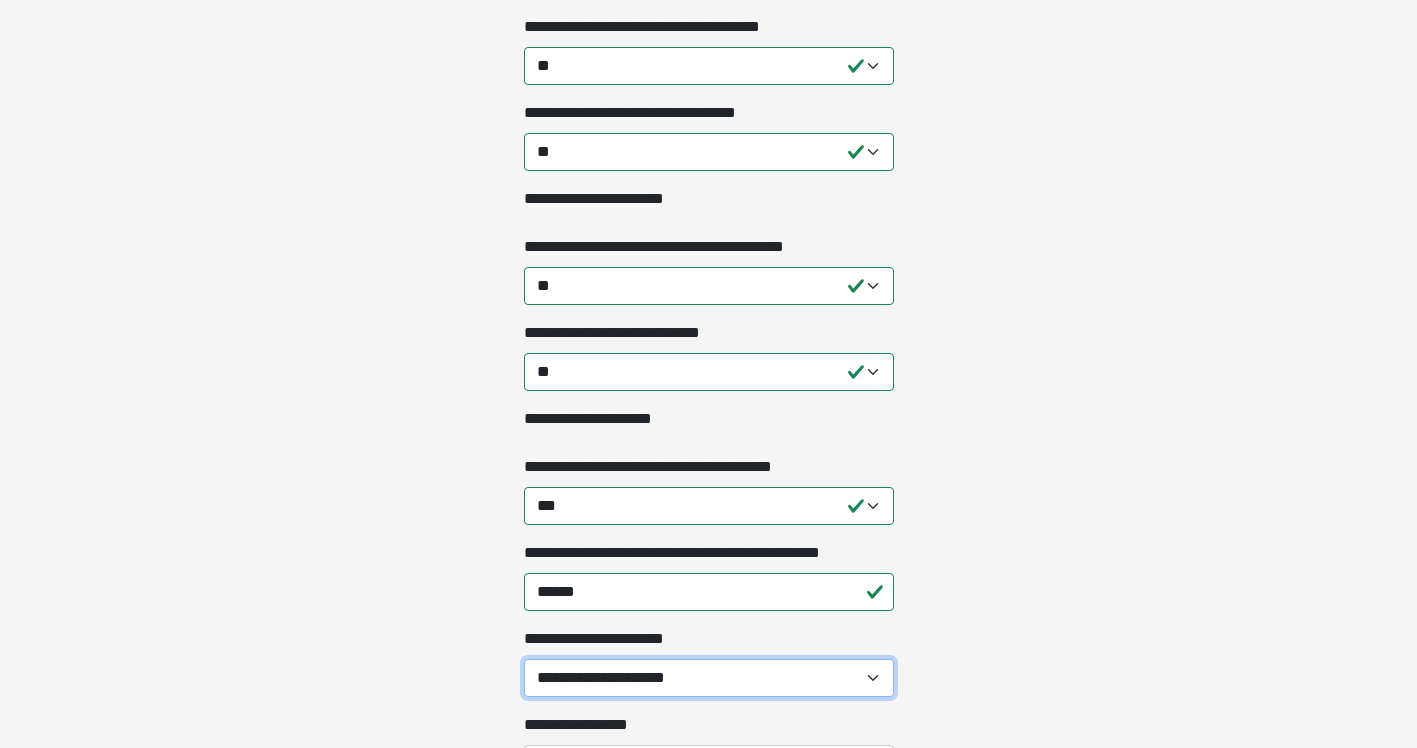 click on "**********" at bounding box center [709, 678] 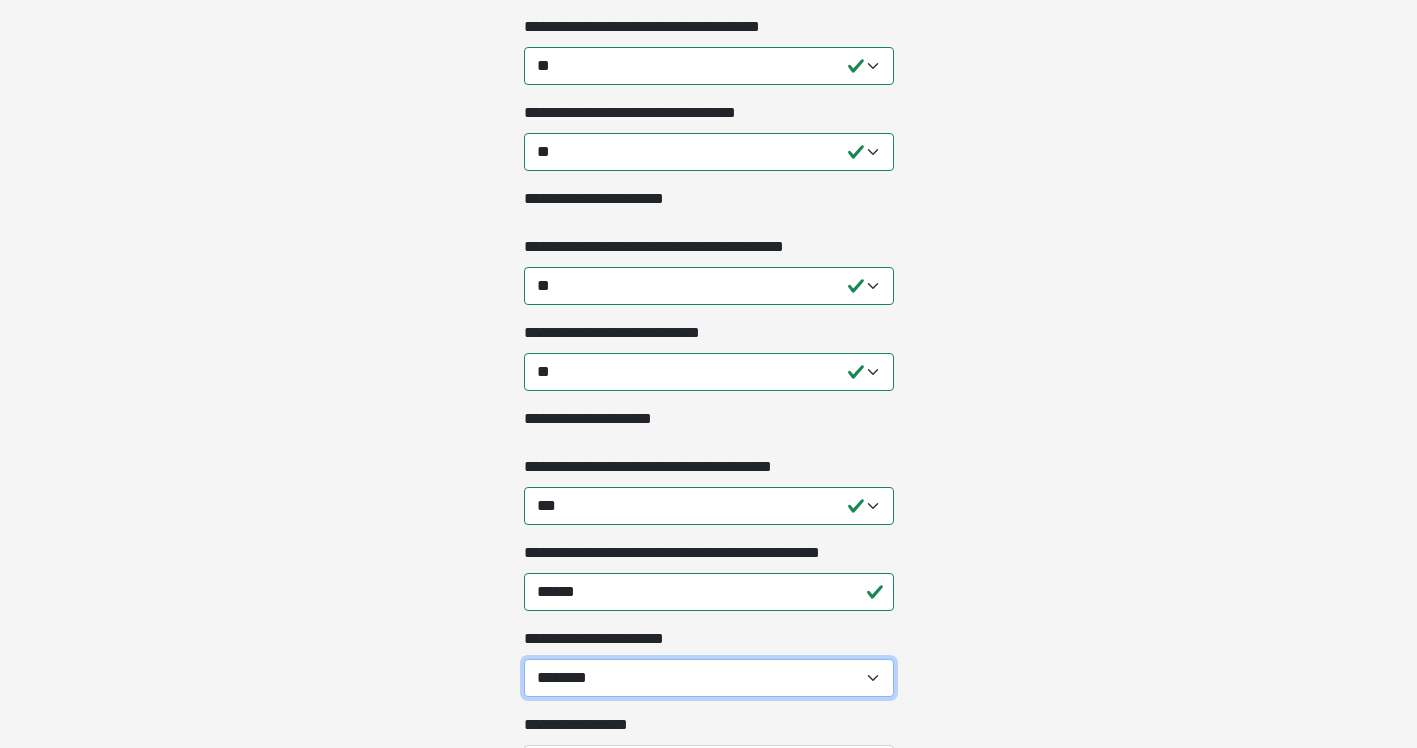 click on "**********" at bounding box center [709, 678] 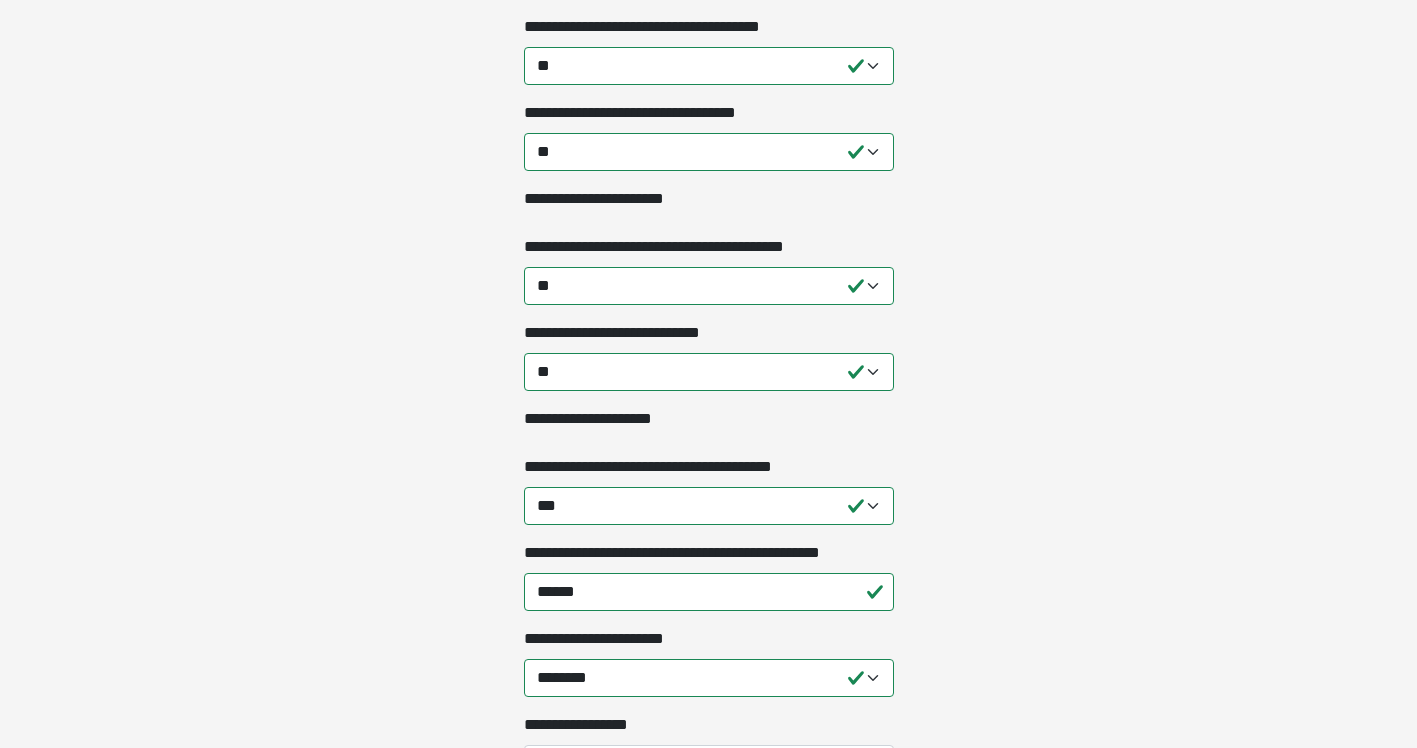 click on "**********" at bounding box center [708, -2458] 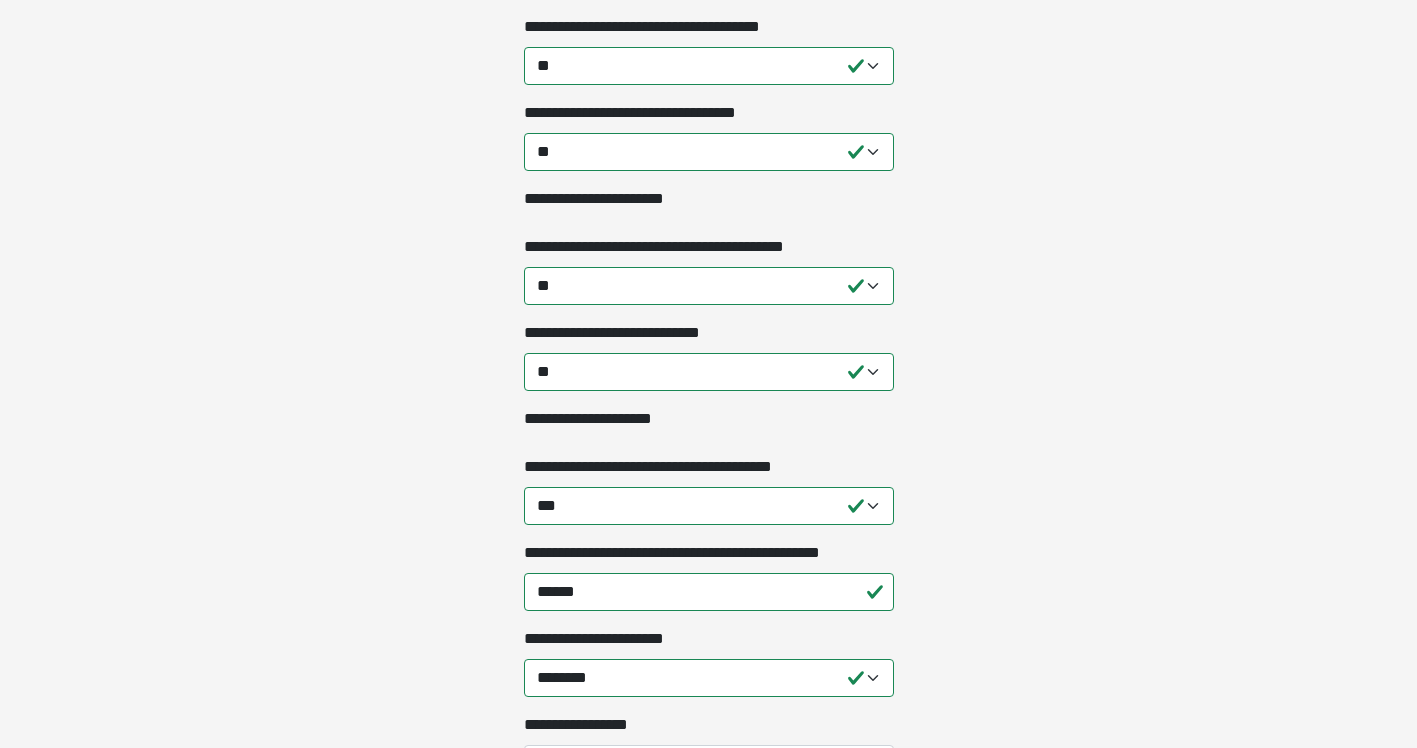 scroll, scrollTop: 3032, scrollLeft: 0, axis: vertical 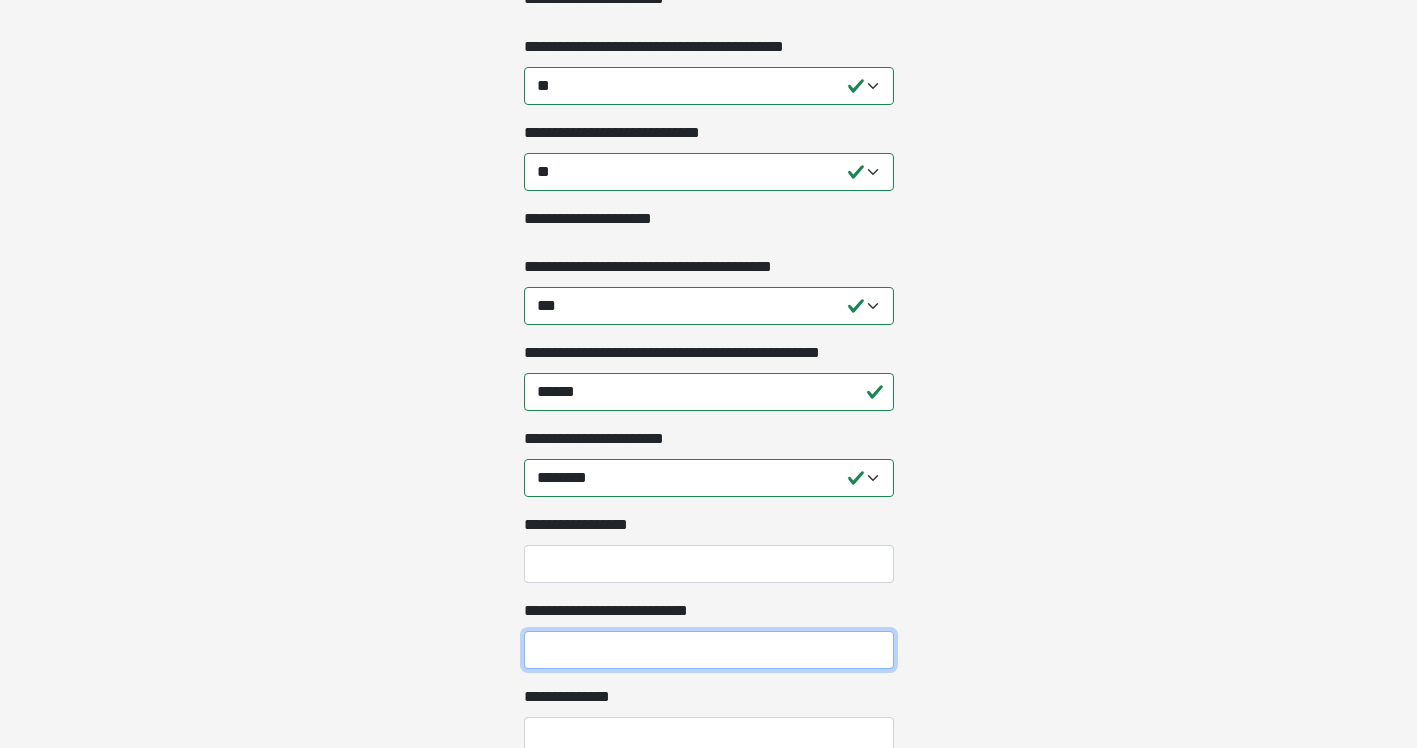 click on "**********" at bounding box center [709, 650] 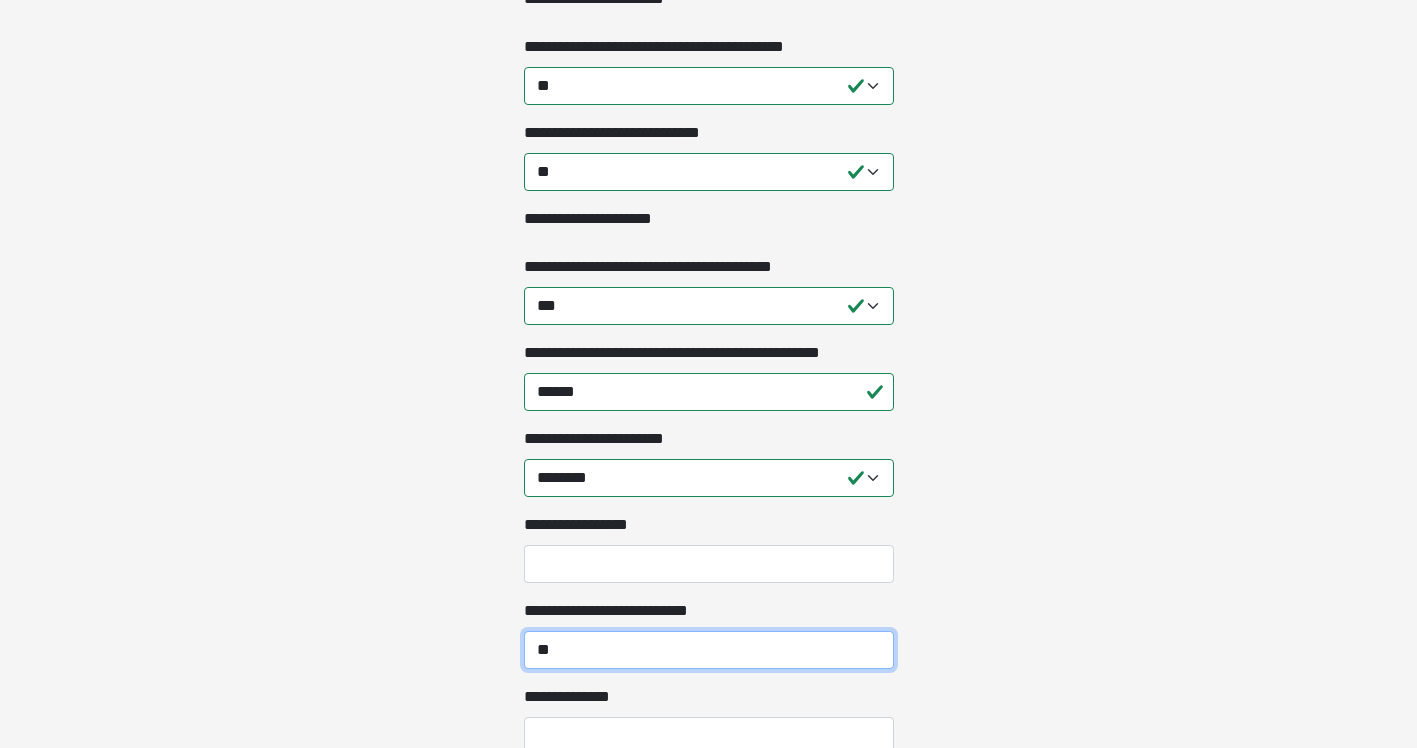 scroll, scrollTop: 3132, scrollLeft: 0, axis: vertical 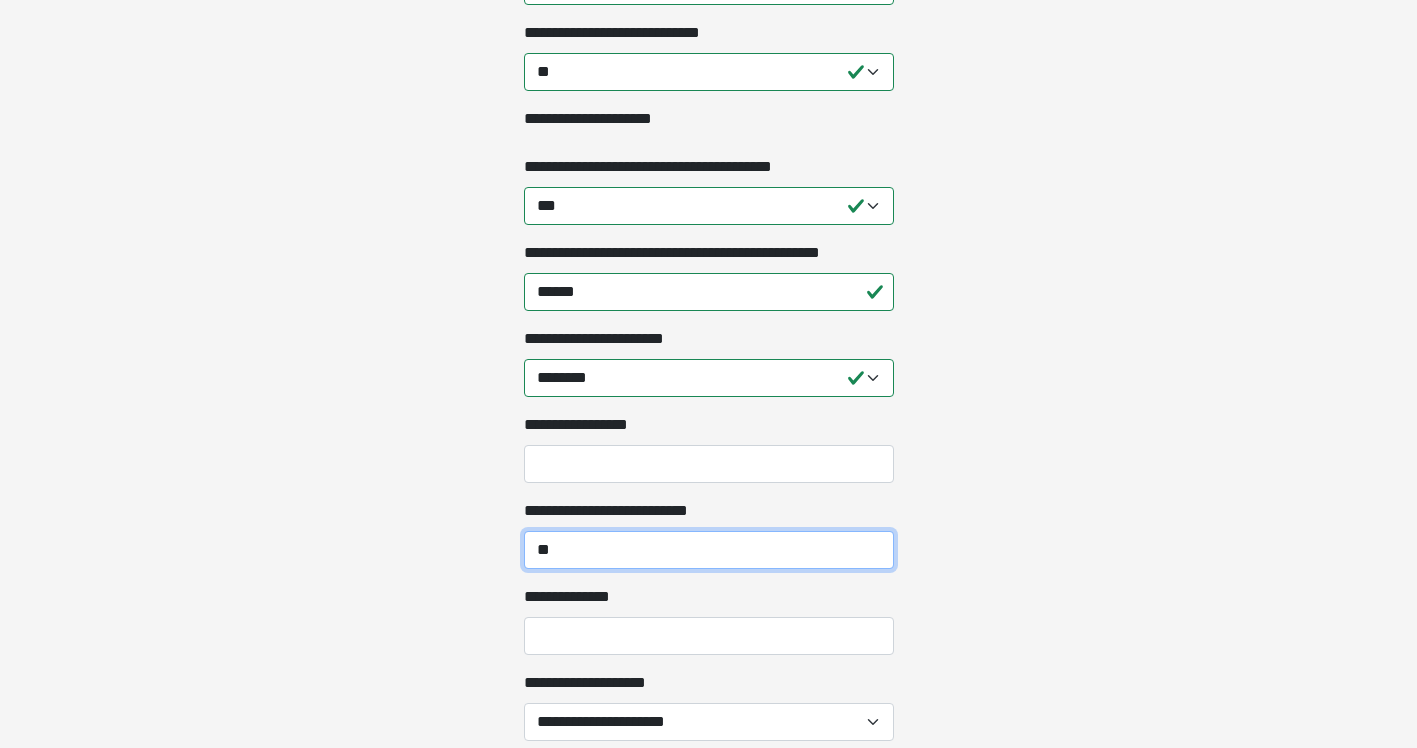 type on "**" 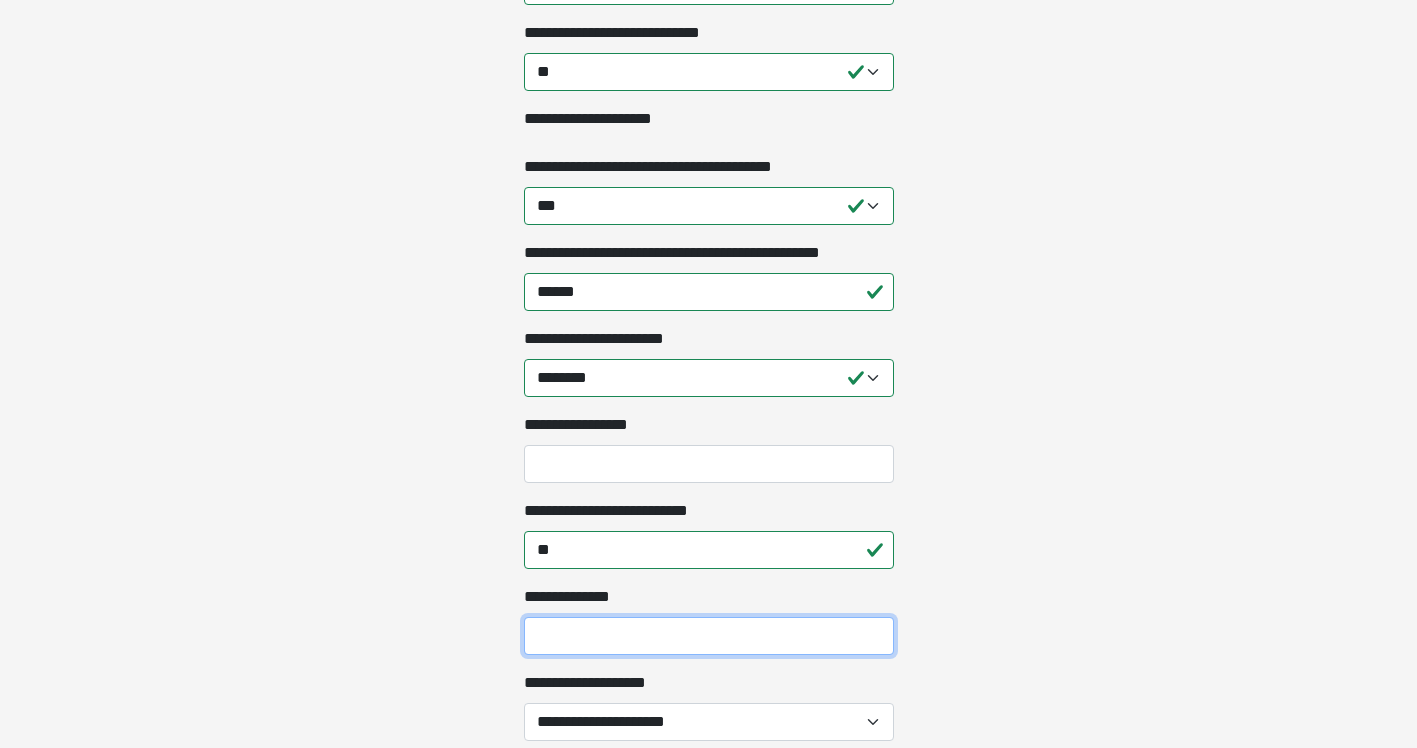 click on "**********" at bounding box center (709, 636) 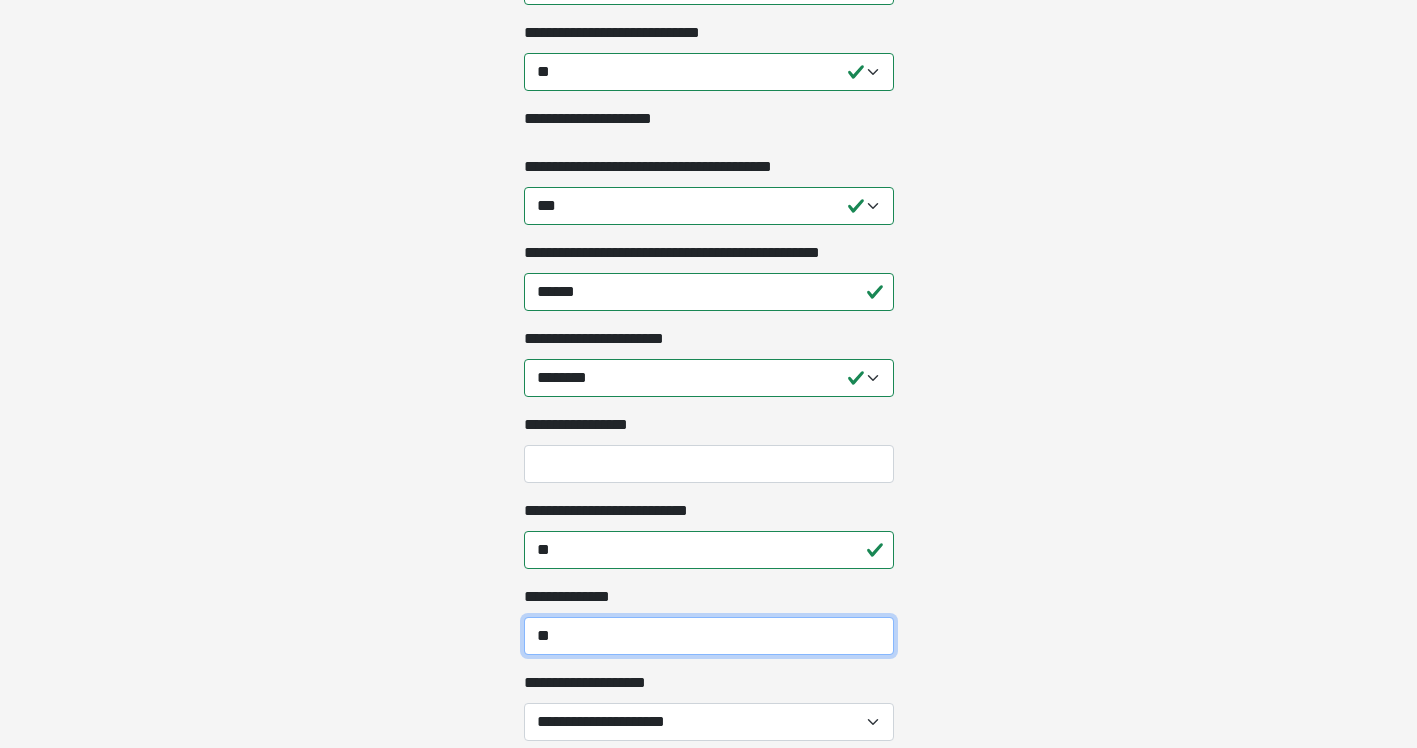 type on "**" 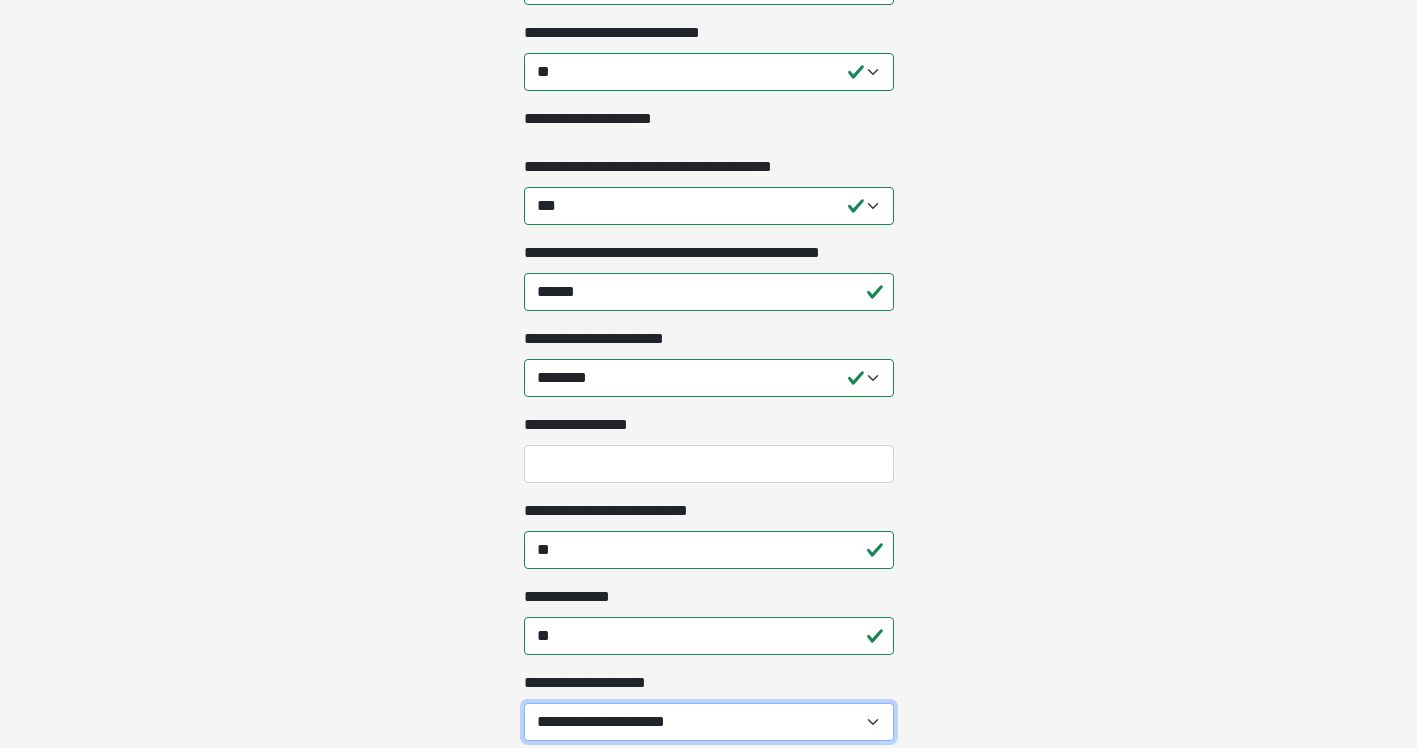 click on "**********" at bounding box center (709, 722) 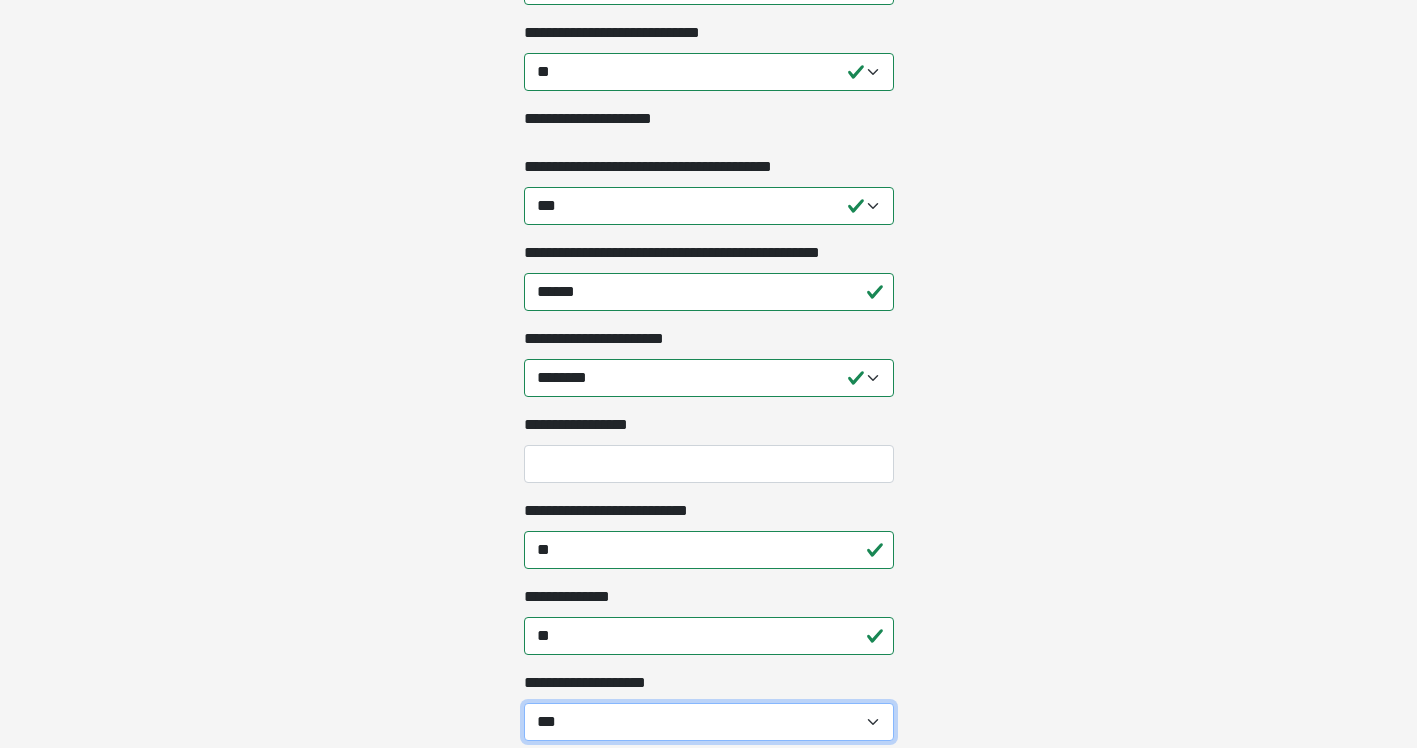 click on "**********" at bounding box center [709, 722] 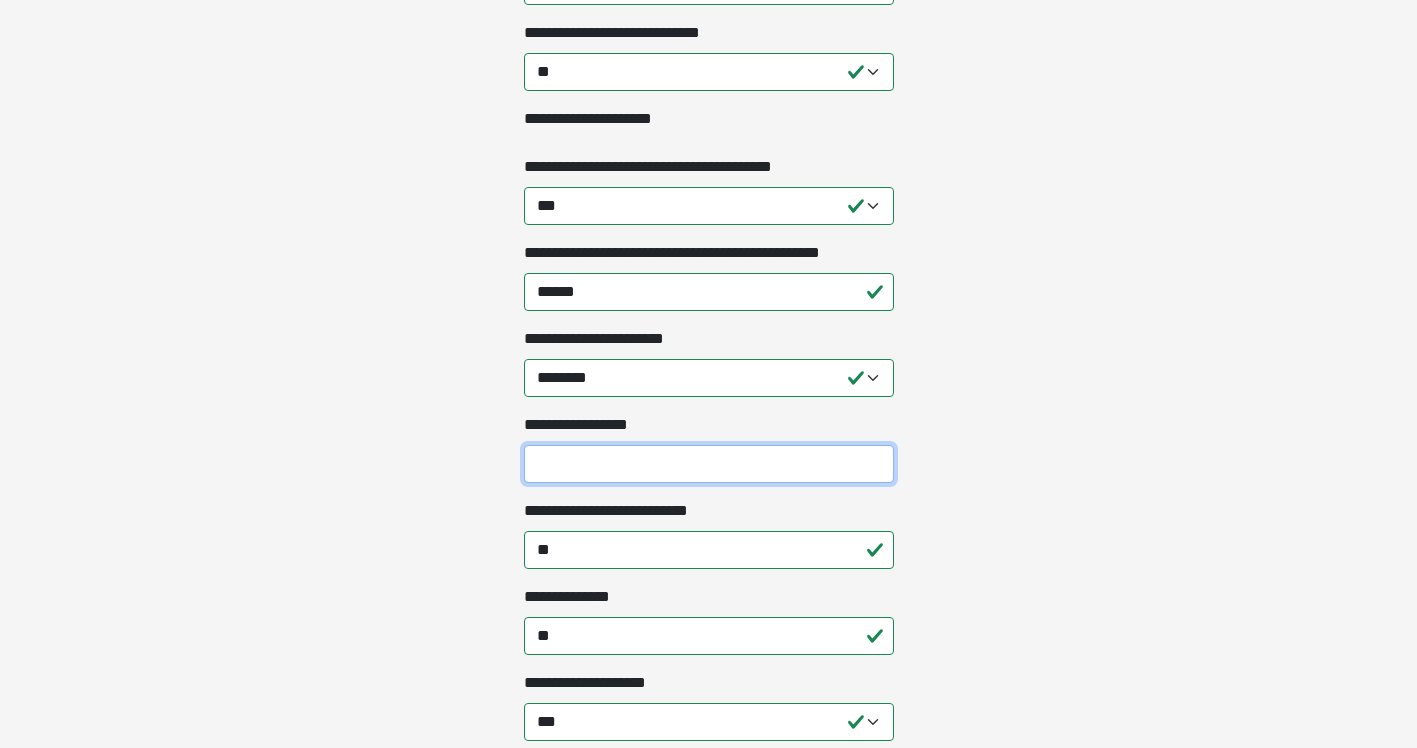 click on "**********" at bounding box center (709, 464) 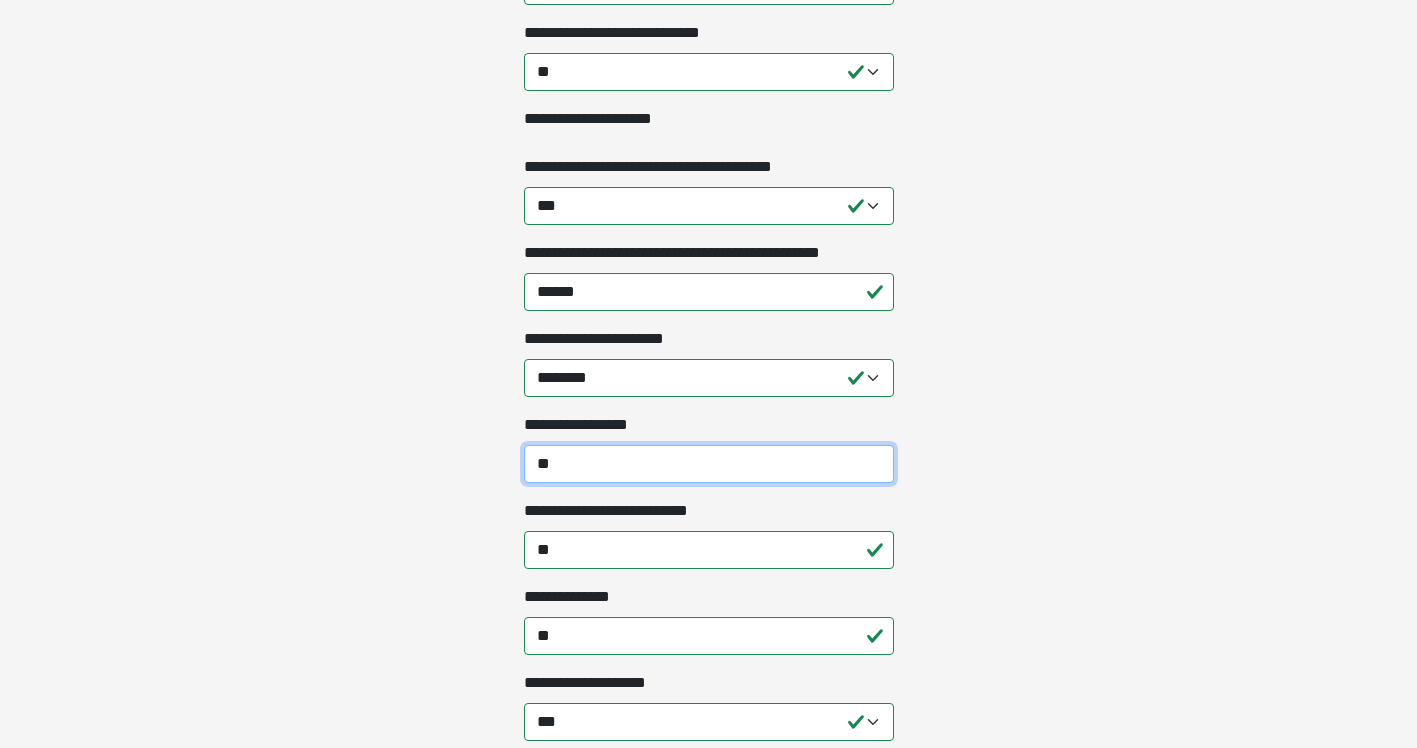 type on "*" 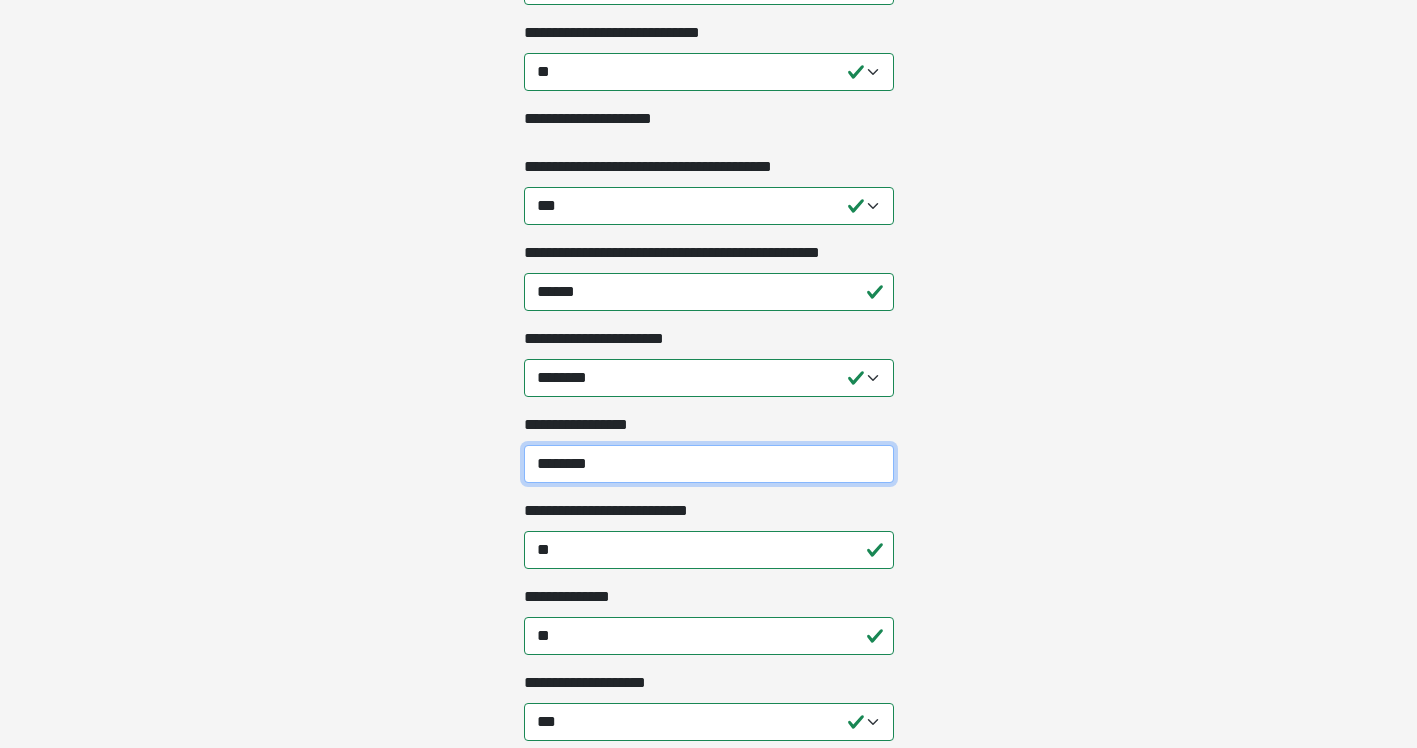 scroll, scrollTop: 3532, scrollLeft: 0, axis: vertical 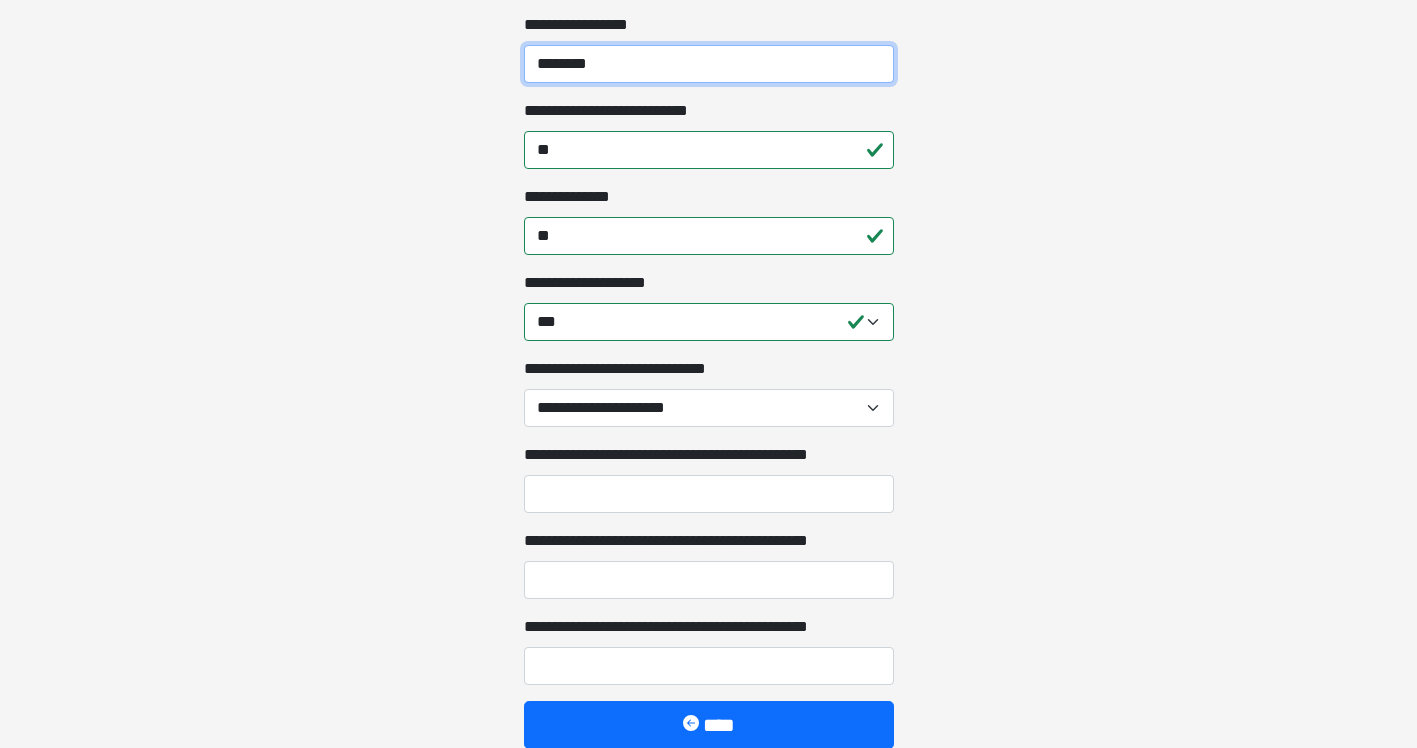 type on "********" 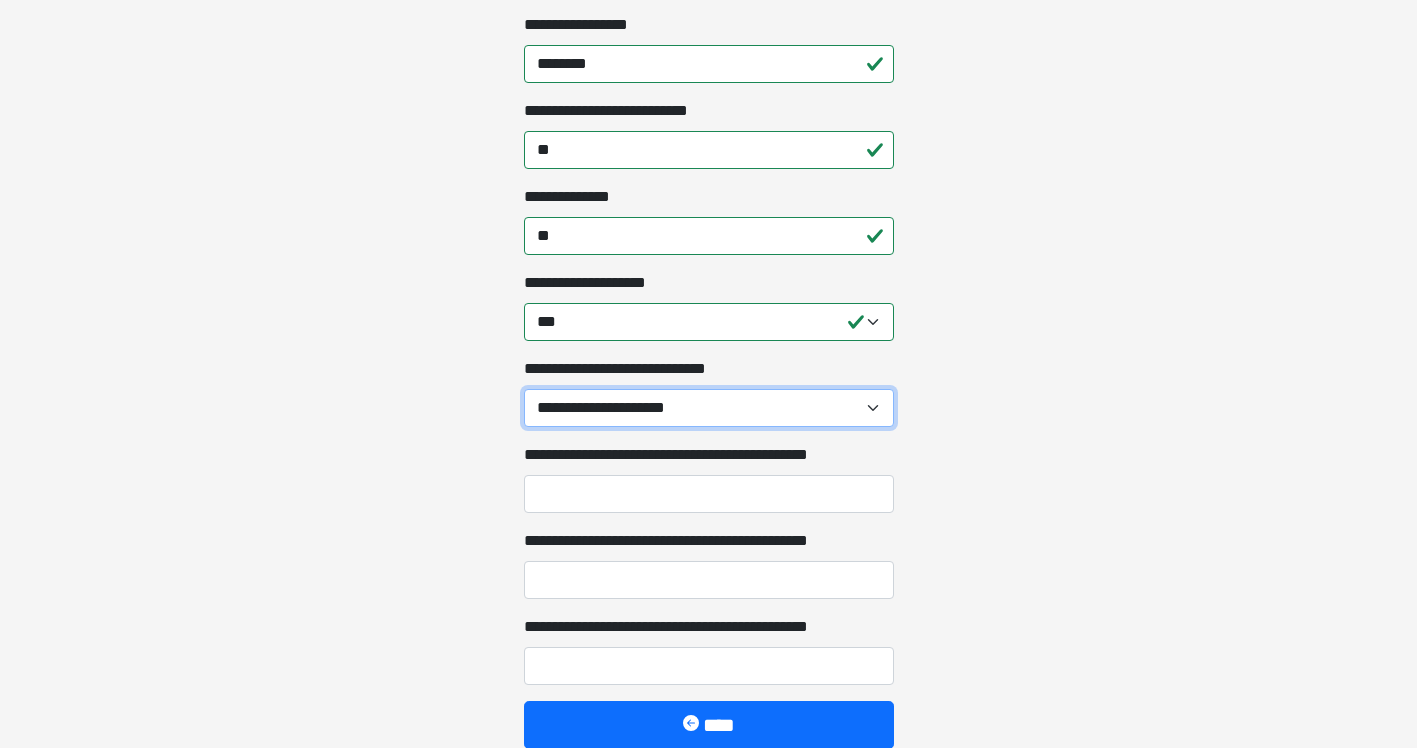 click on "**********" at bounding box center (709, 408) 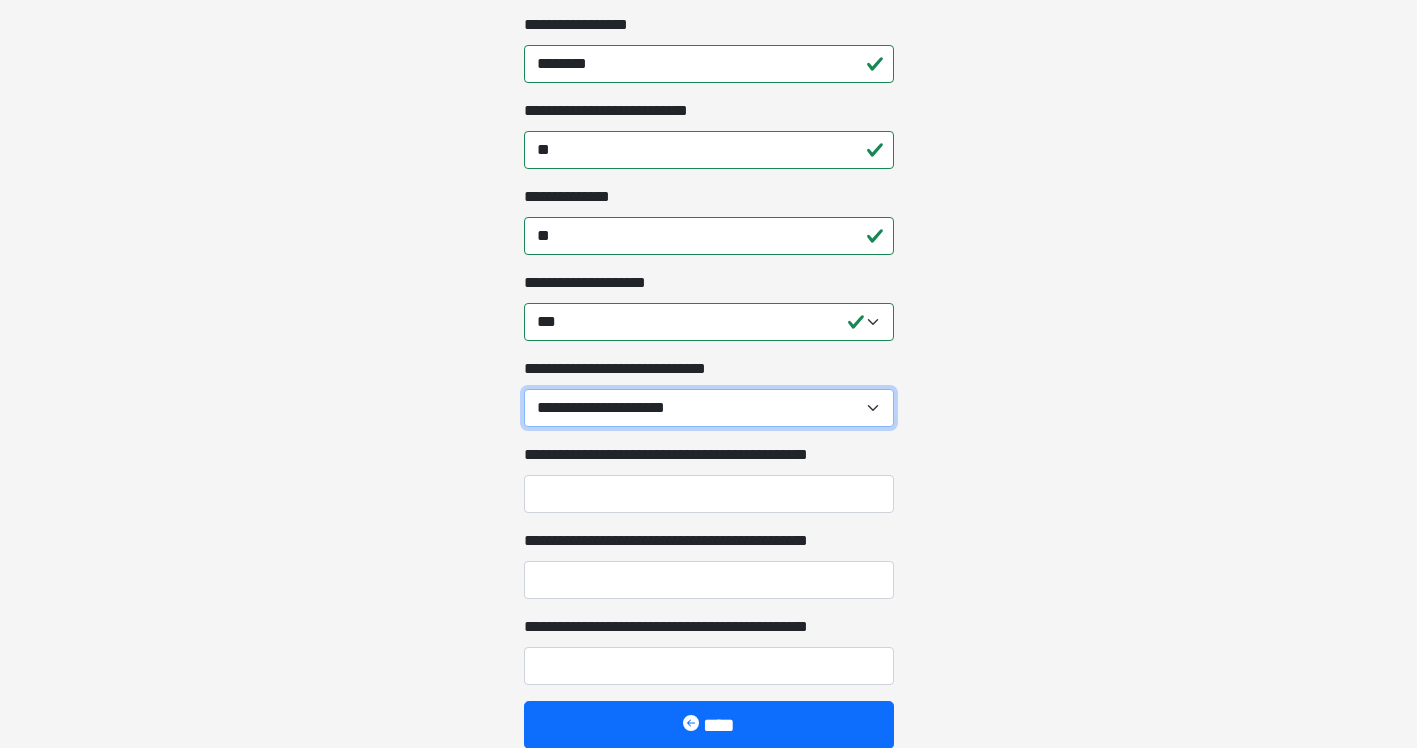 select on "*******" 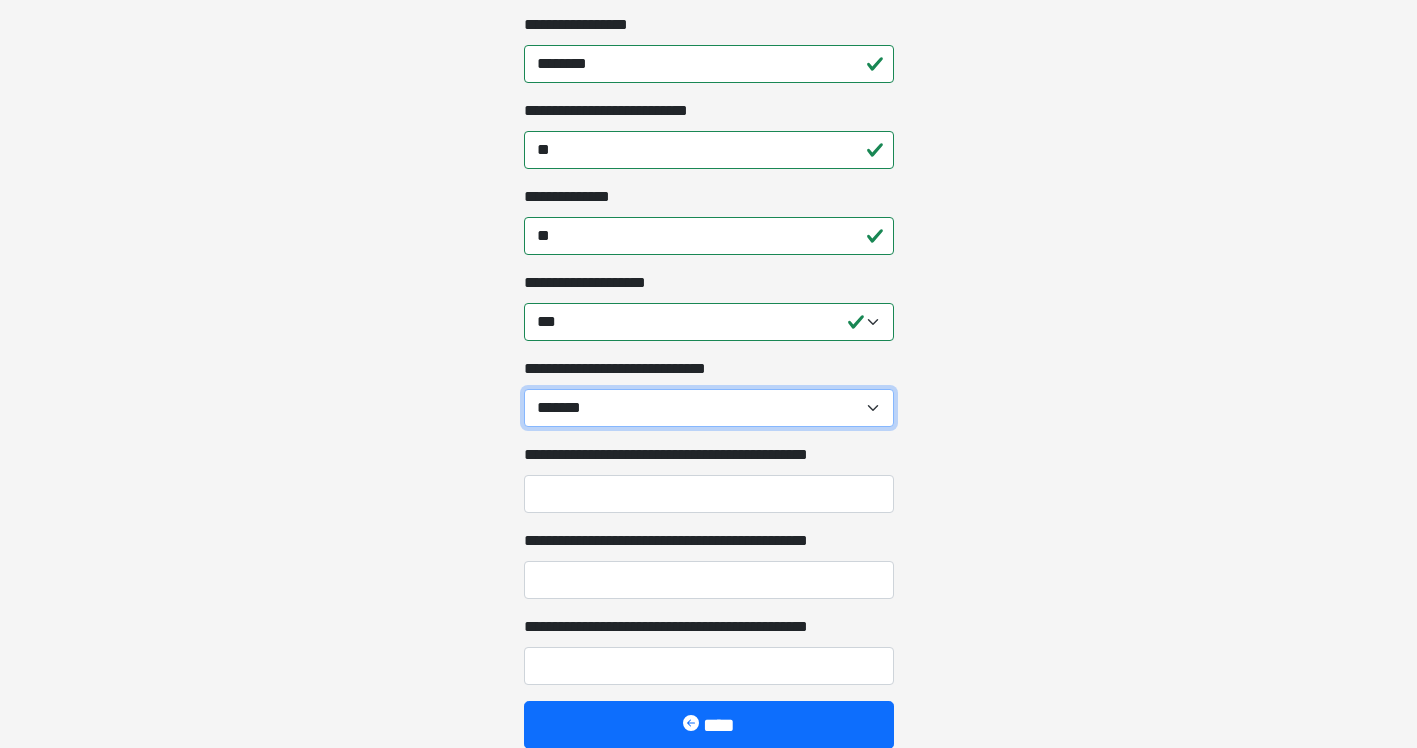 click on "**********" at bounding box center [709, 408] 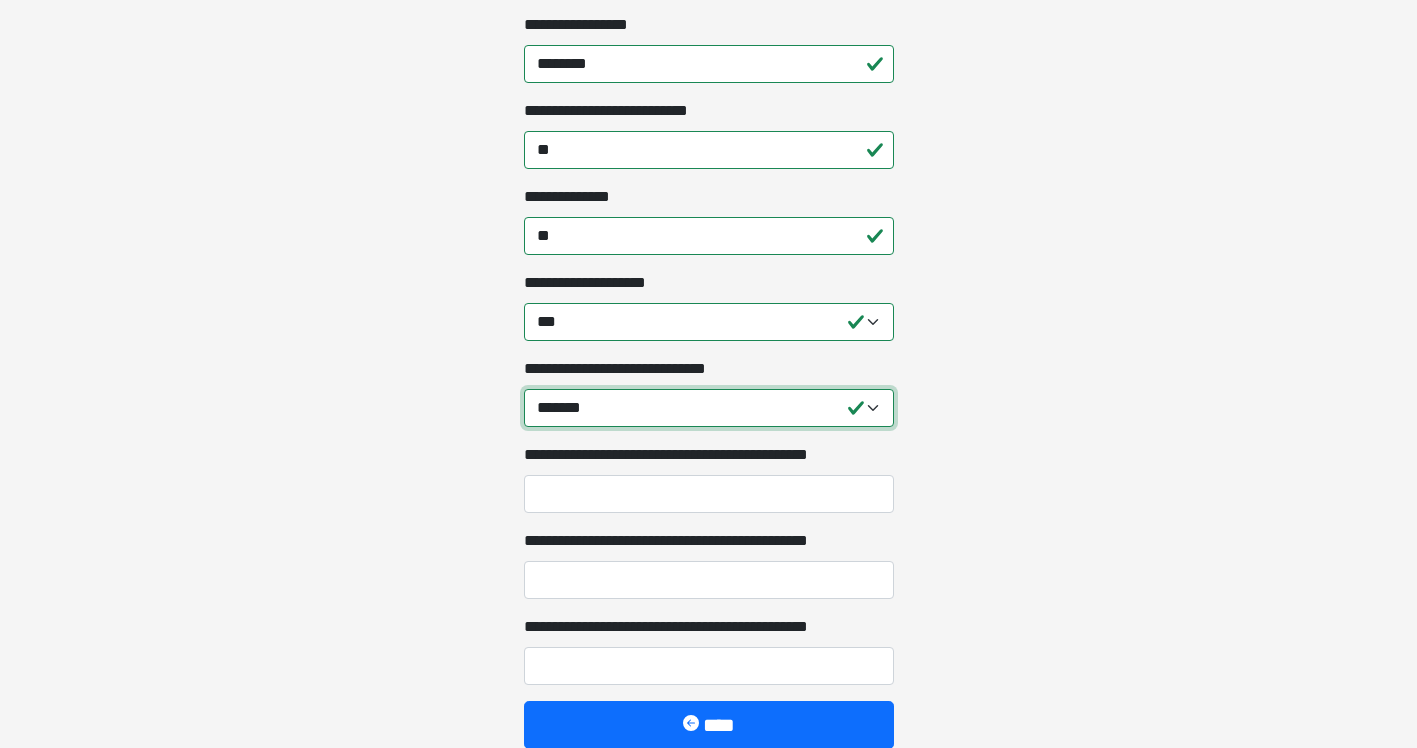 scroll, scrollTop: 3692, scrollLeft: 0, axis: vertical 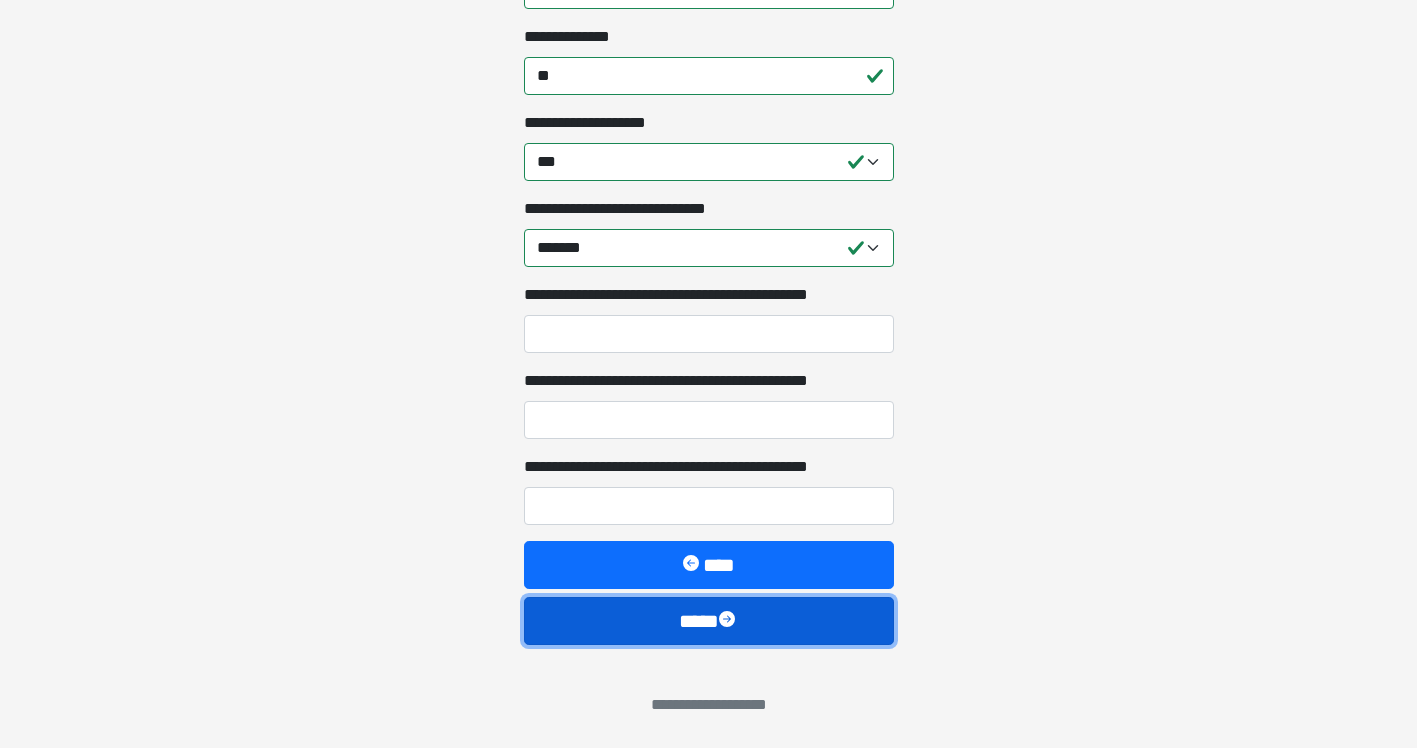 click on "****" at bounding box center [709, 621] 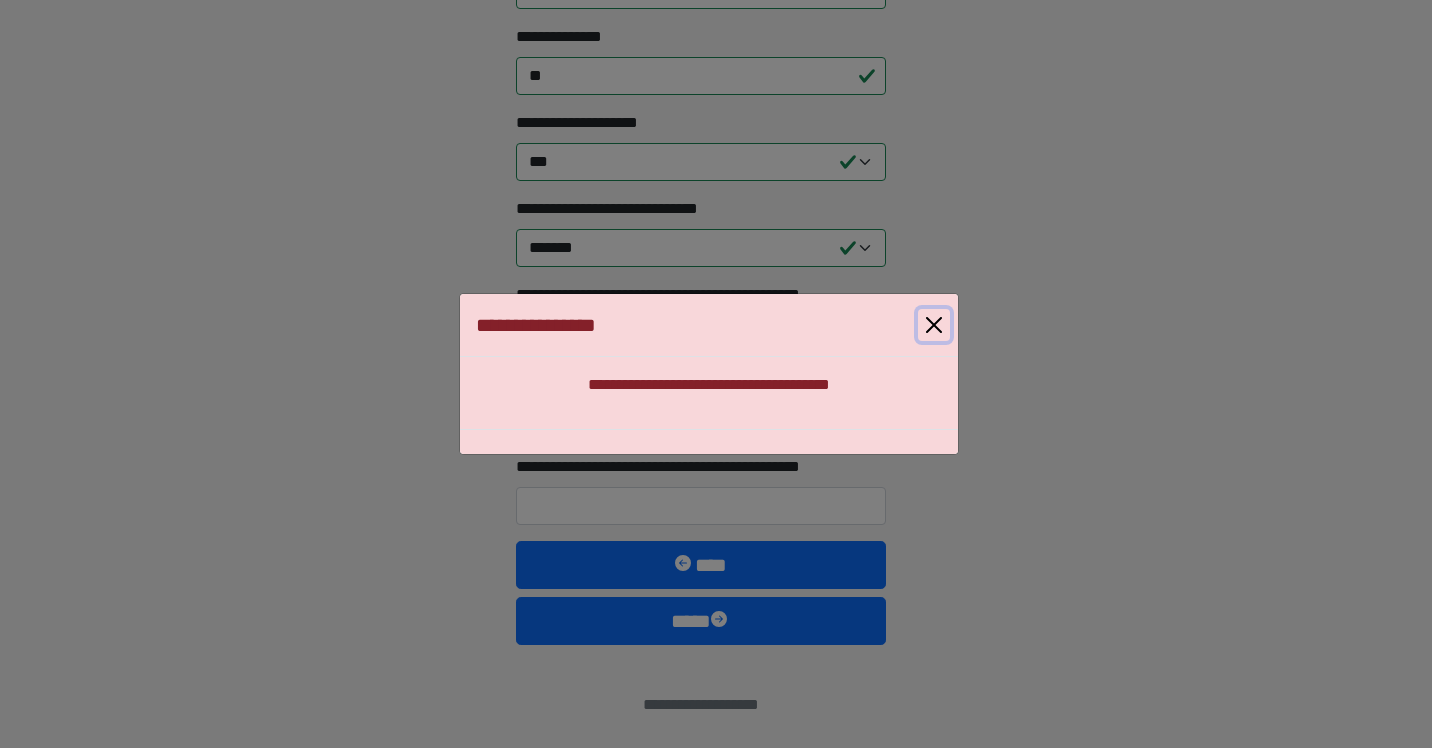 click at bounding box center [934, 325] 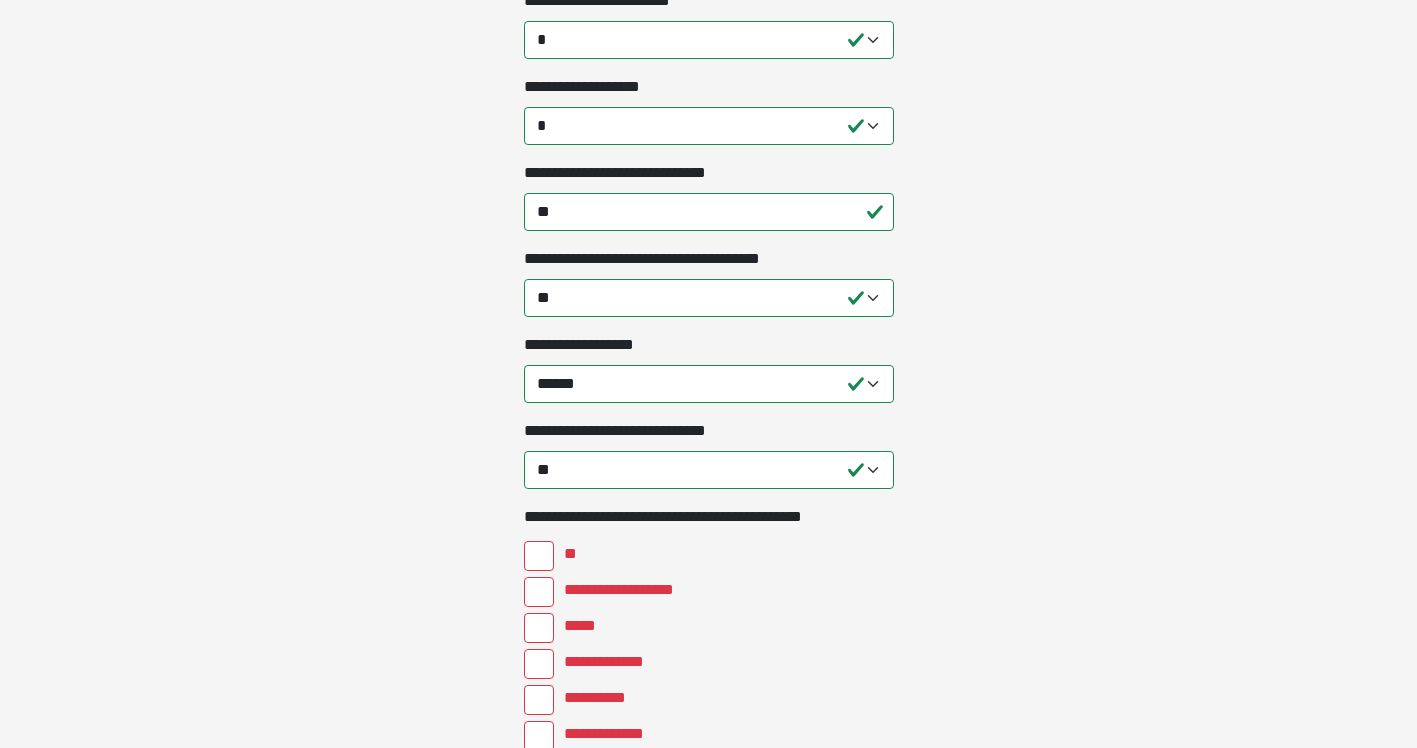 scroll, scrollTop: 1492, scrollLeft: 0, axis: vertical 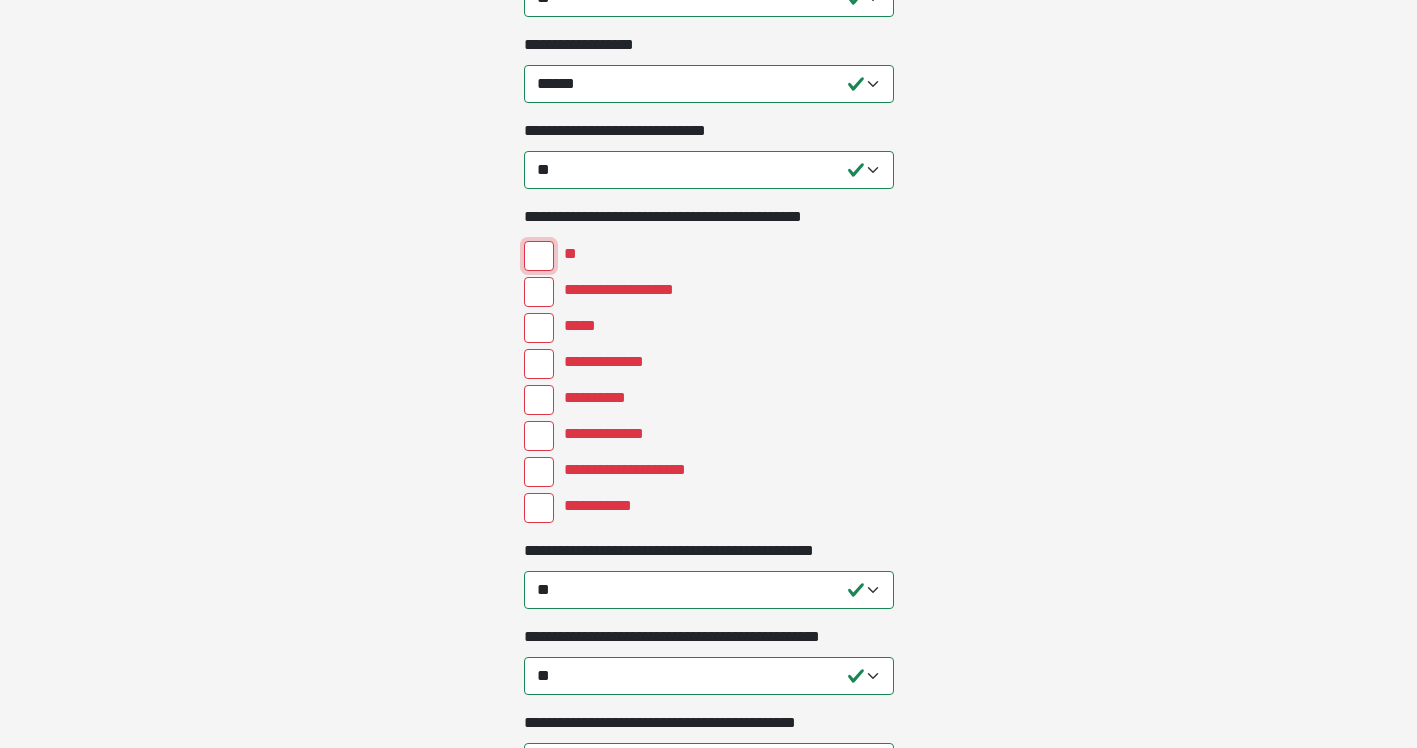 click on "**" at bounding box center [539, 256] 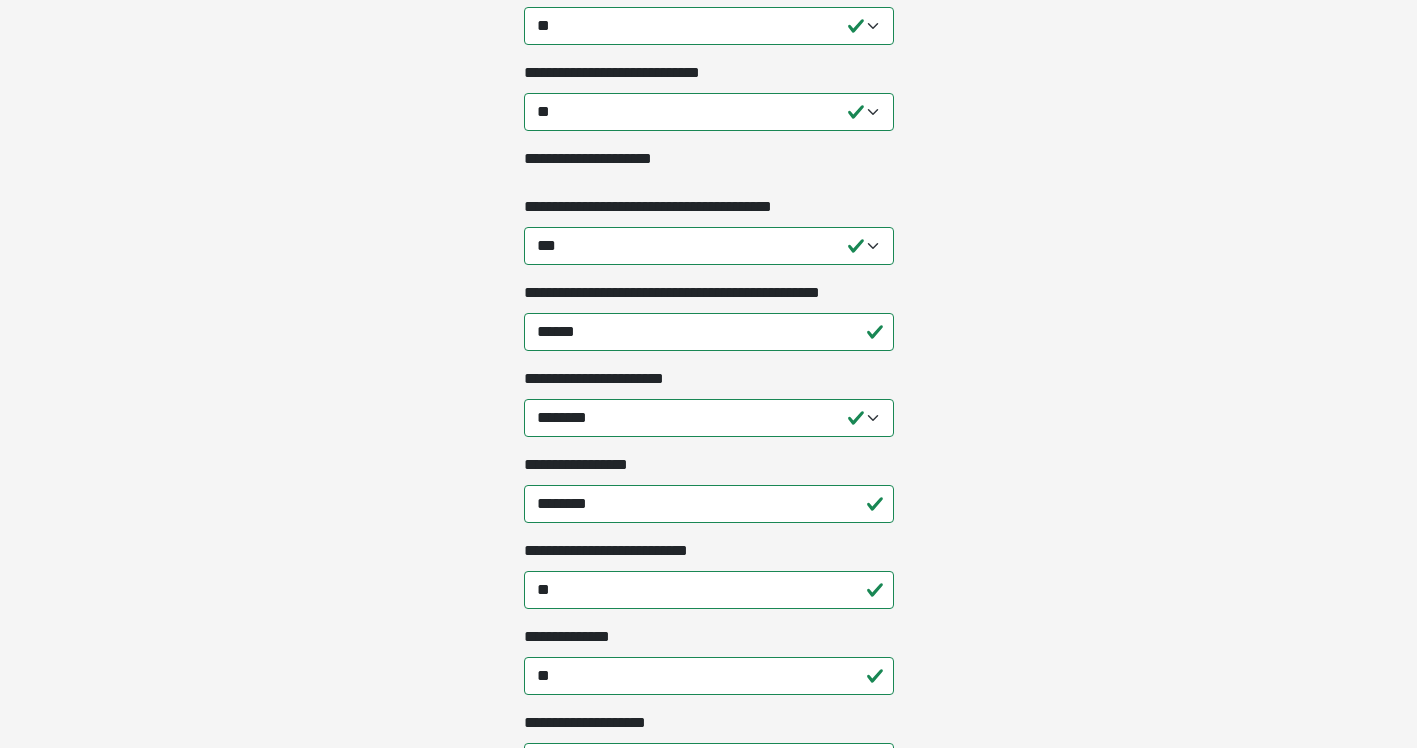 scroll, scrollTop: 3692, scrollLeft: 0, axis: vertical 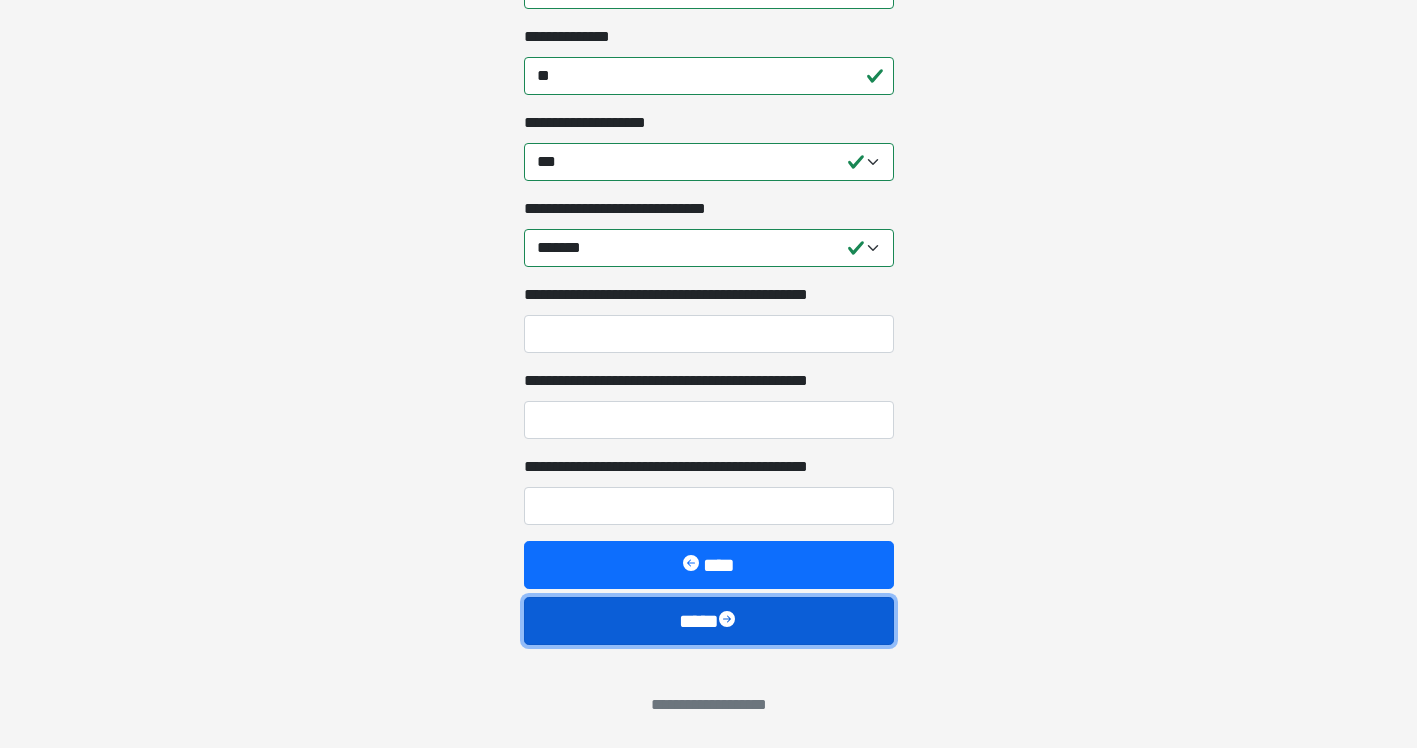 click on "****" at bounding box center [709, 621] 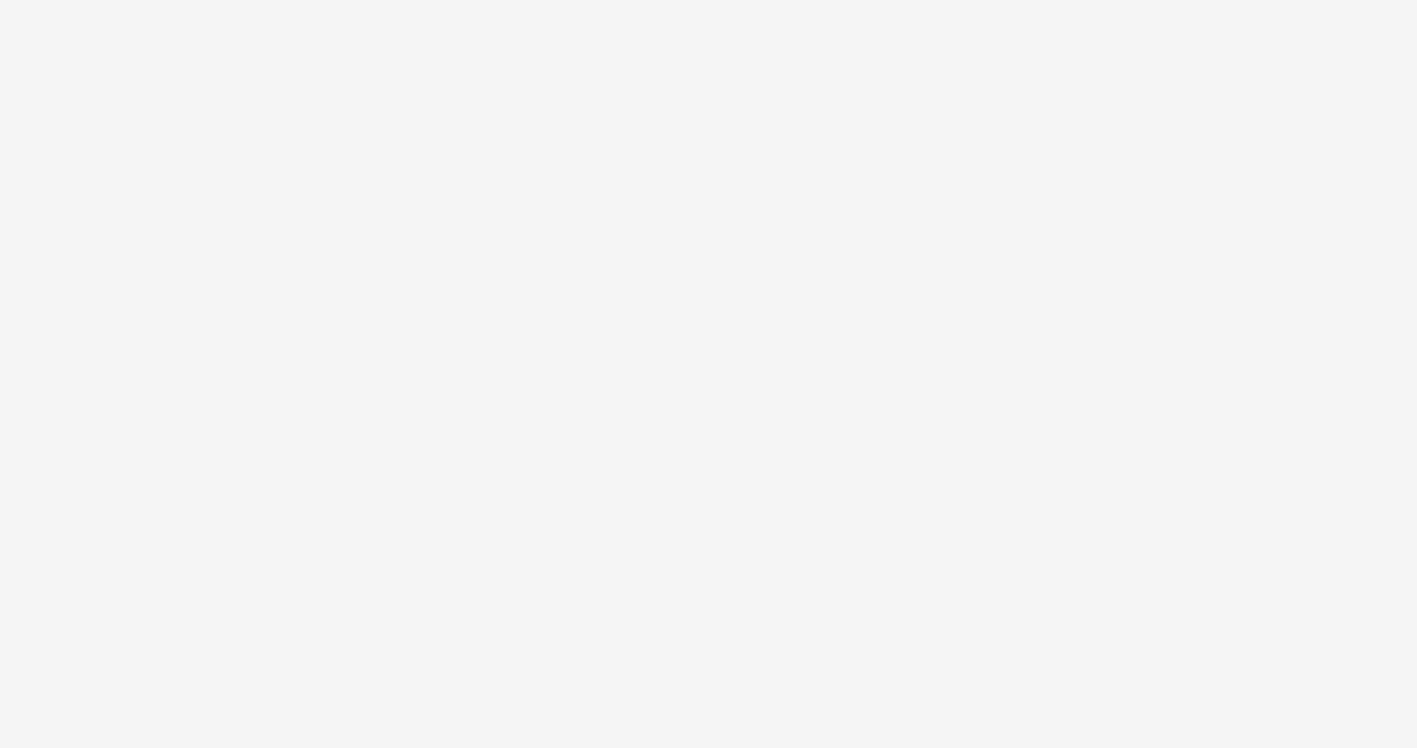 scroll, scrollTop: 46, scrollLeft: 0, axis: vertical 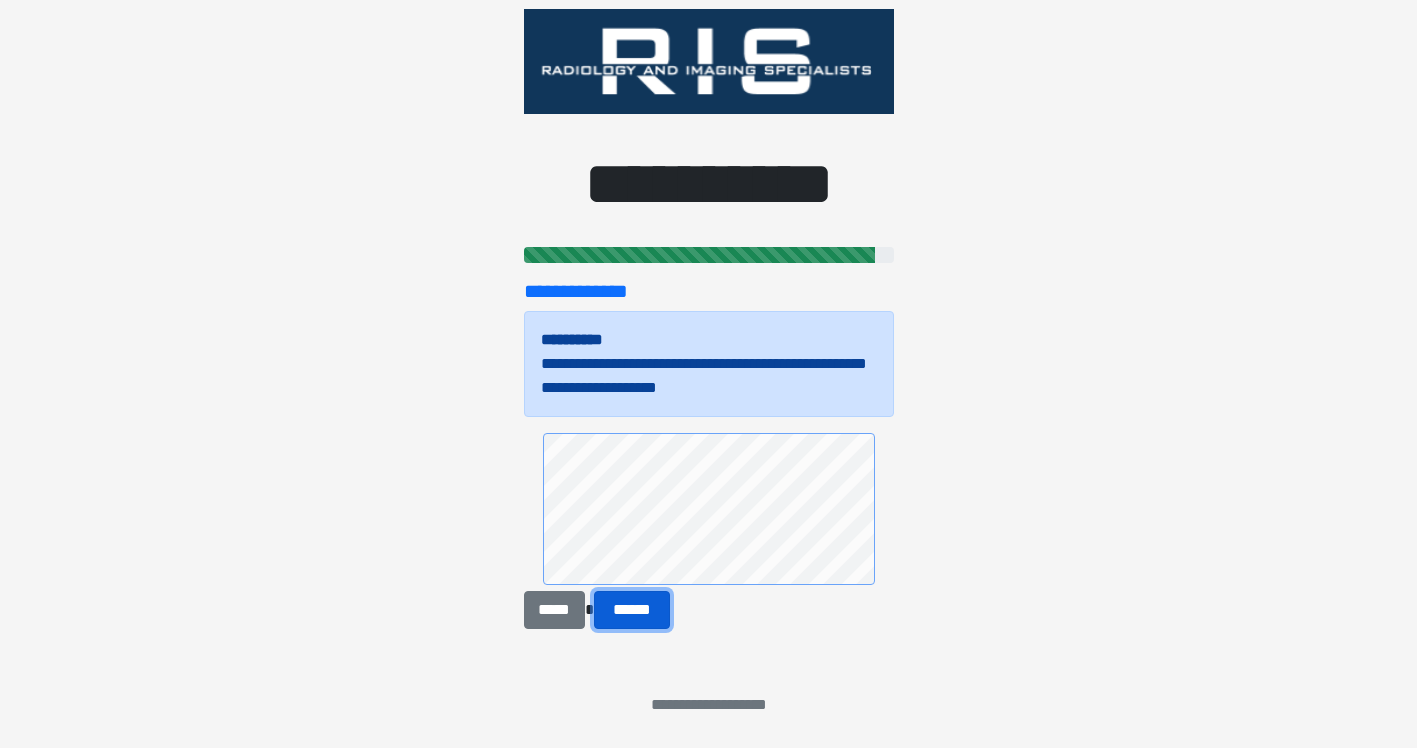 click on "******" at bounding box center (632, 610) 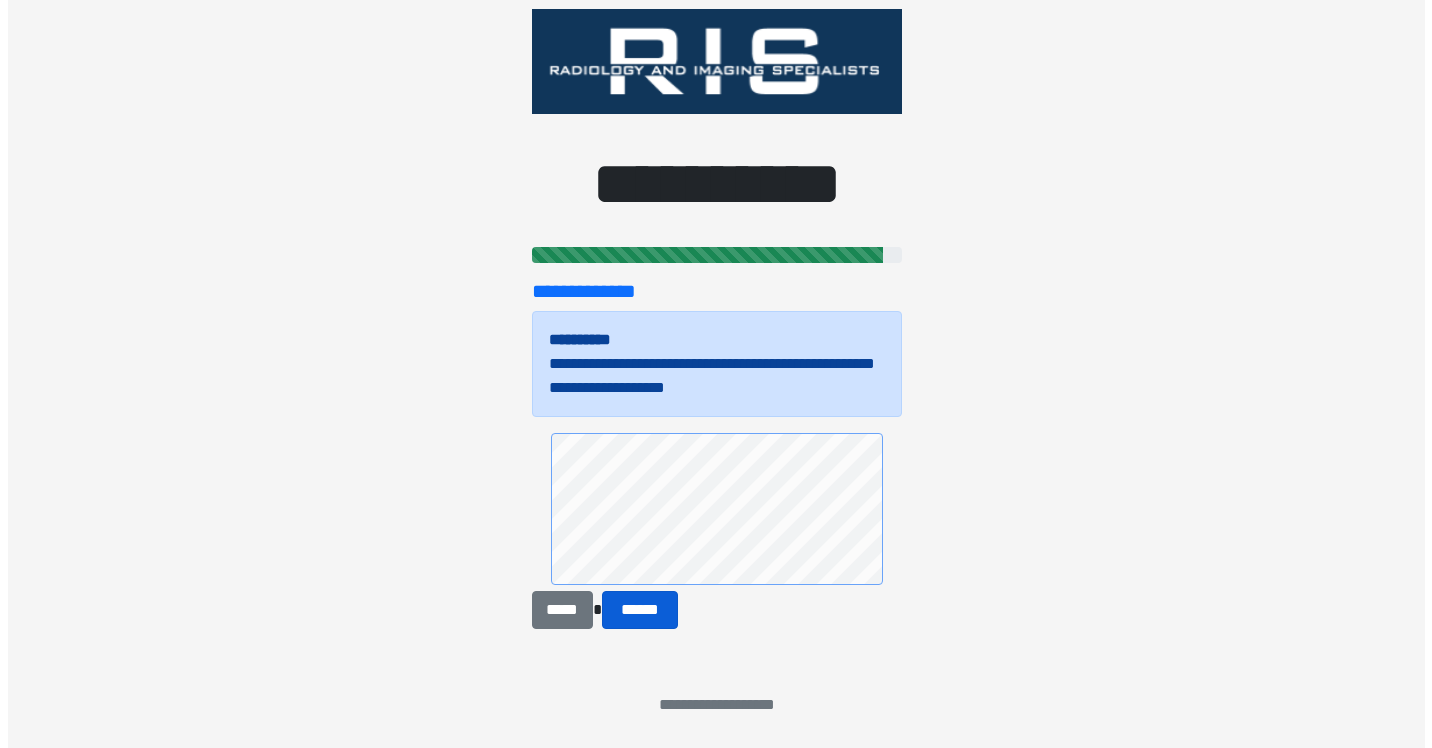 scroll, scrollTop: 0, scrollLeft: 0, axis: both 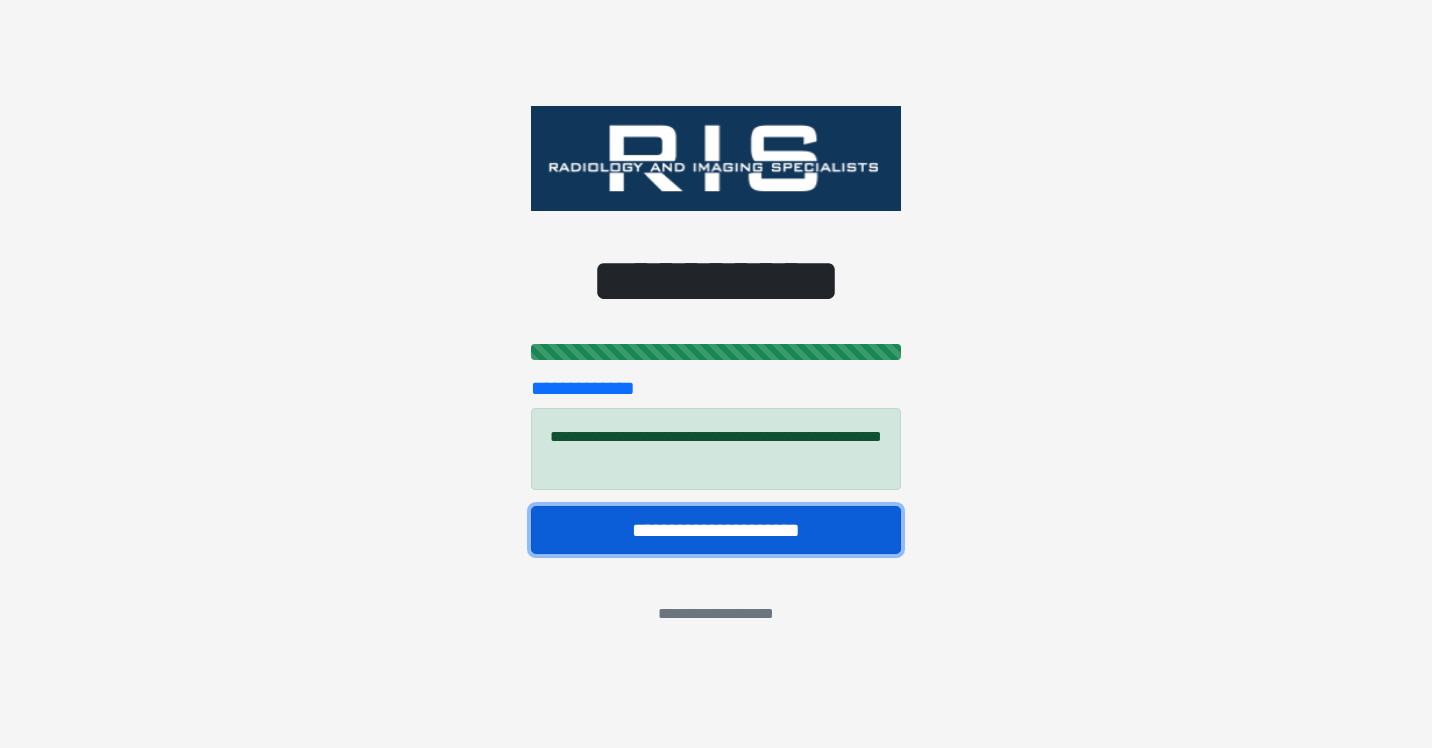 click on "**********" at bounding box center [716, 530] 